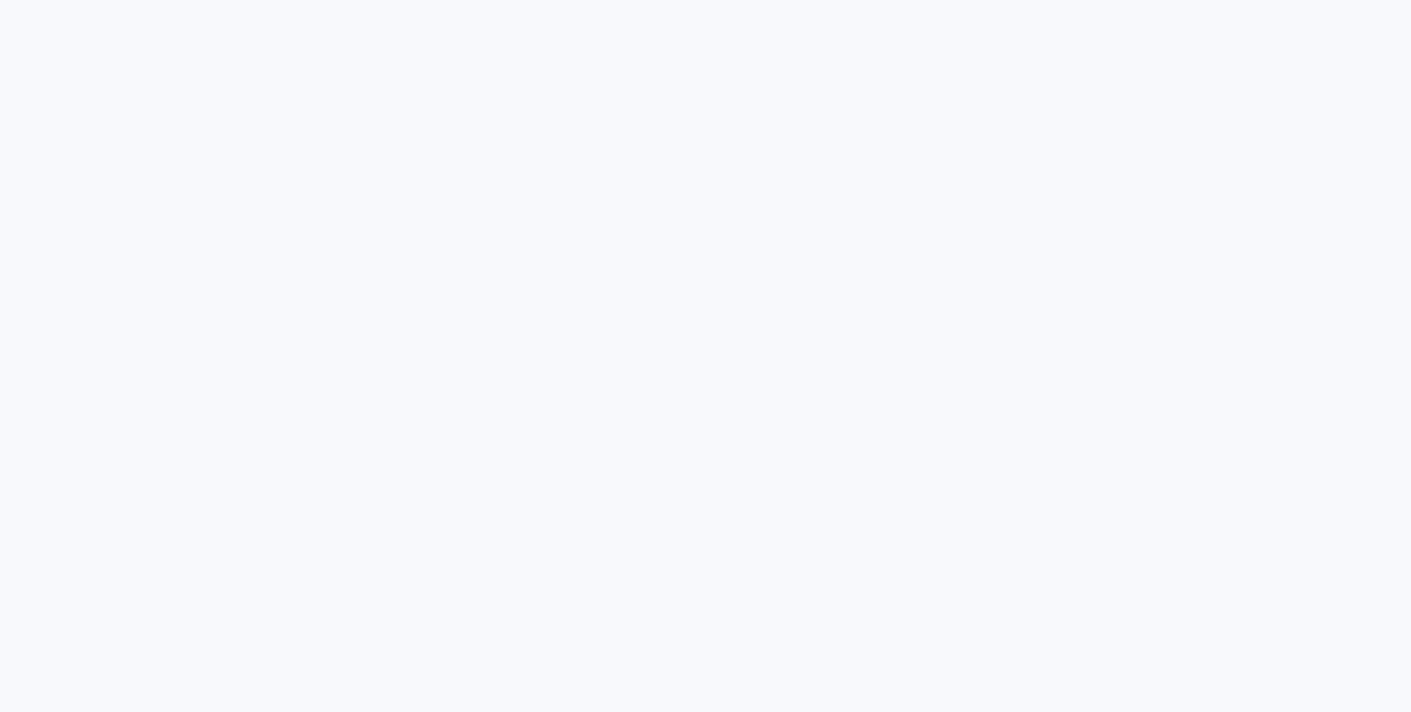 scroll, scrollTop: 0, scrollLeft: 0, axis: both 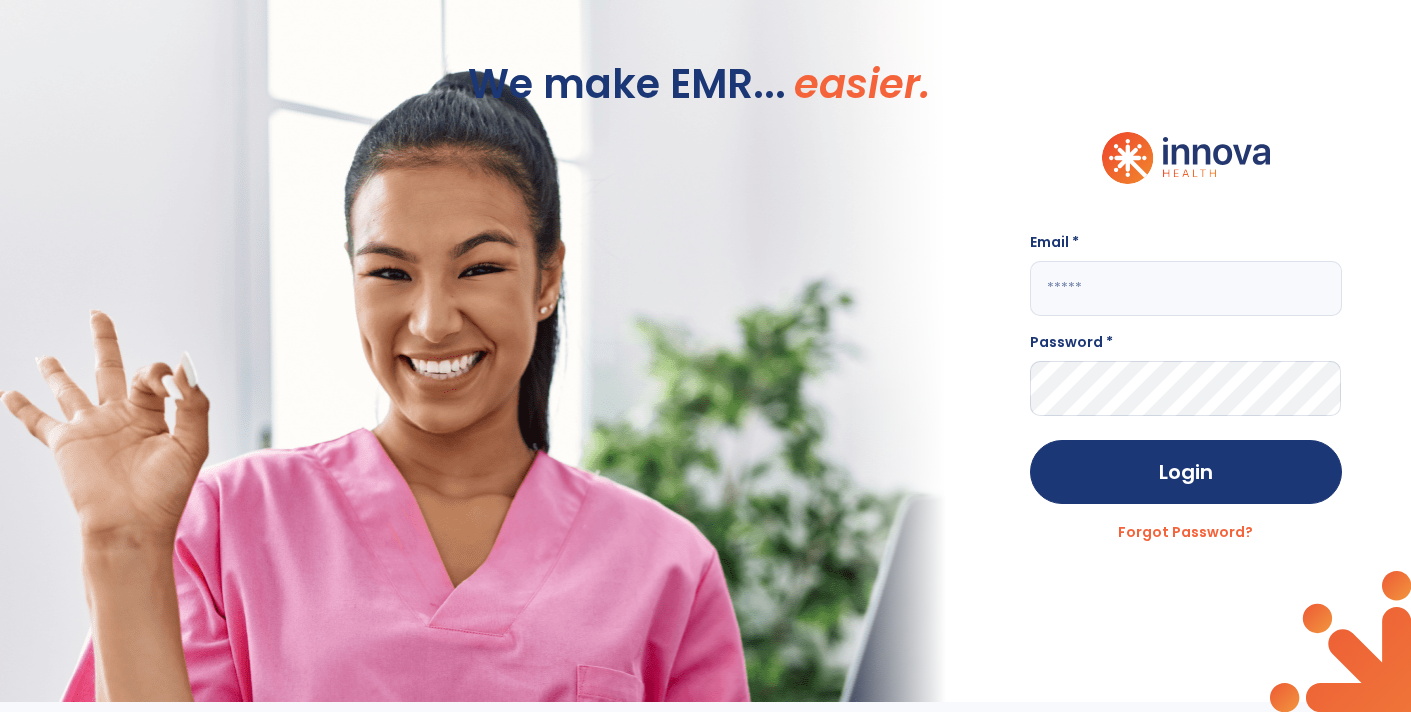 type on "**********" 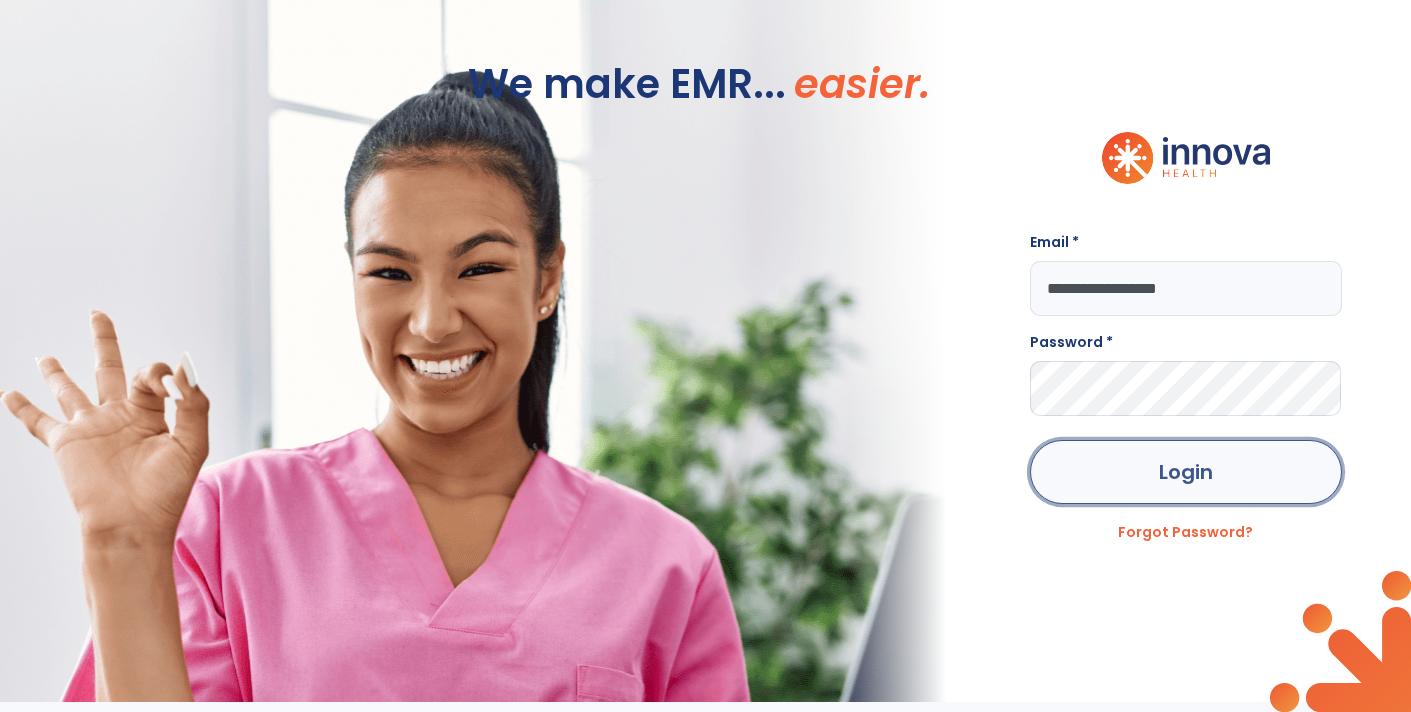 click on "Login" 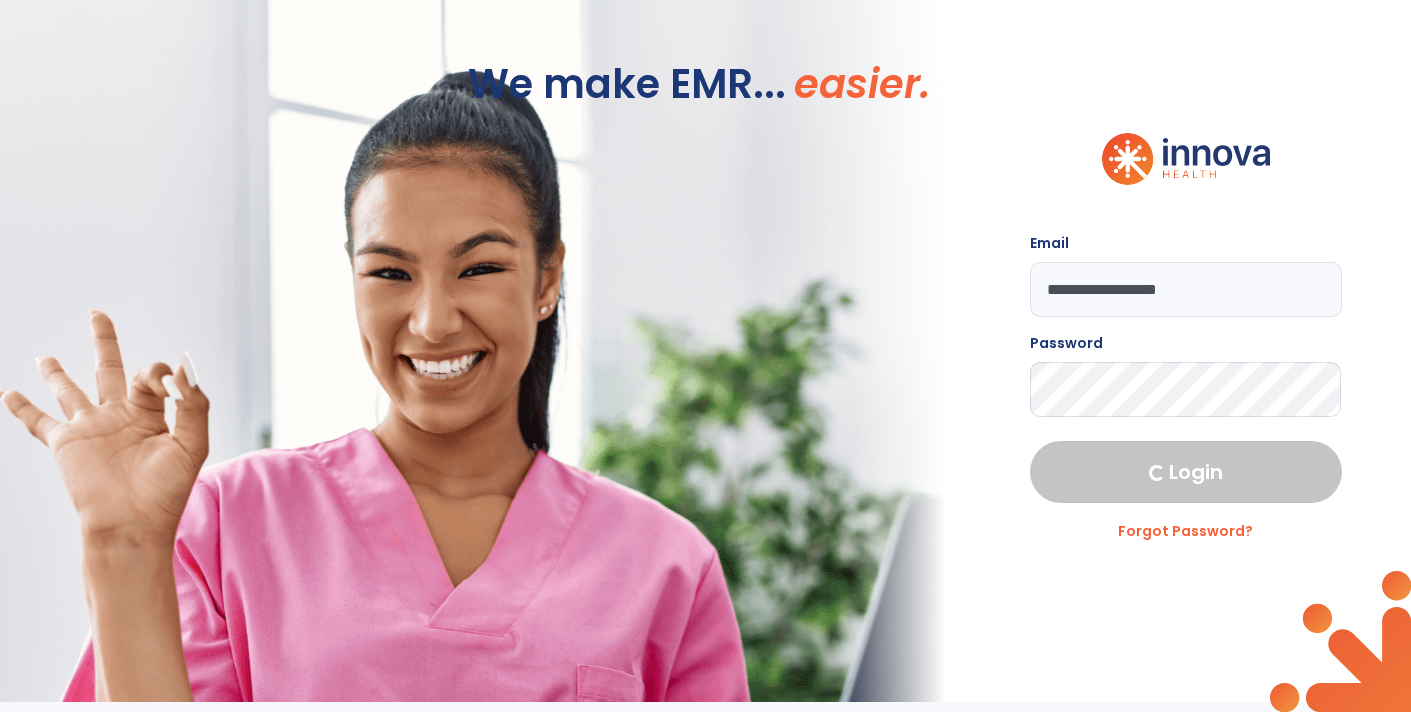 select on "****" 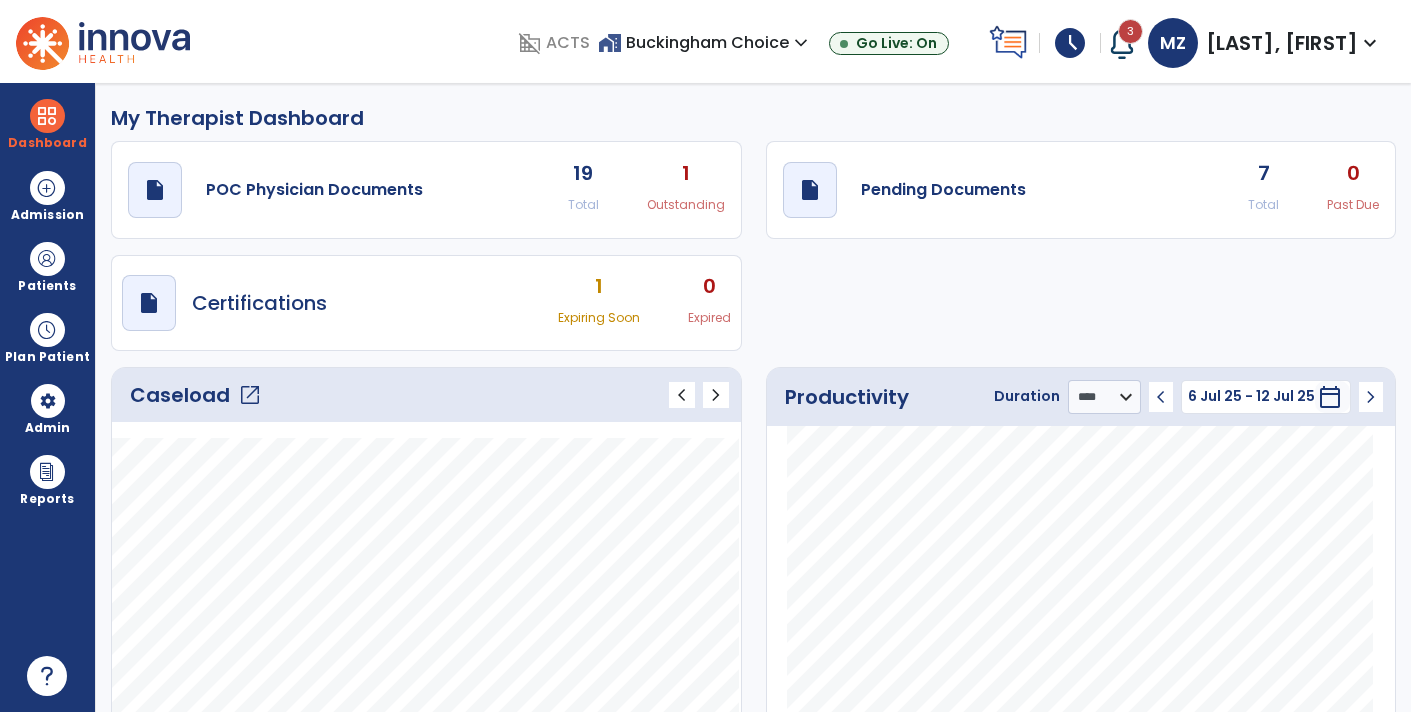 click on "7" 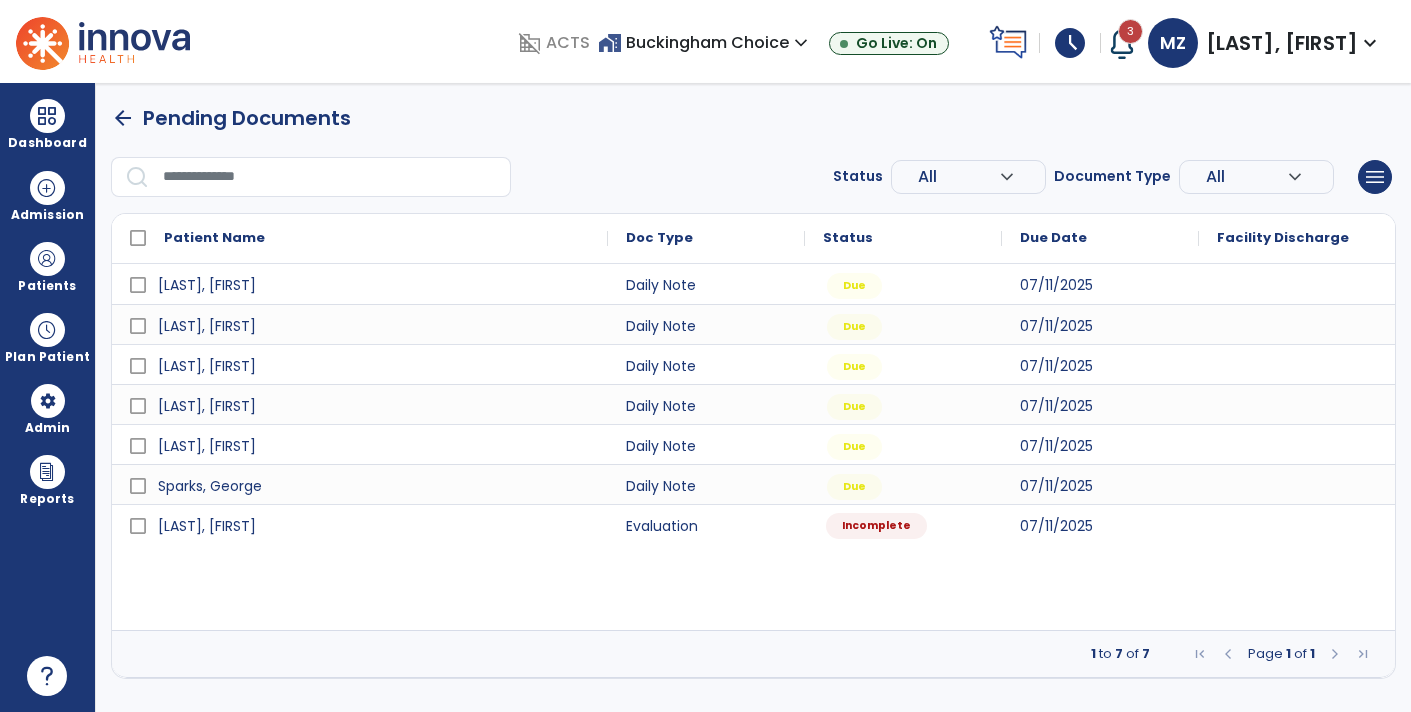 click on "Incomplete" at bounding box center [876, 526] 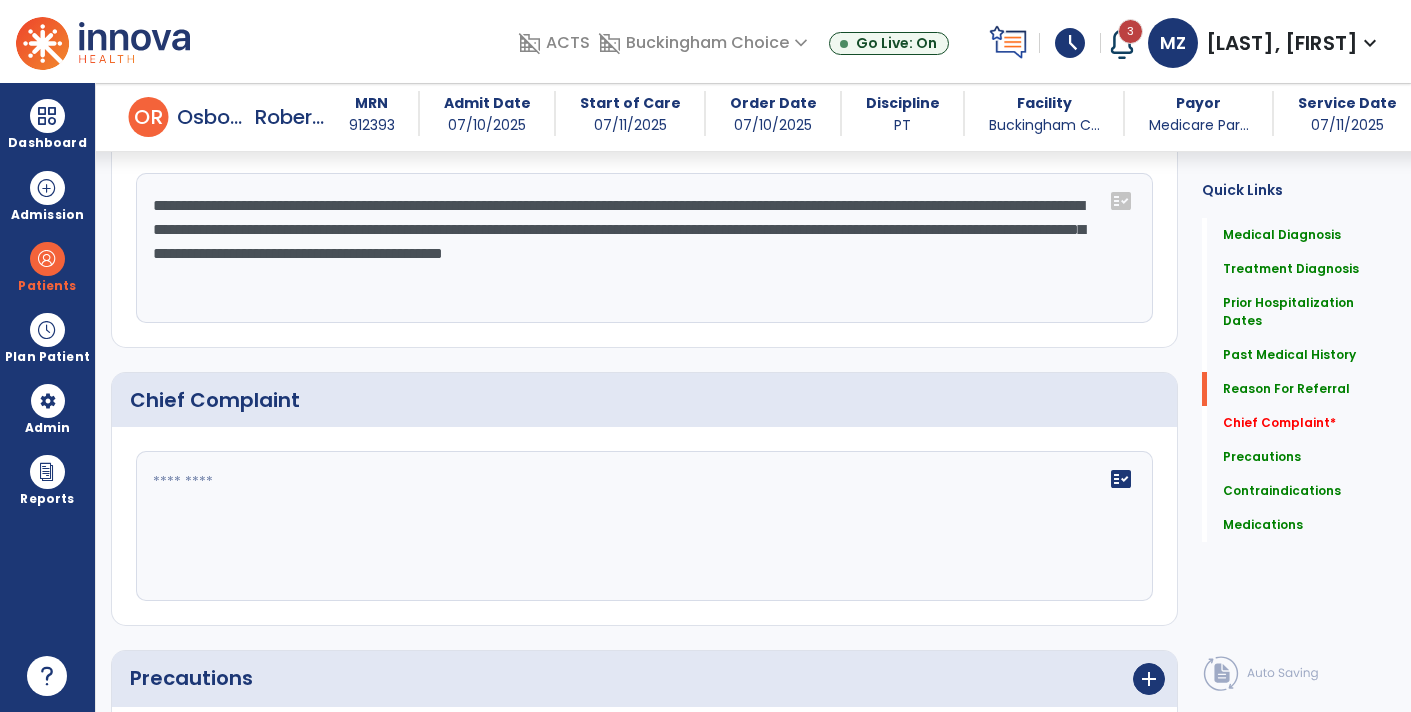 scroll, scrollTop: 1419, scrollLeft: 0, axis: vertical 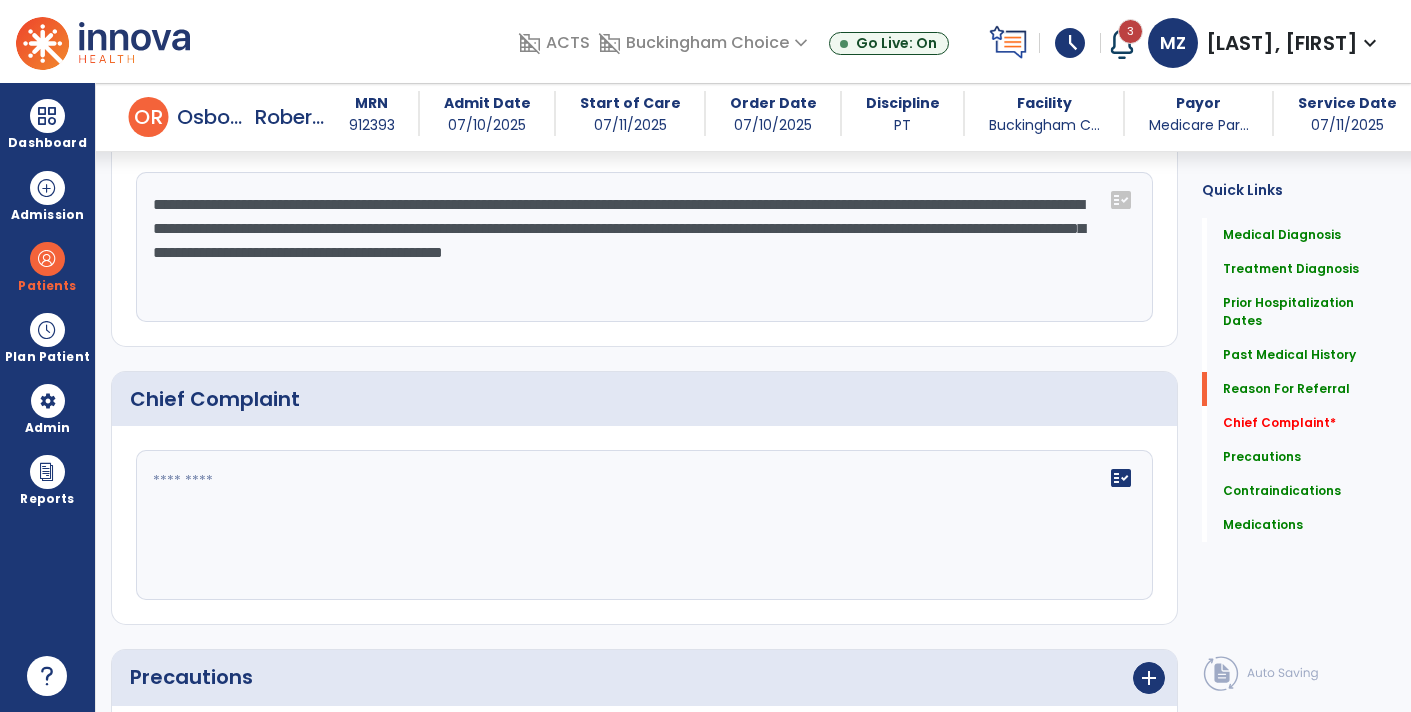 click on "fact_check" 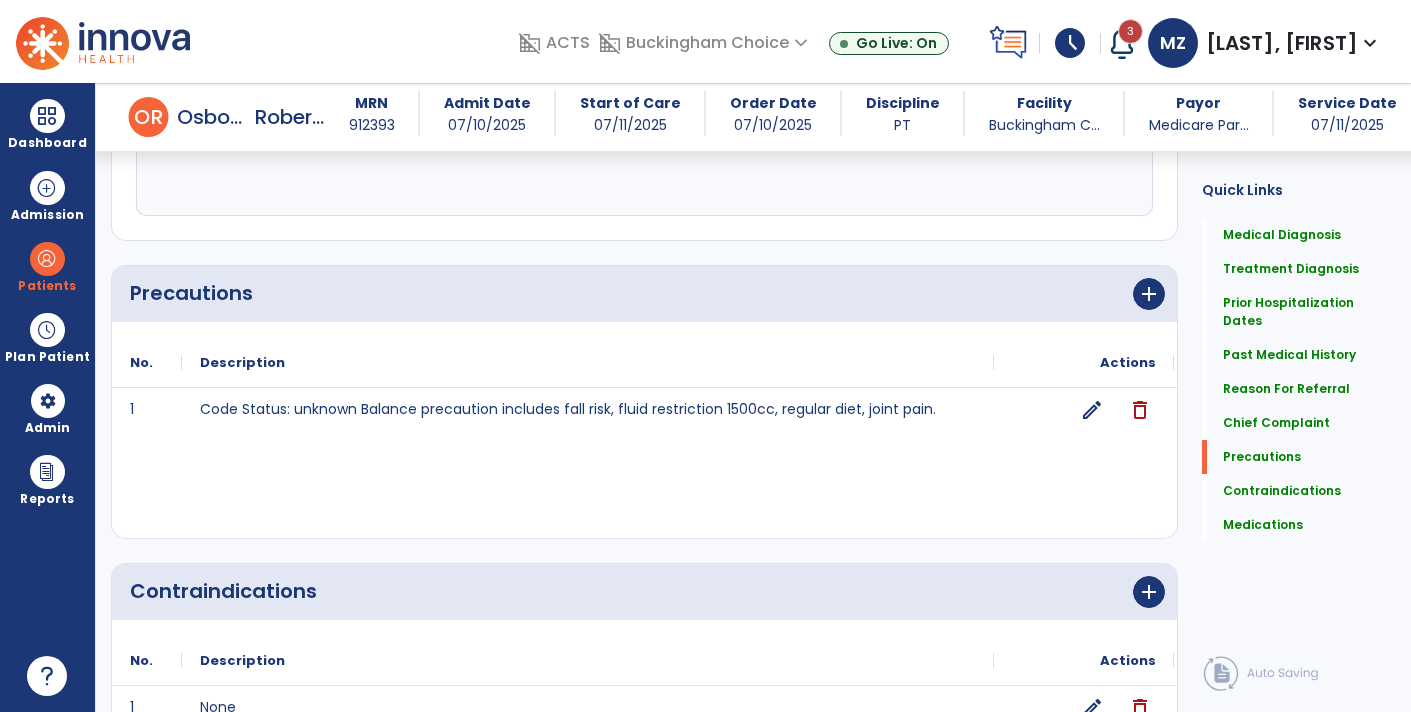 scroll, scrollTop: 1812, scrollLeft: 0, axis: vertical 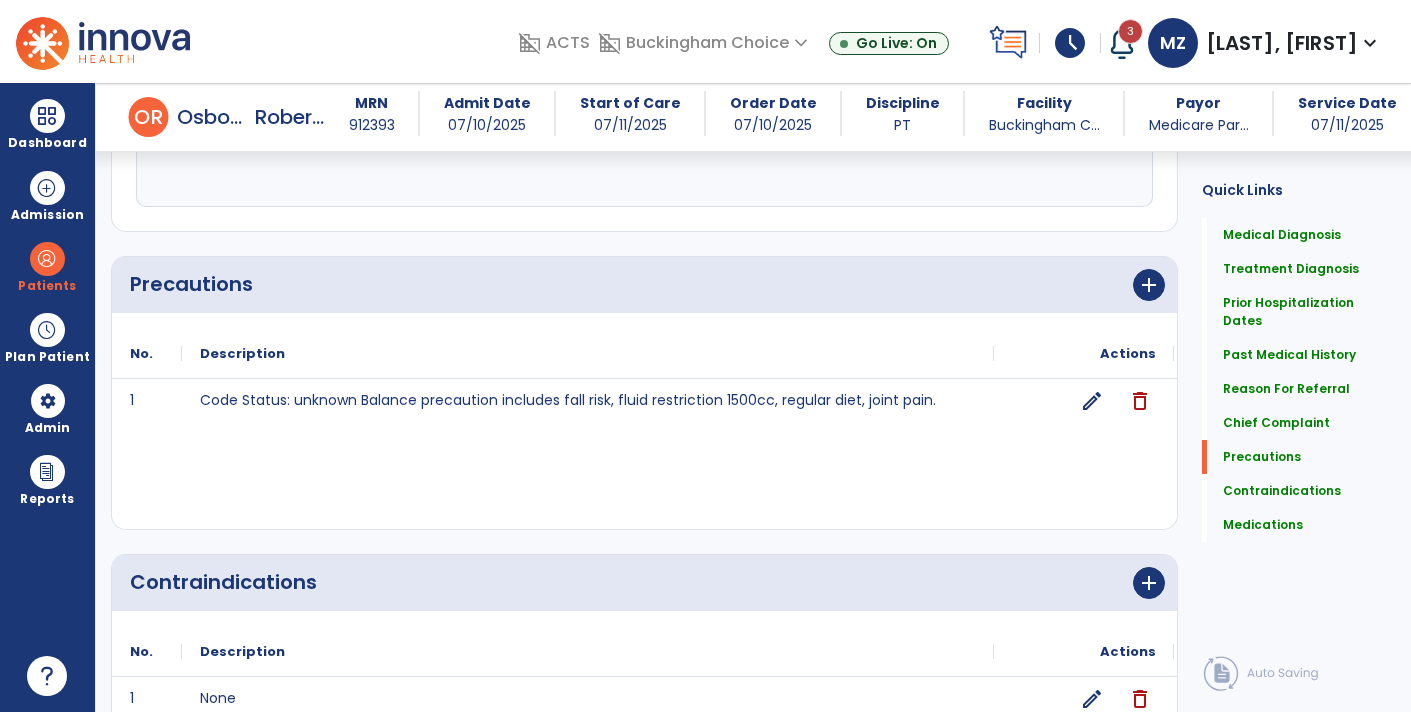 type on "**********" 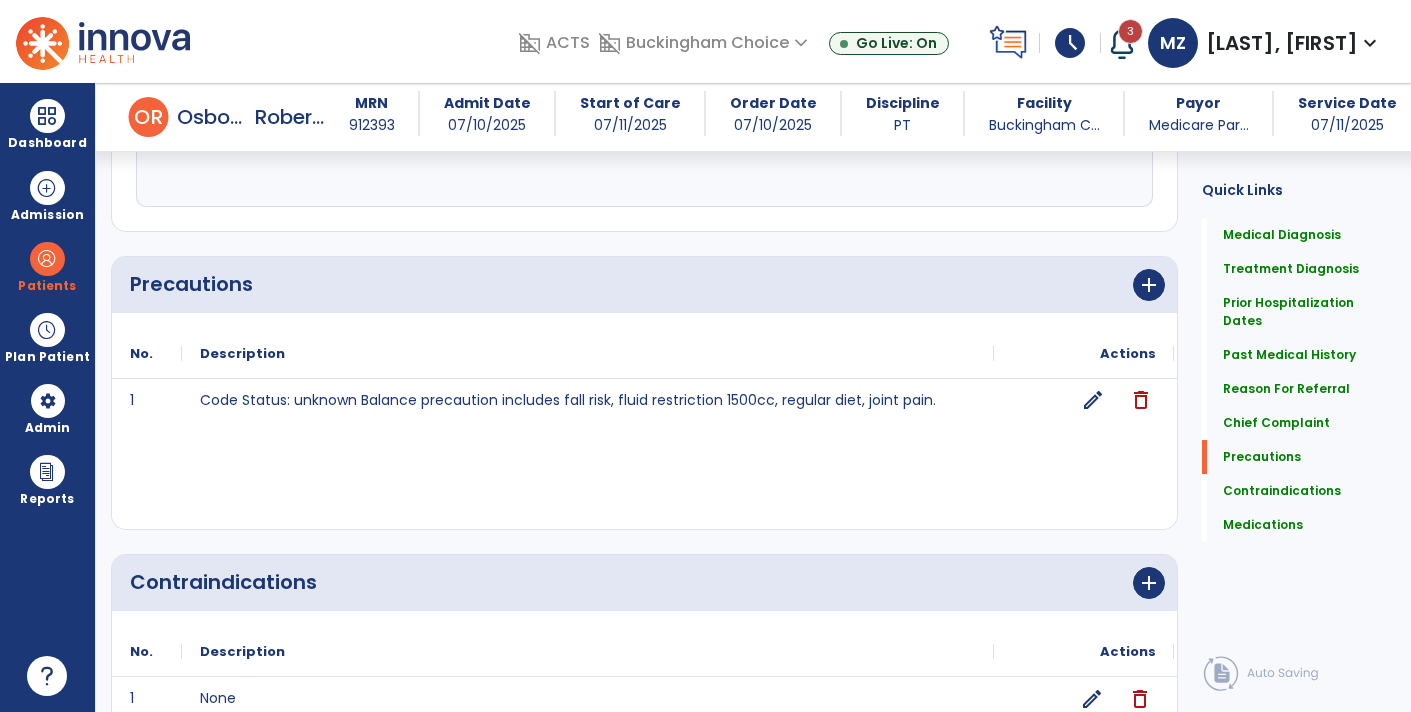 click on "edit" 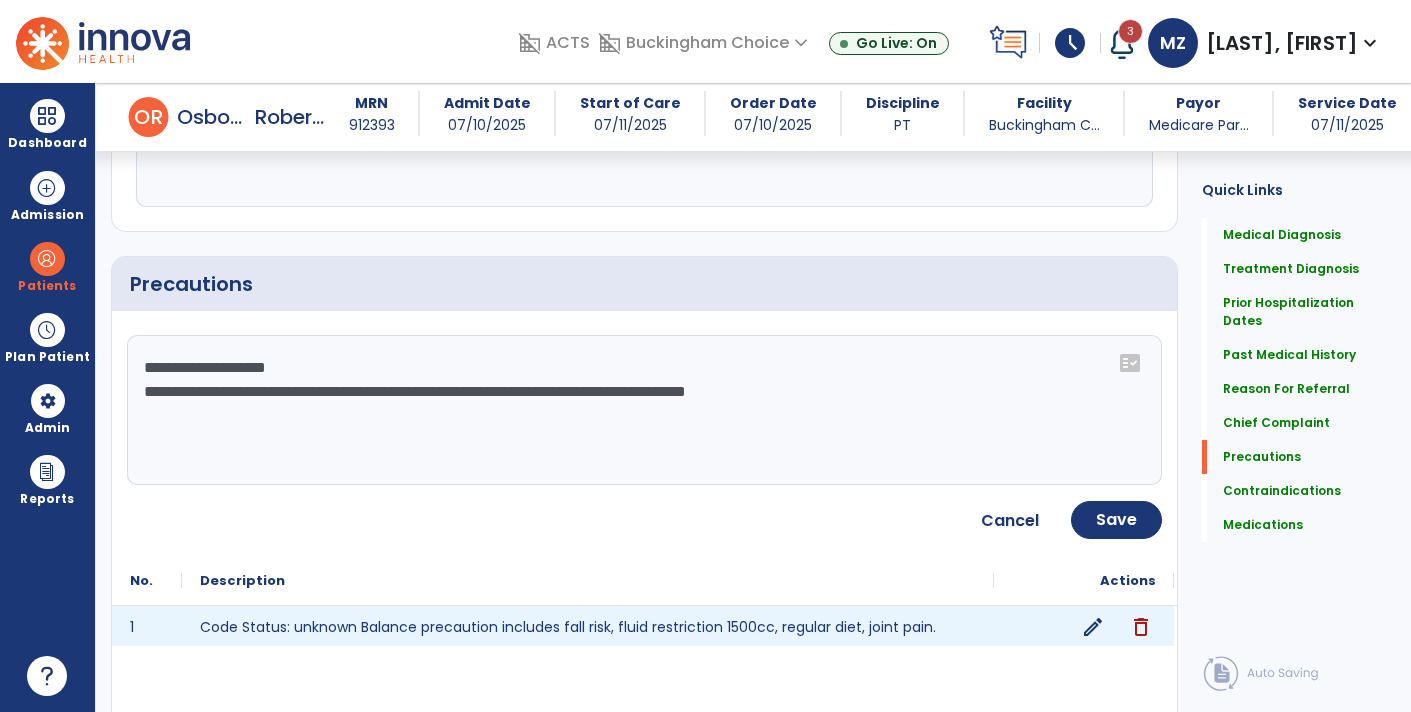 click on "**********" 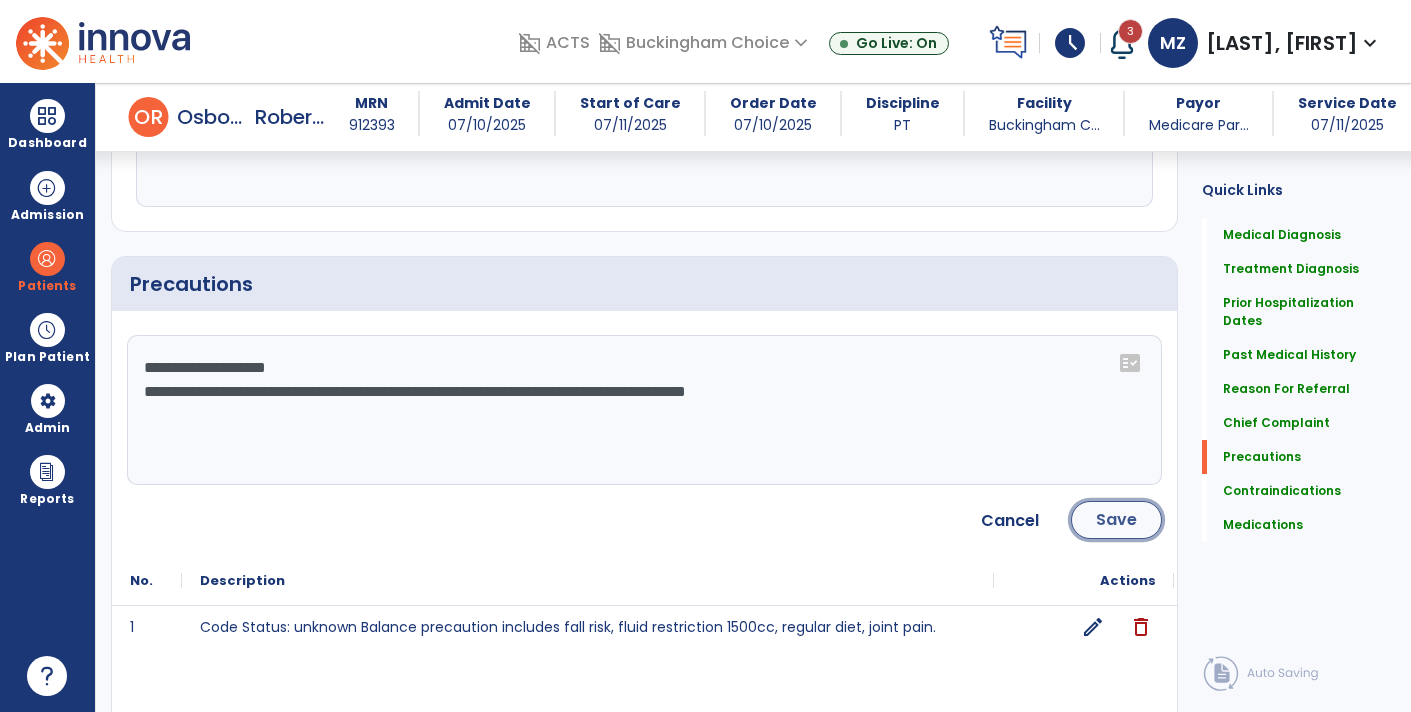 click on "Save" 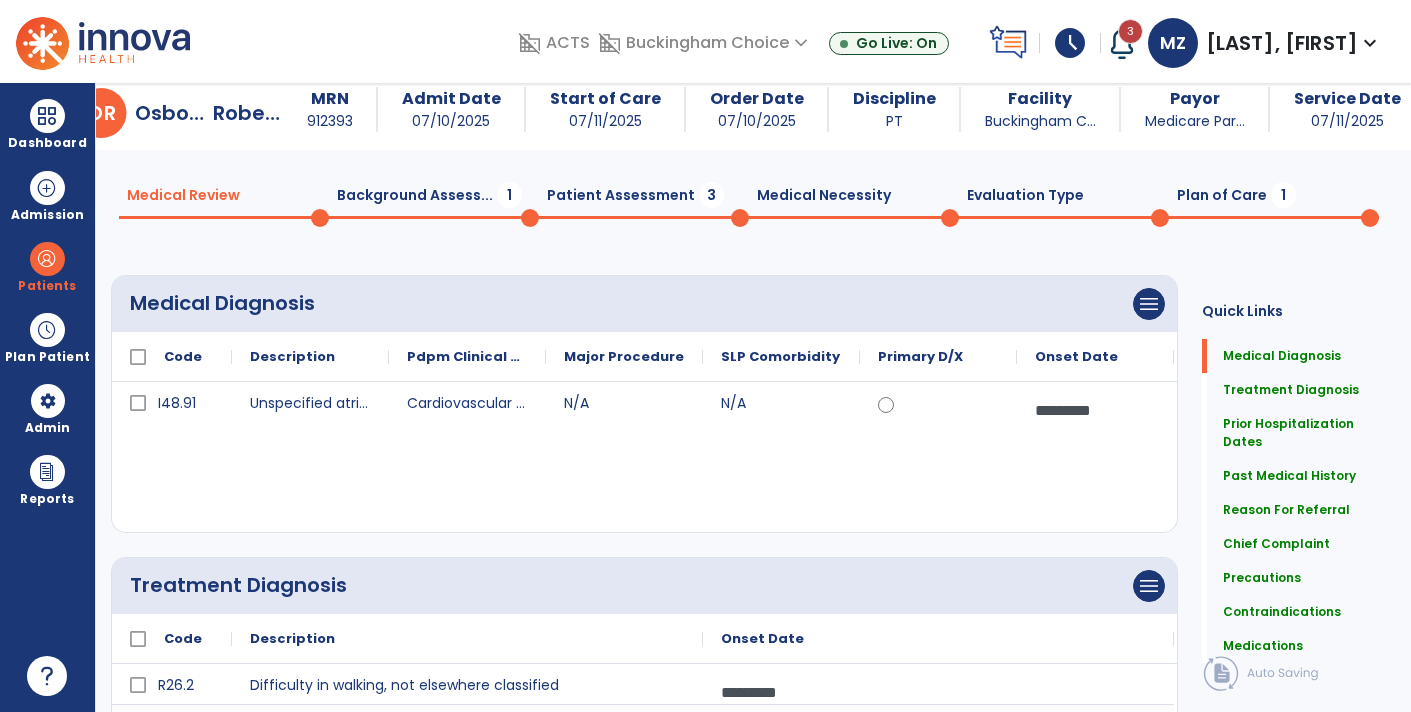 scroll, scrollTop: 0, scrollLeft: 0, axis: both 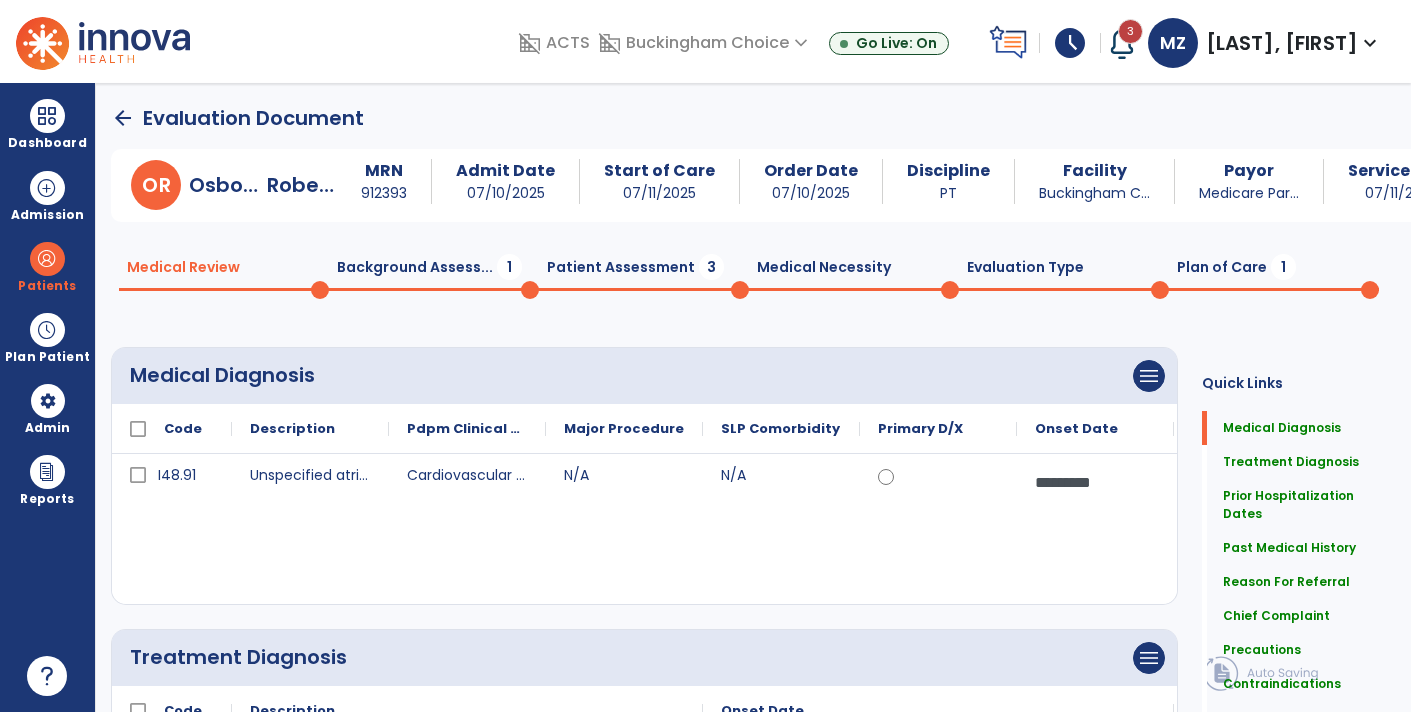click on "Background Assess...  1" 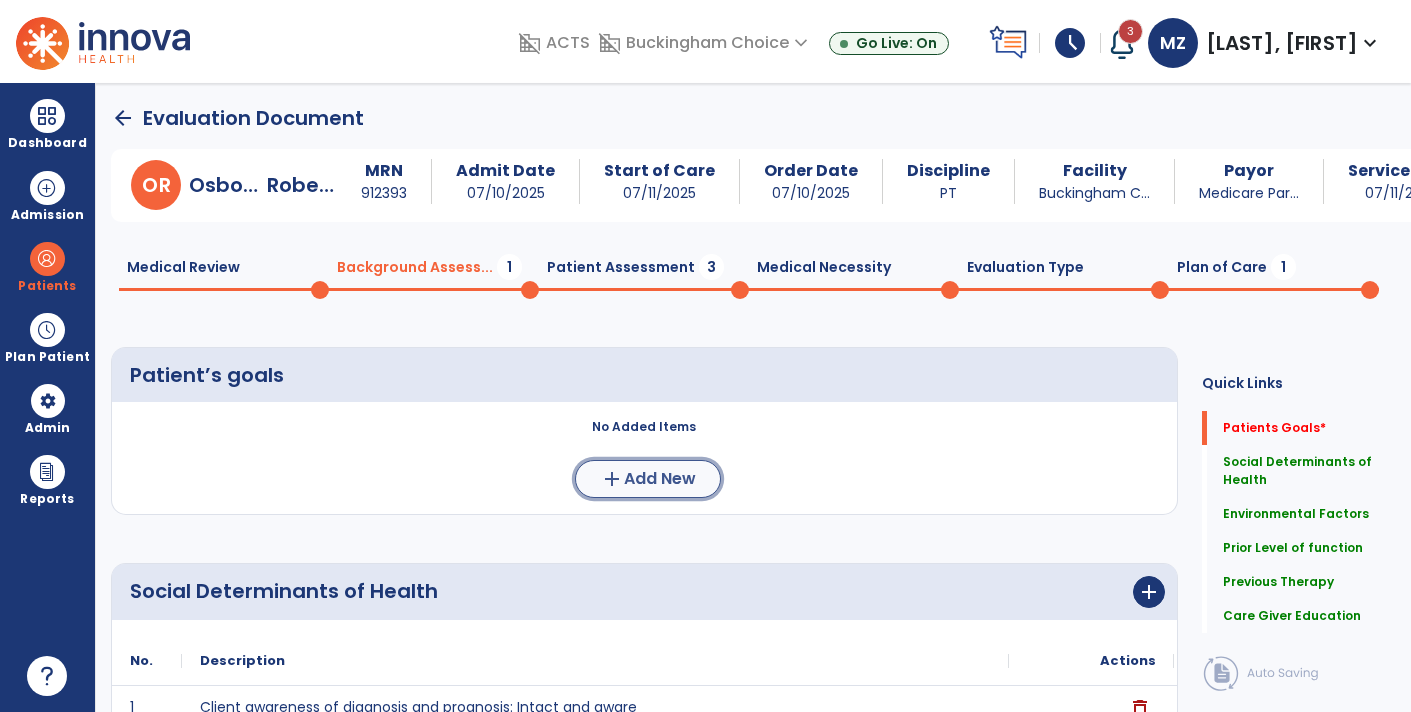 click on "Add New" 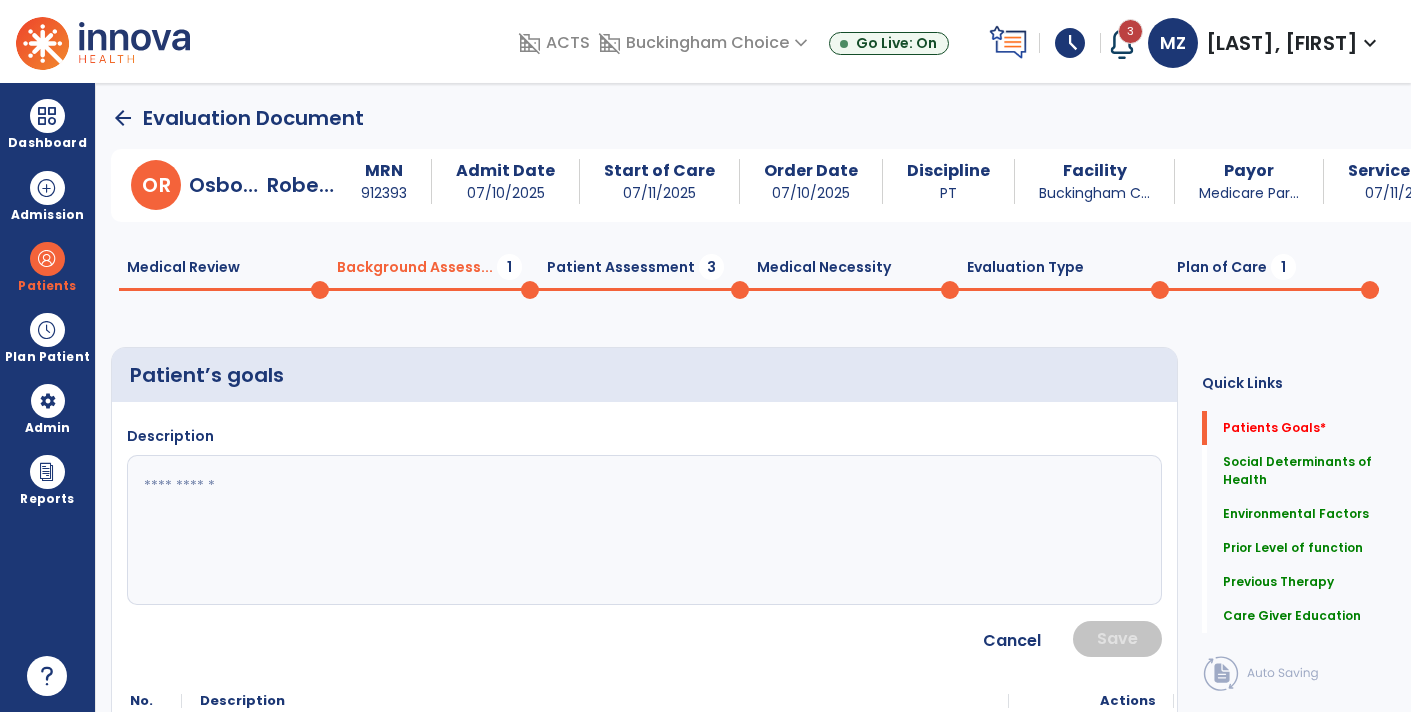 click 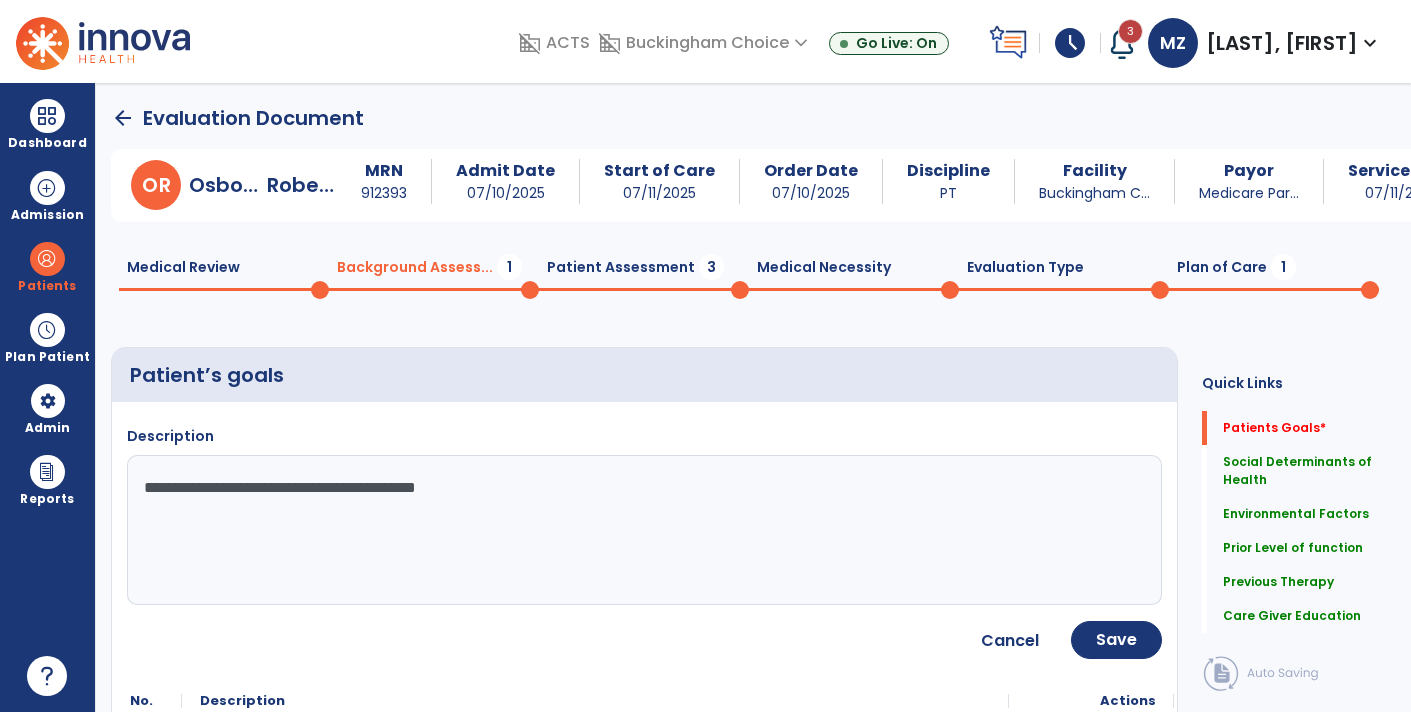 type on "**********" 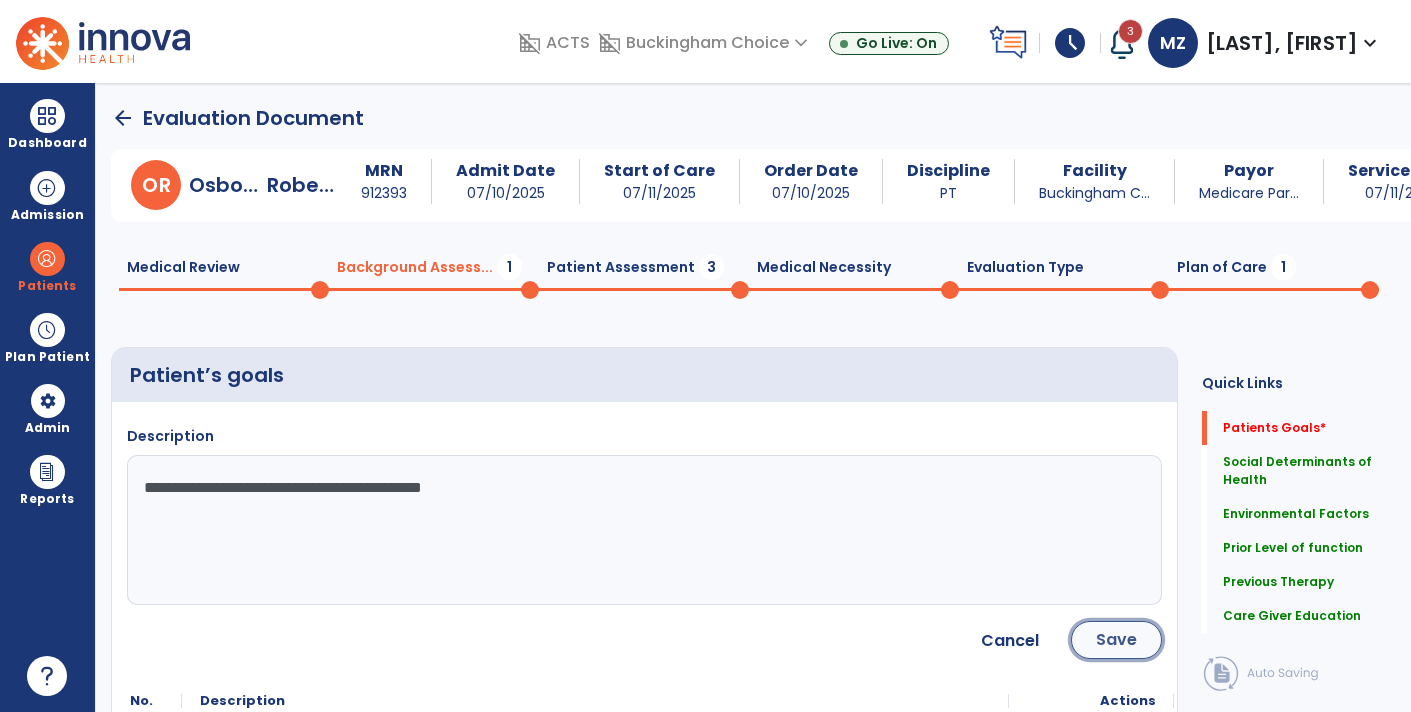 click on "Save" 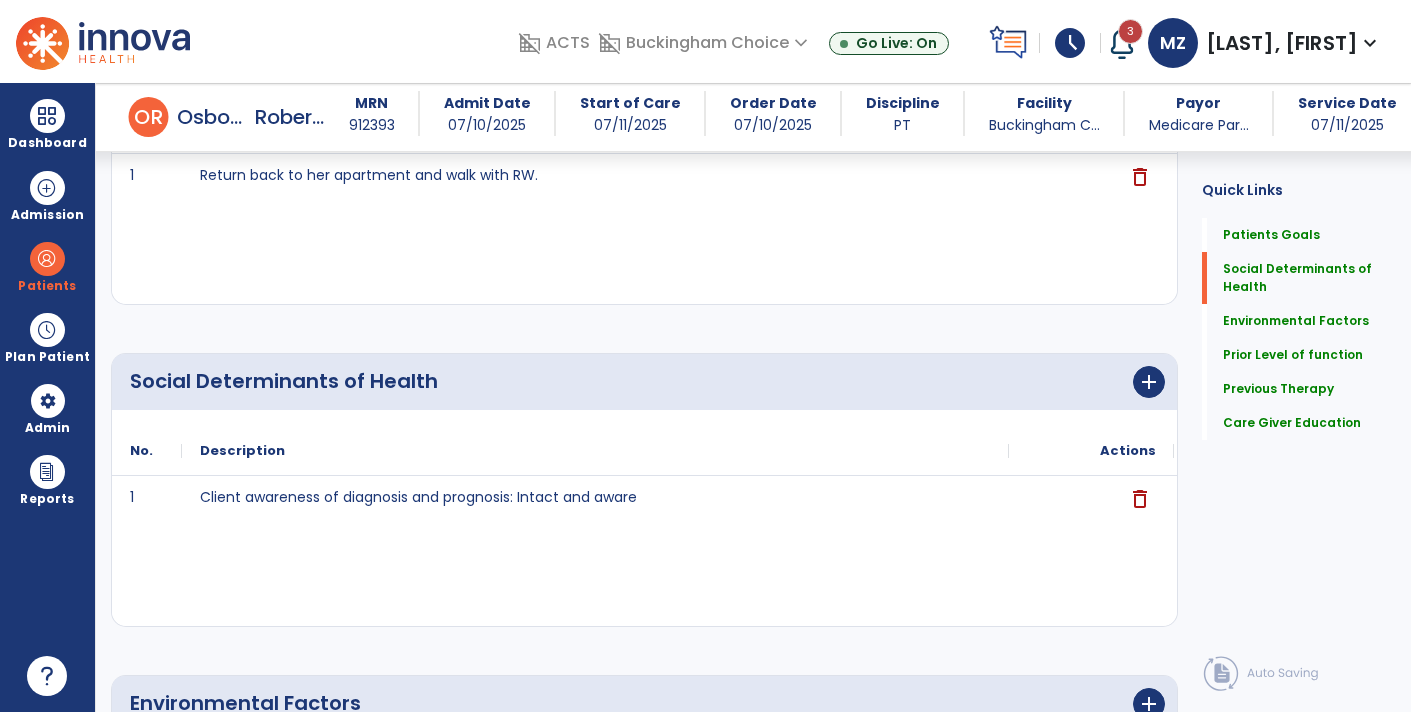 scroll, scrollTop: 0, scrollLeft: 0, axis: both 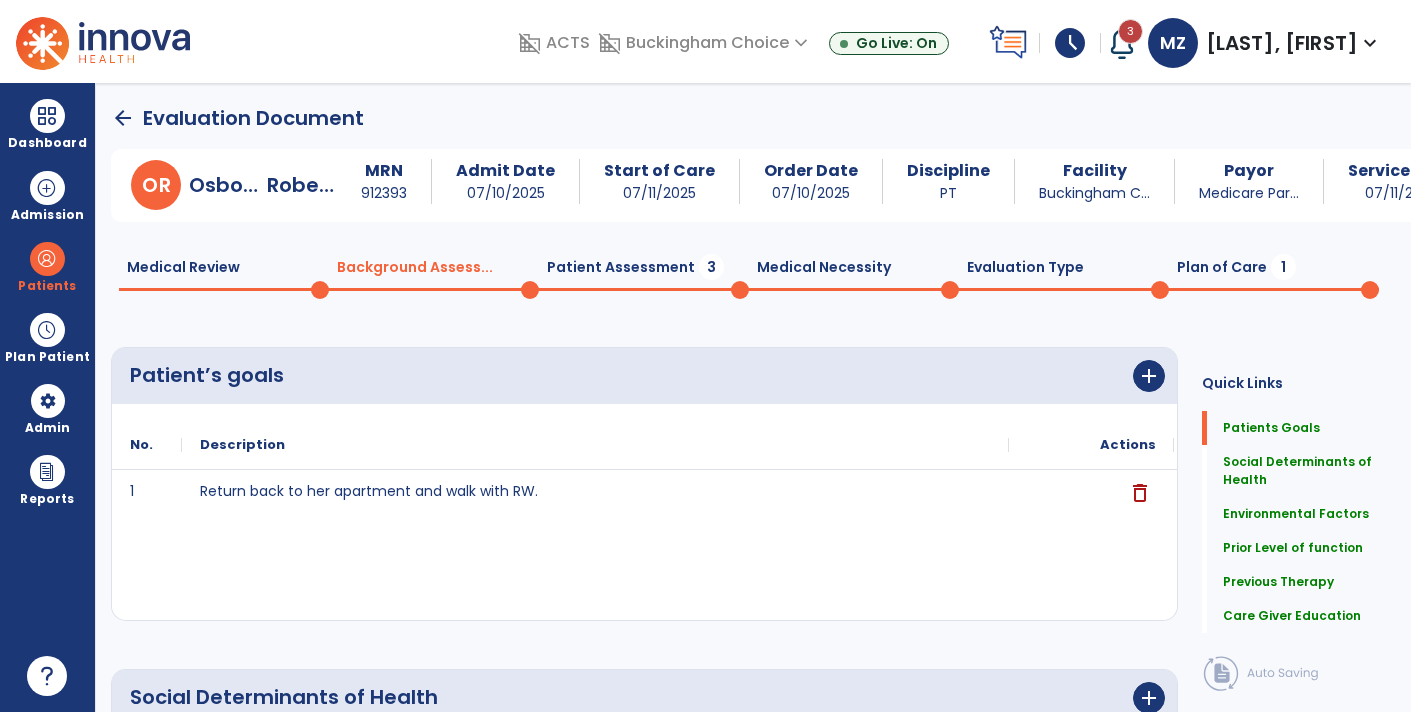 click on "Patient Assessment  3" 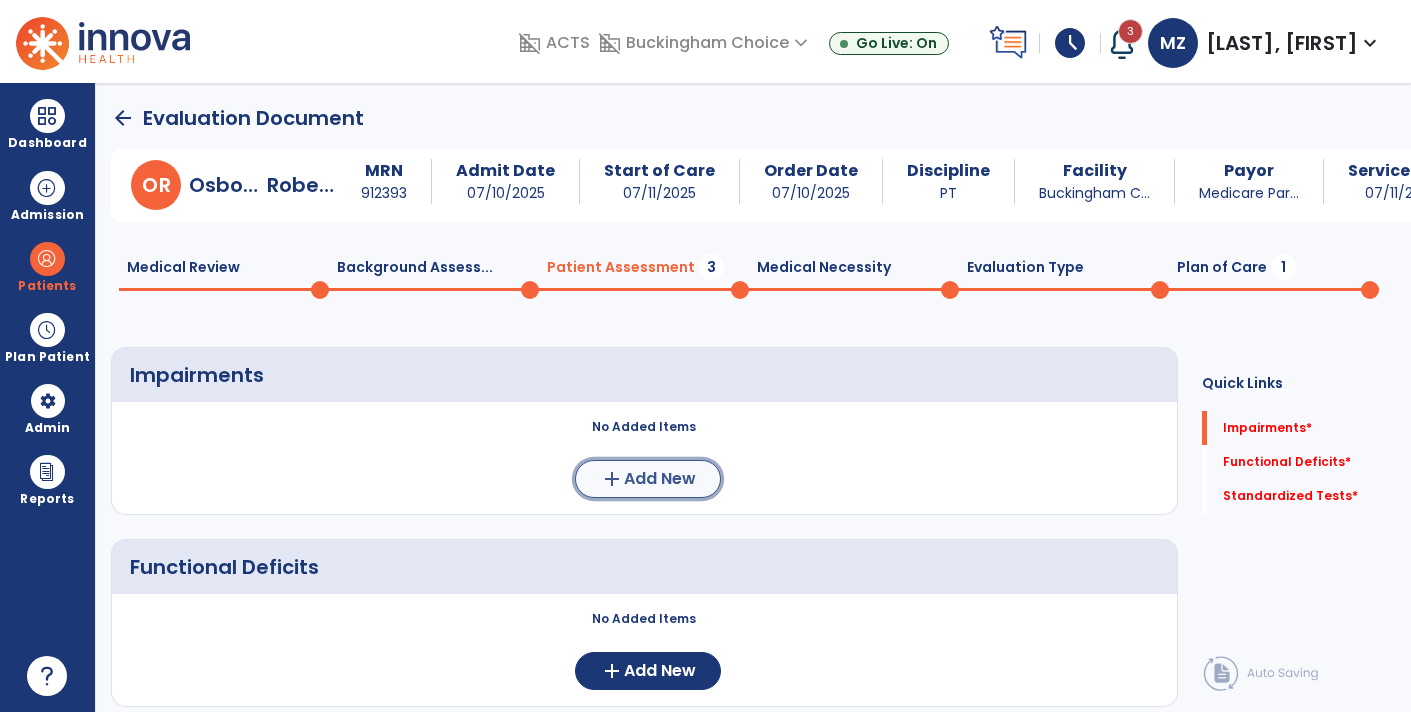 click on "Add New" 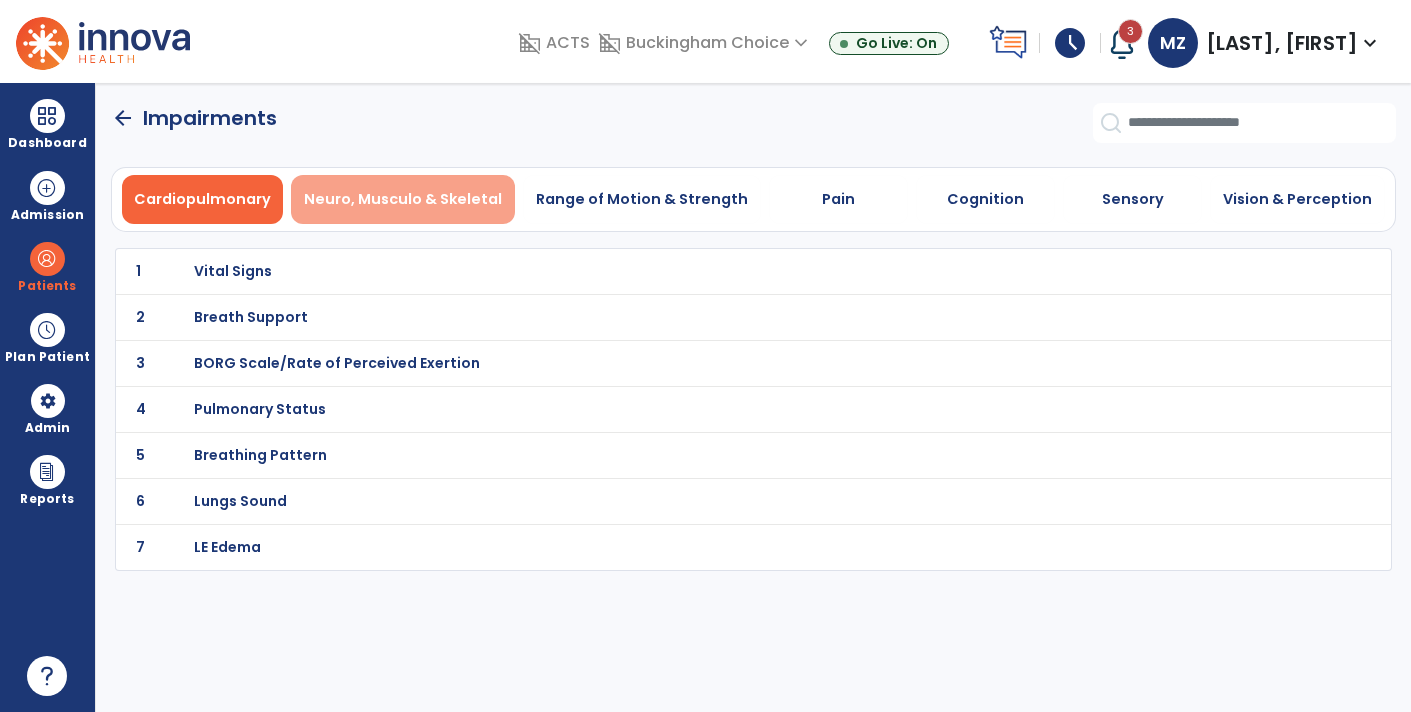 click on "Neuro, Musculo & Skeletal" at bounding box center [403, 199] 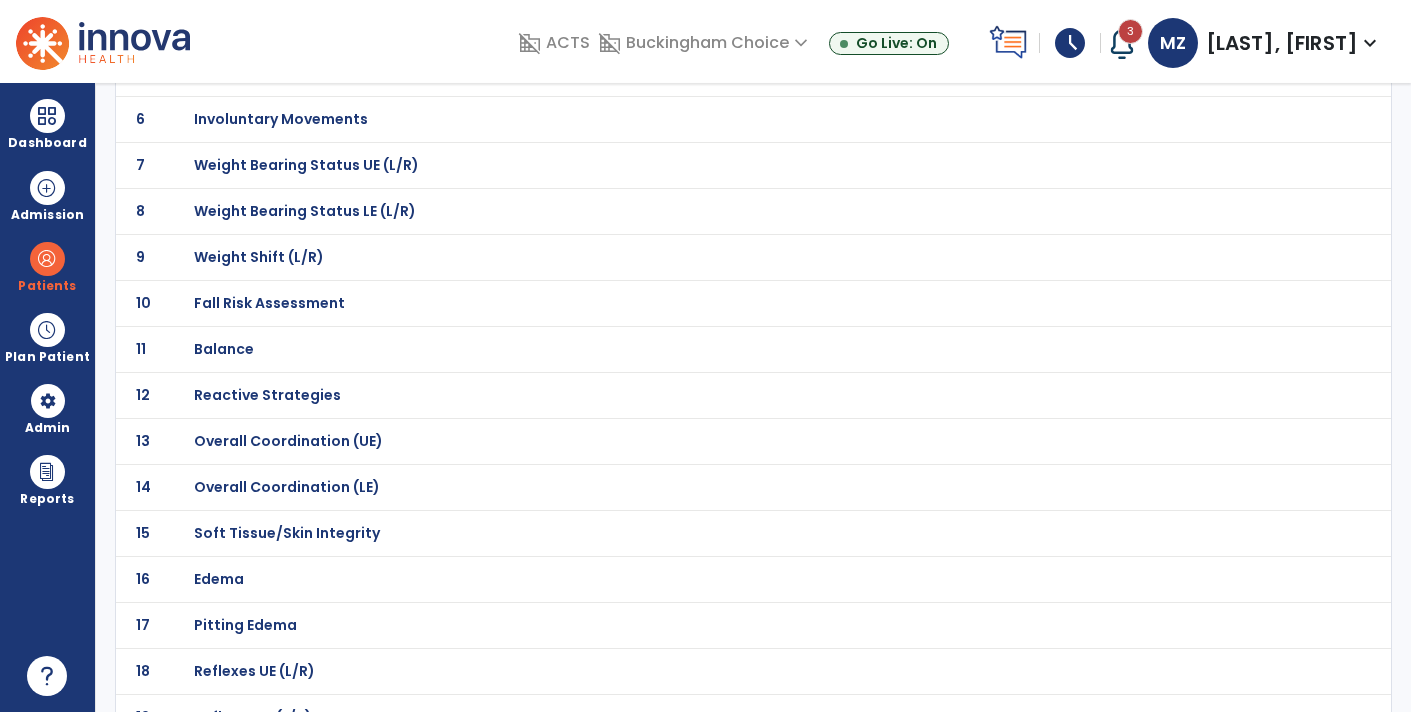 scroll, scrollTop: 372, scrollLeft: 0, axis: vertical 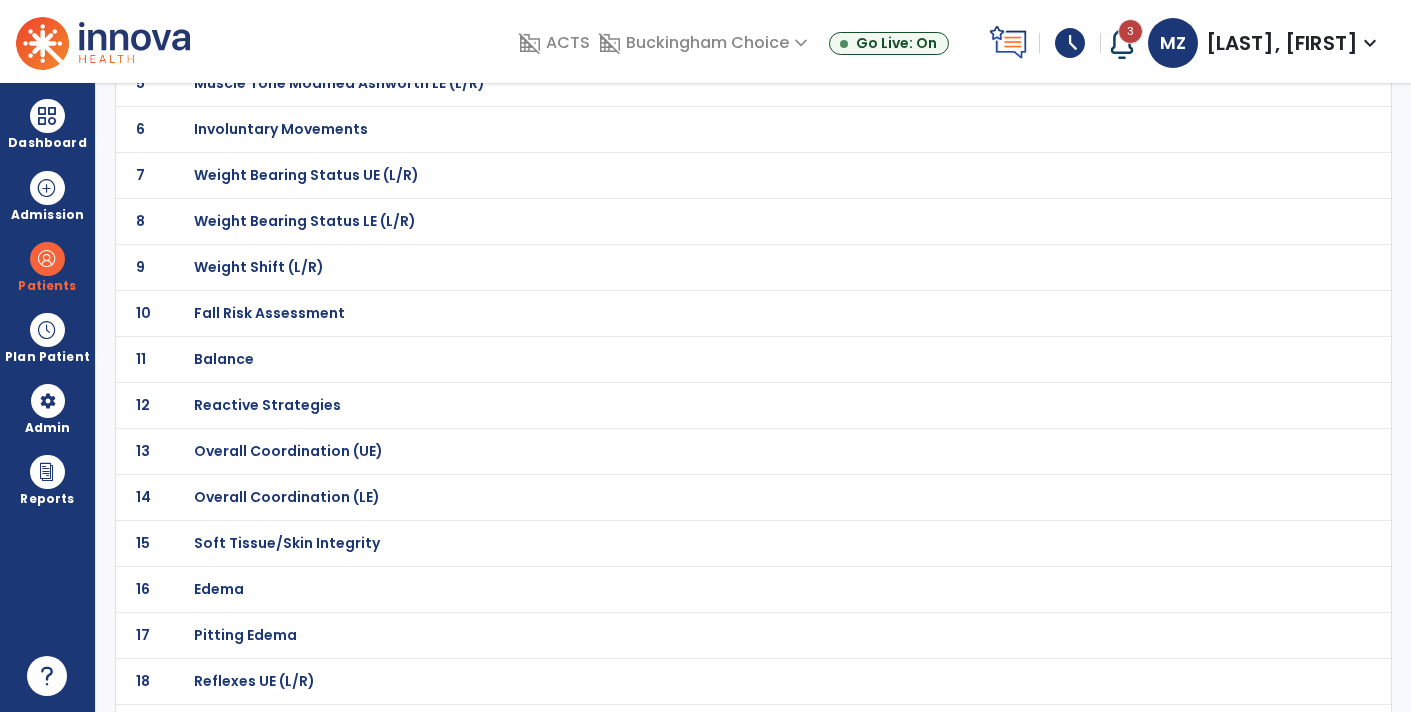 click on "Fall Risk Assessment" at bounding box center (265, -101) 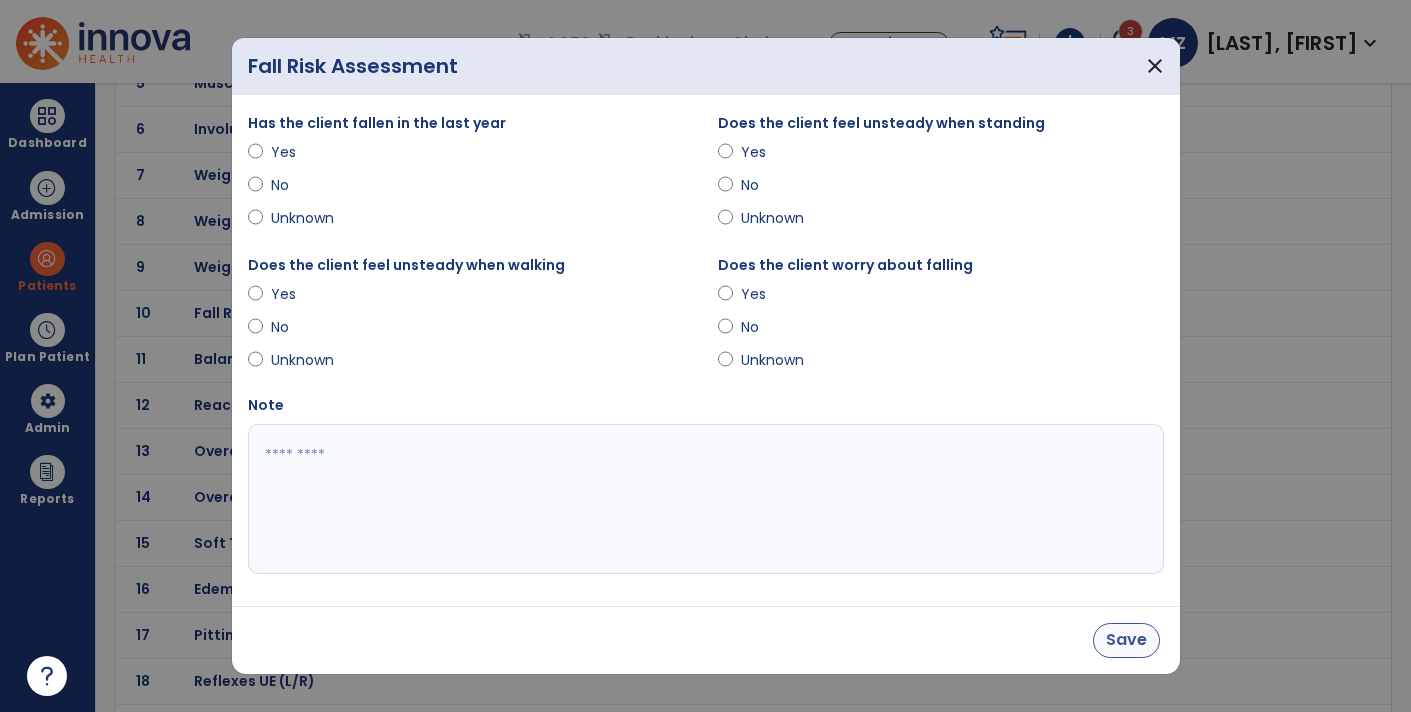 click on "Save" at bounding box center (1126, 640) 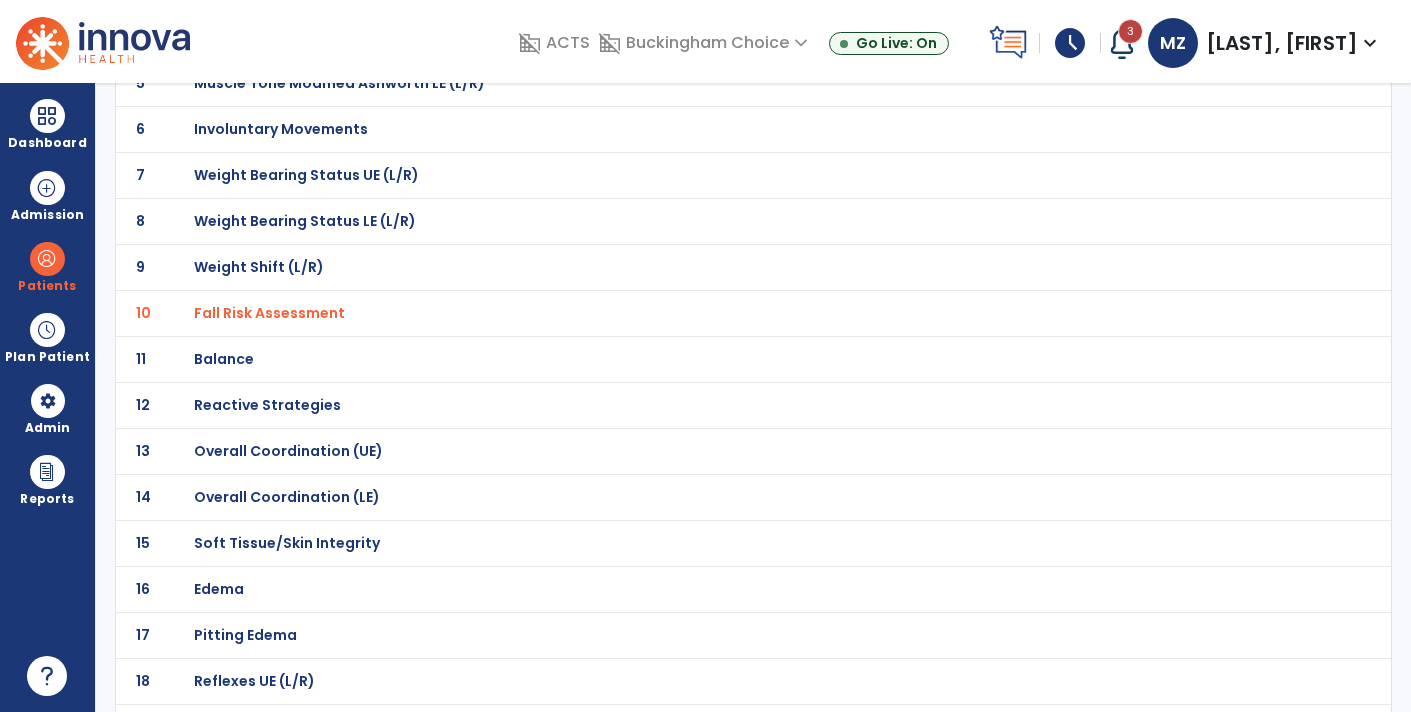 click on "Balance" at bounding box center (265, -101) 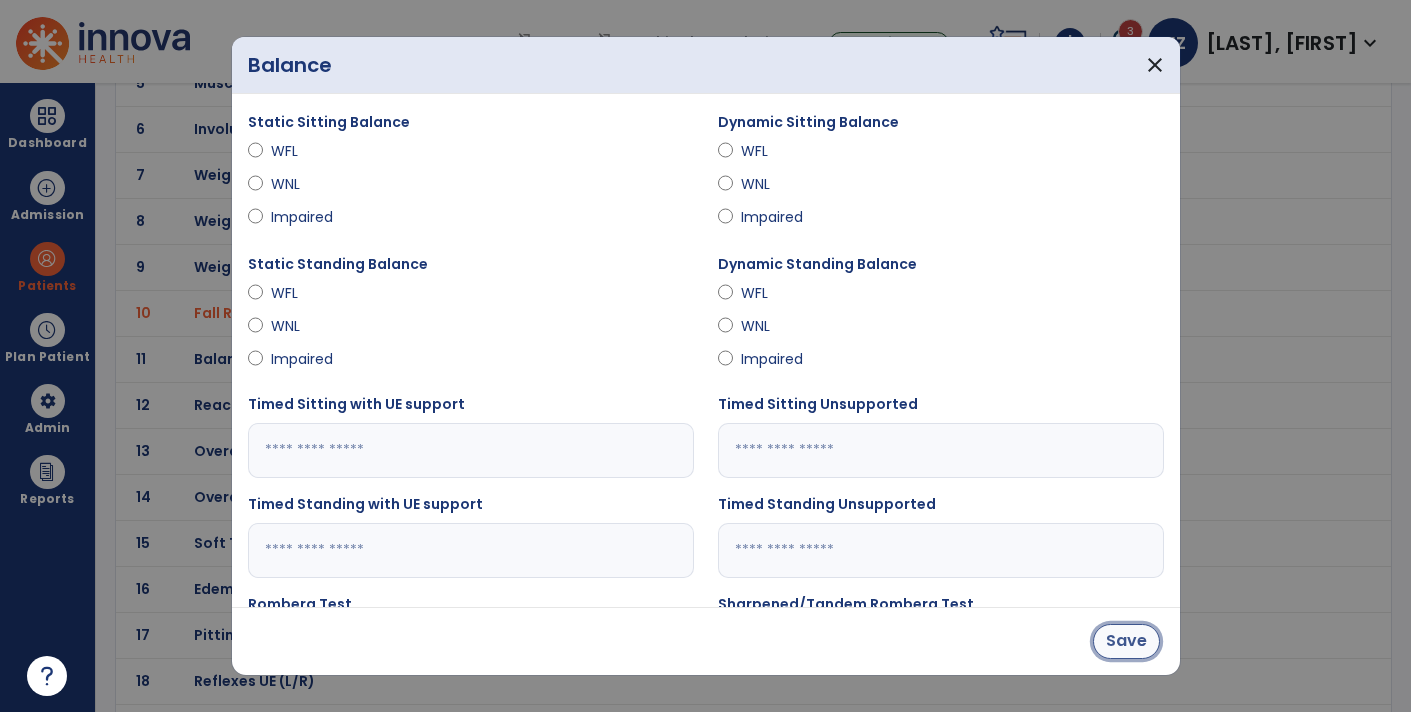 click on "Save" at bounding box center (1126, 641) 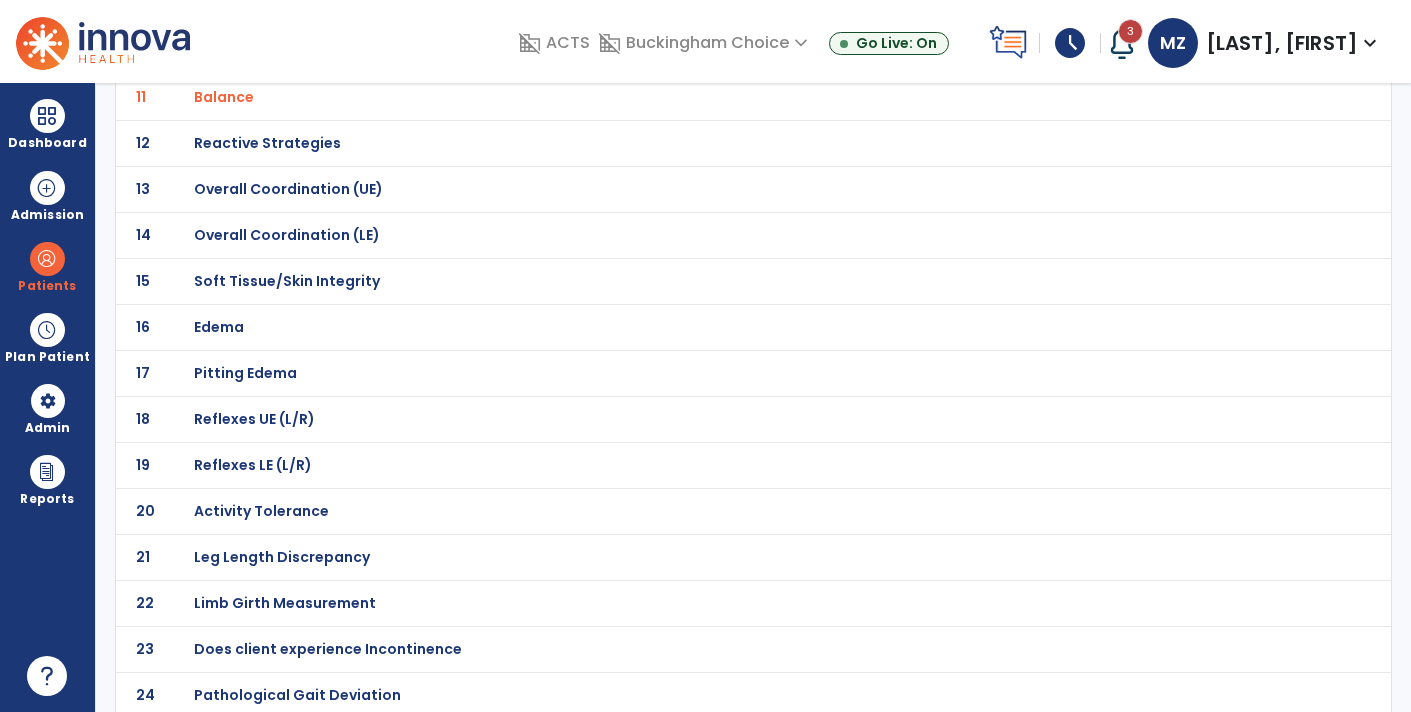 scroll, scrollTop: 679, scrollLeft: 0, axis: vertical 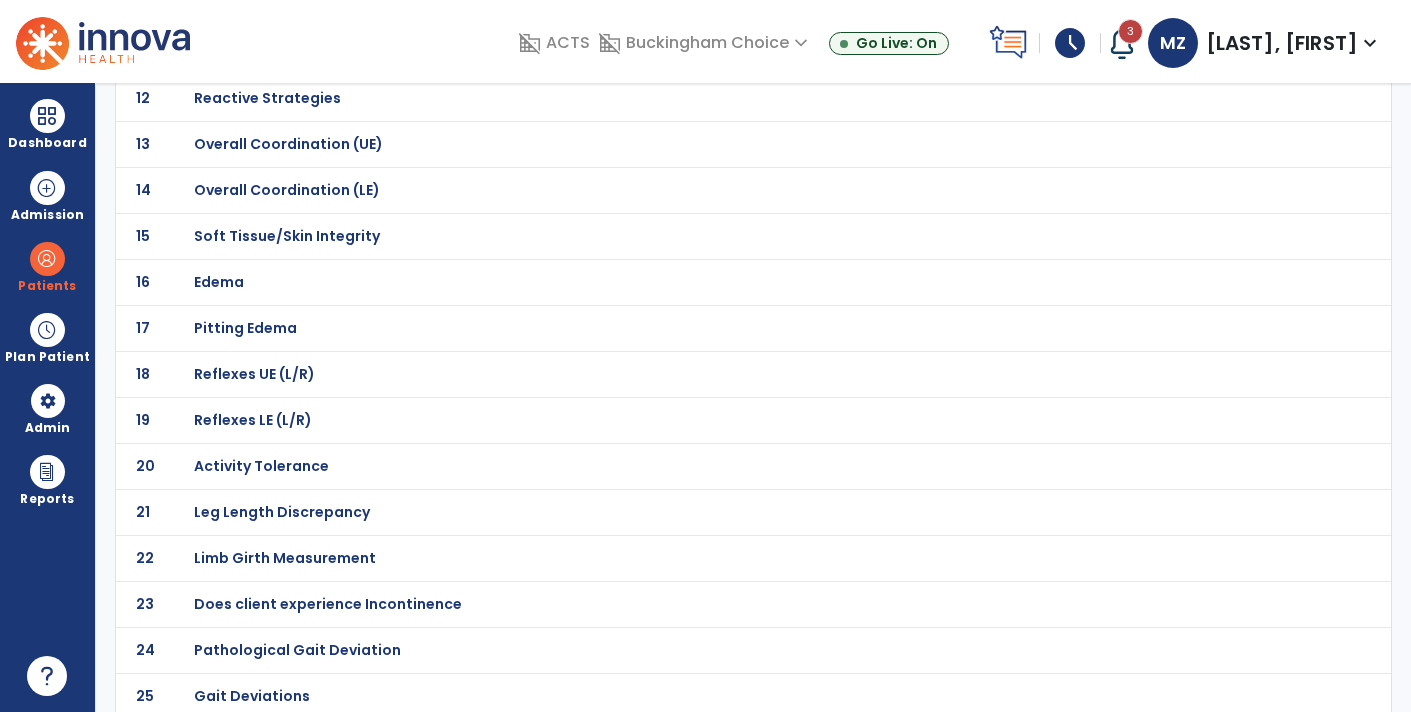 click on "Gait Deviations" at bounding box center [265, -408] 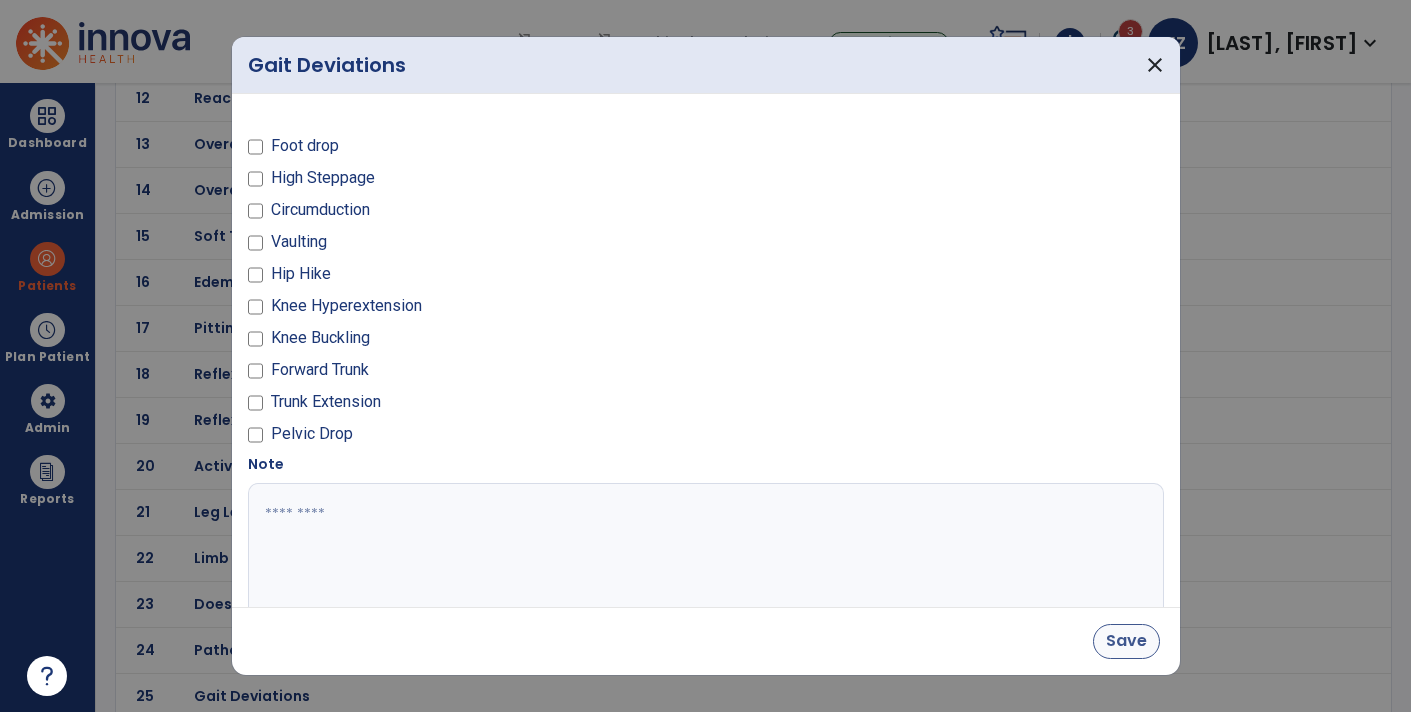 click on "Save" at bounding box center [1126, 641] 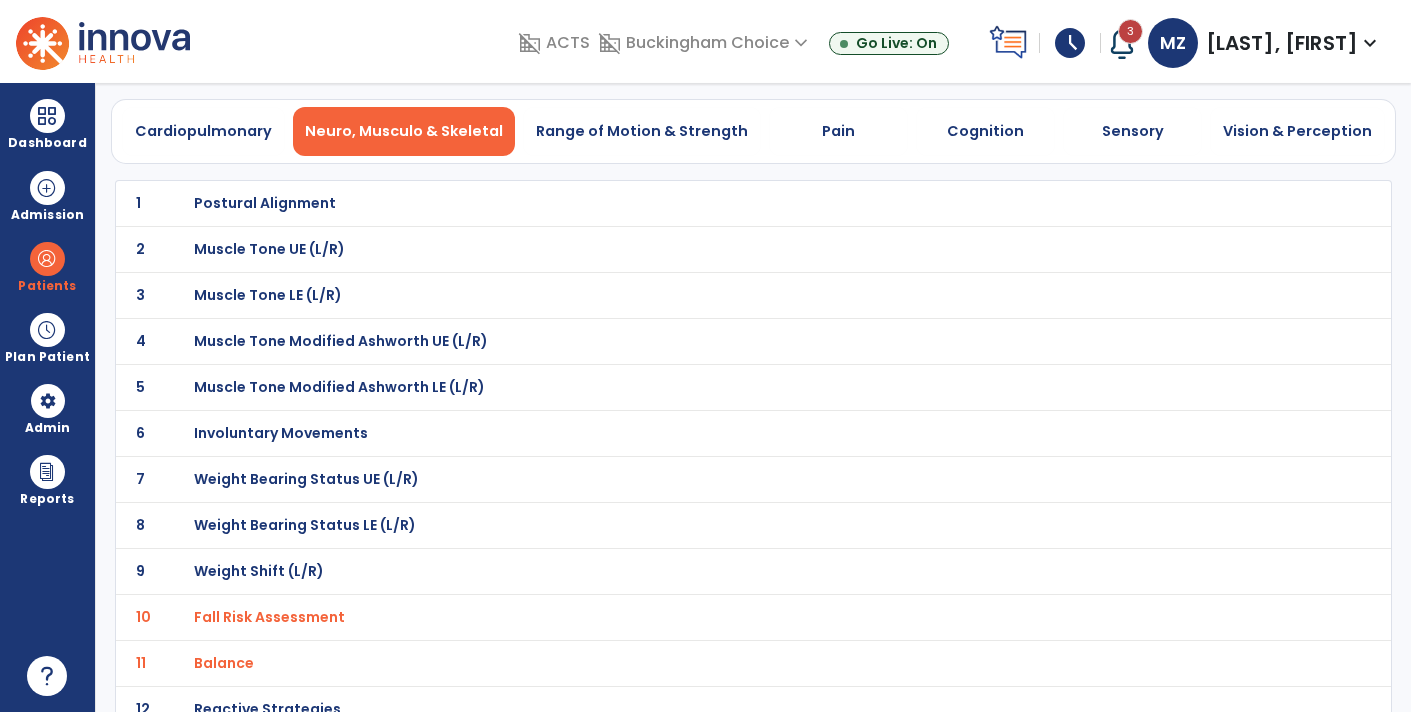 scroll, scrollTop: 0, scrollLeft: 0, axis: both 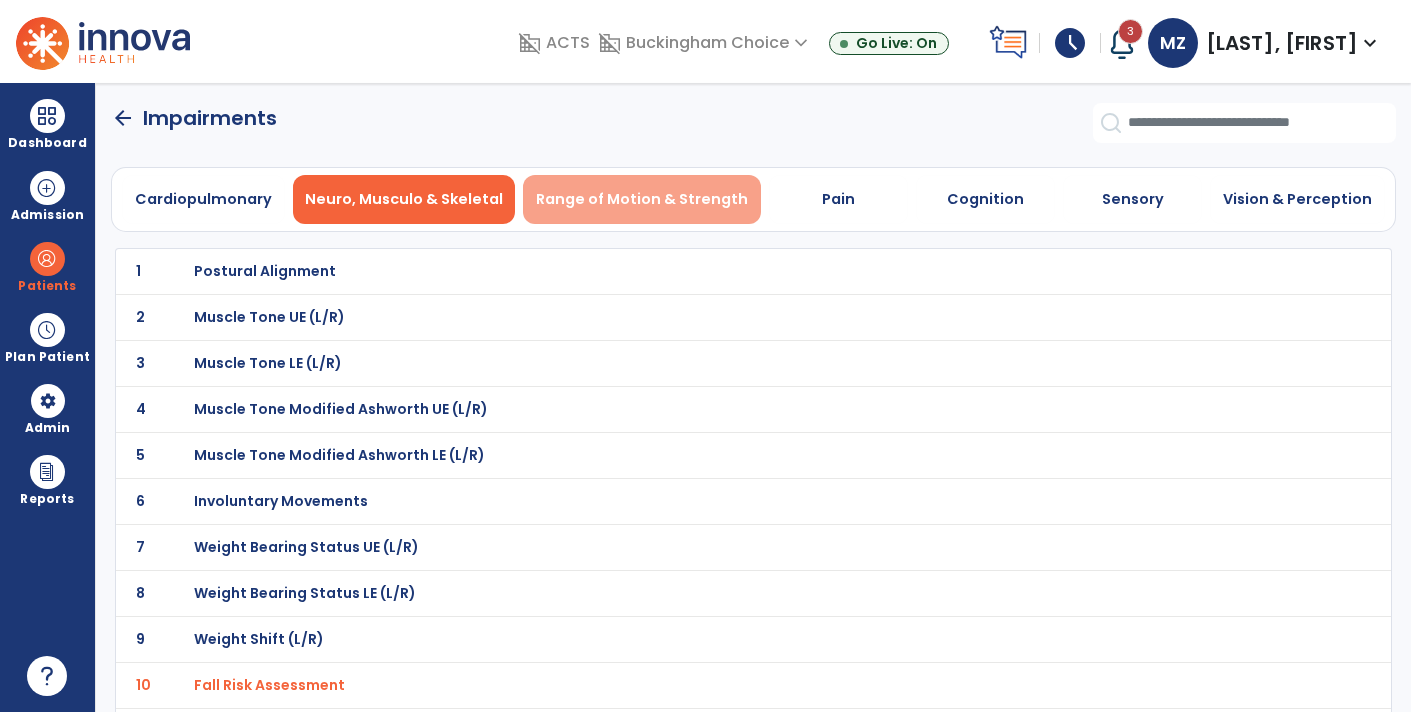 click on "Range of Motion & Strength" at bounding box center [642, 199] 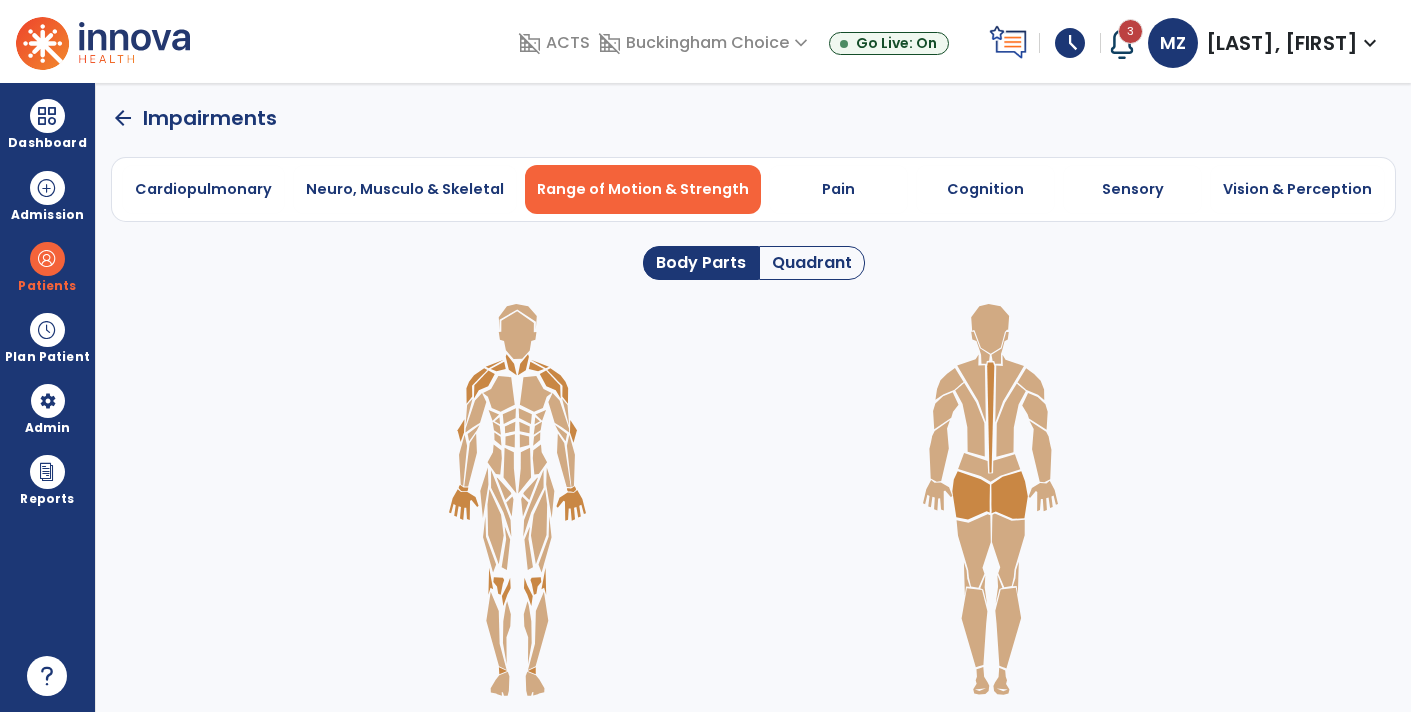 click 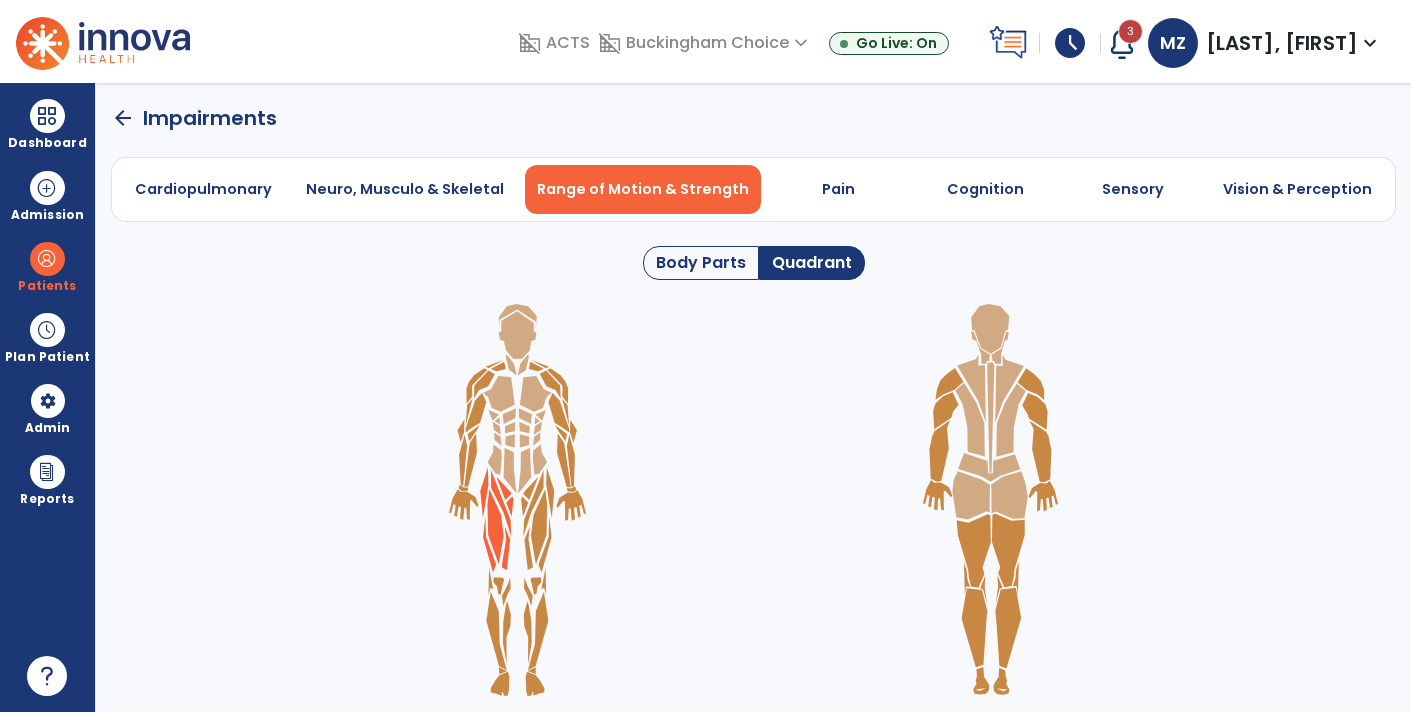 click 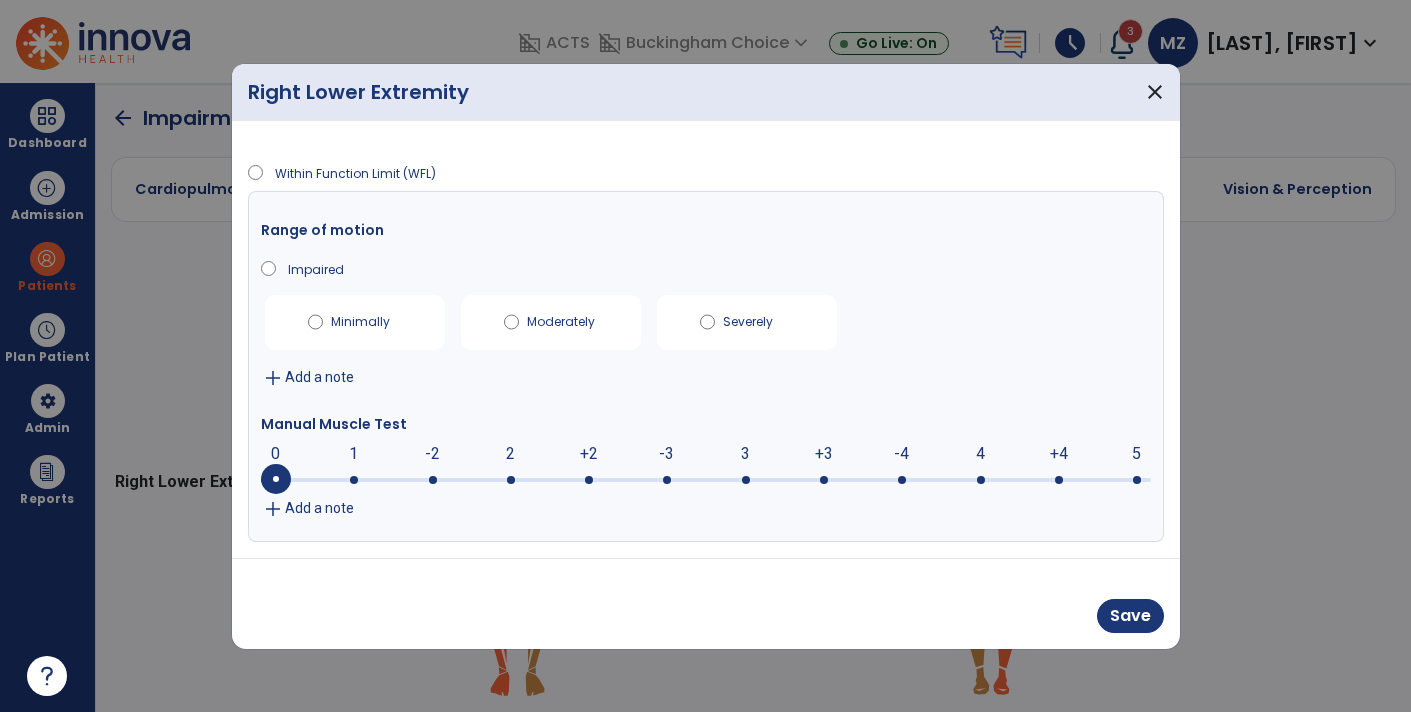 click at bounding box center [706, 480] 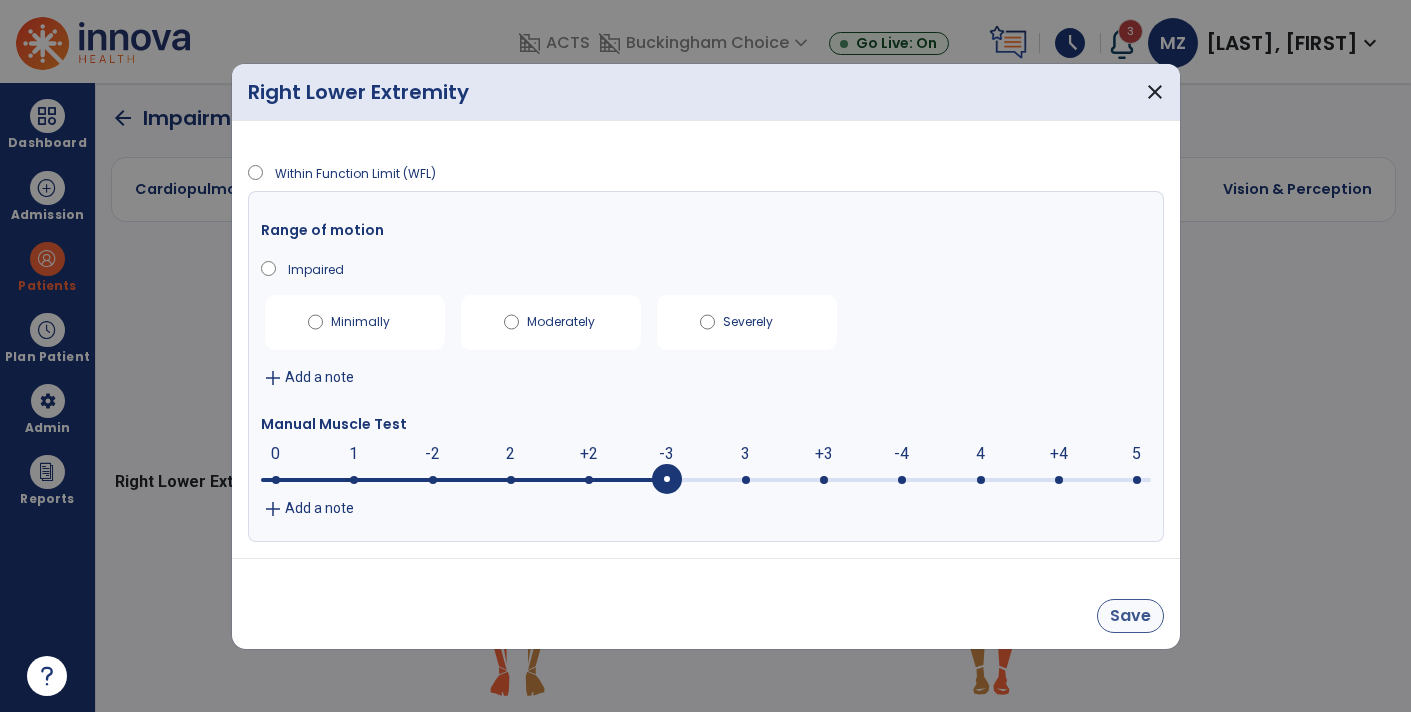 click on "Save" at bounding box center [1130, 616] 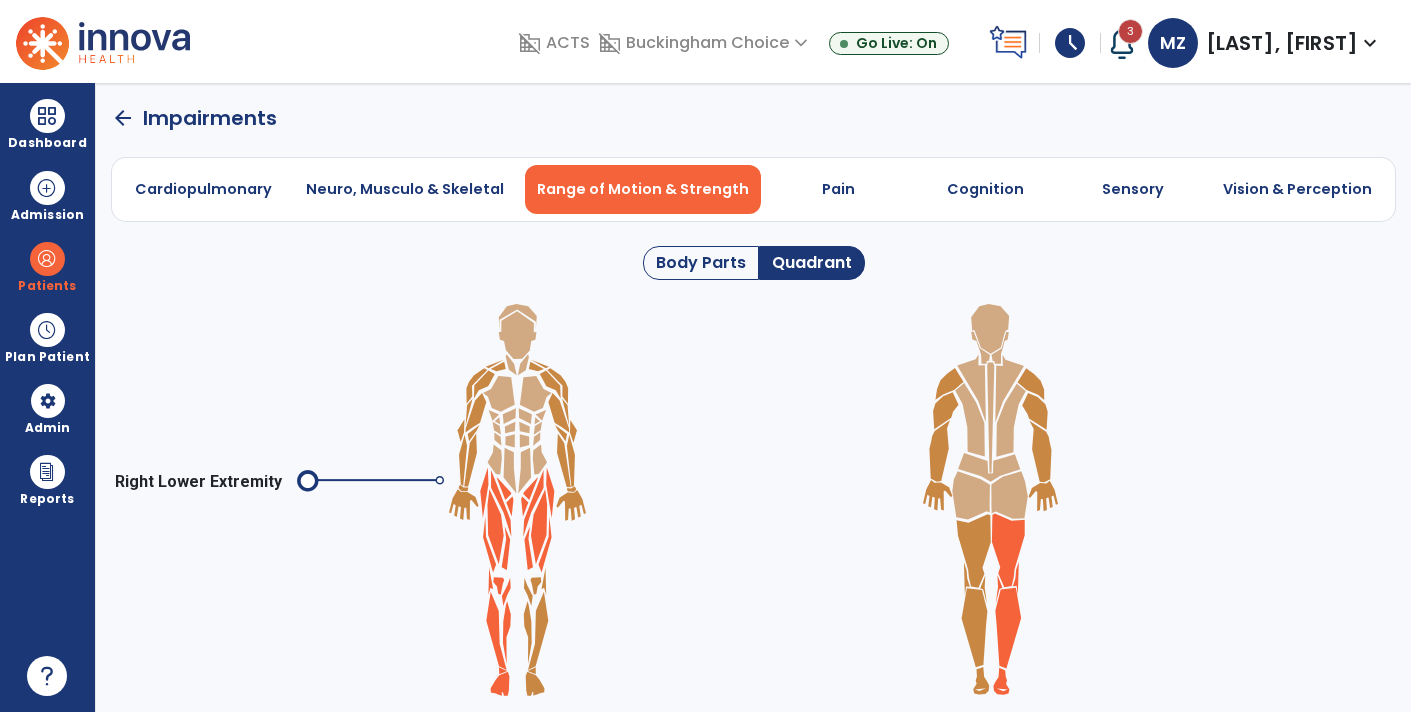 click 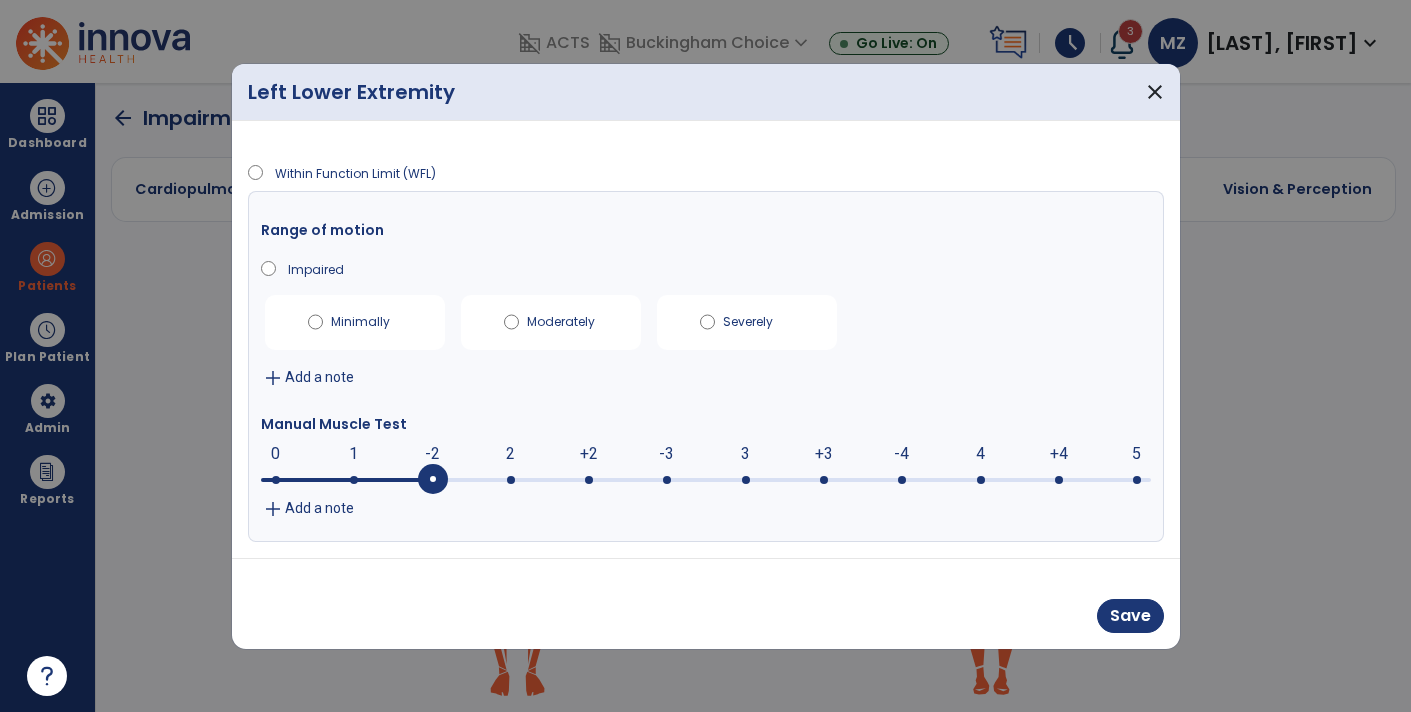 click at bounding box center [433, 480] 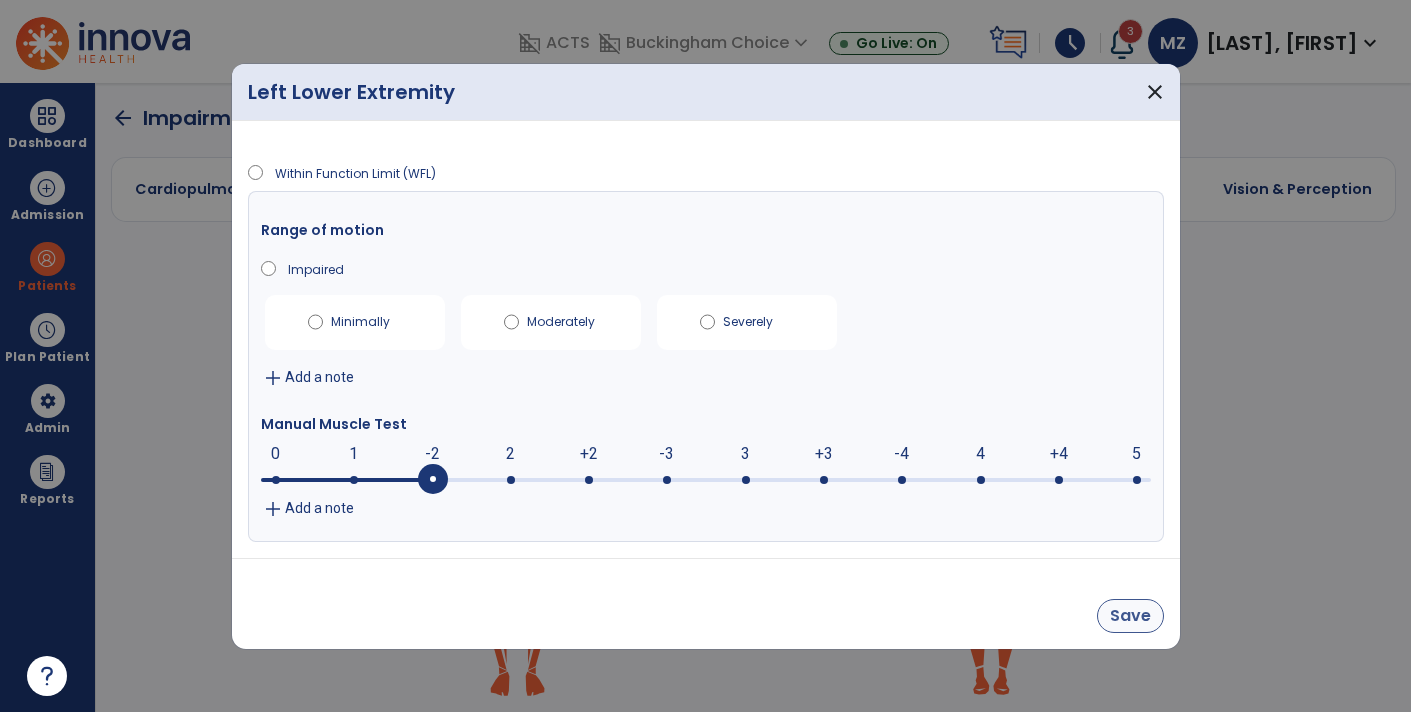 click on "Save" at bounding box center [1130, 616] 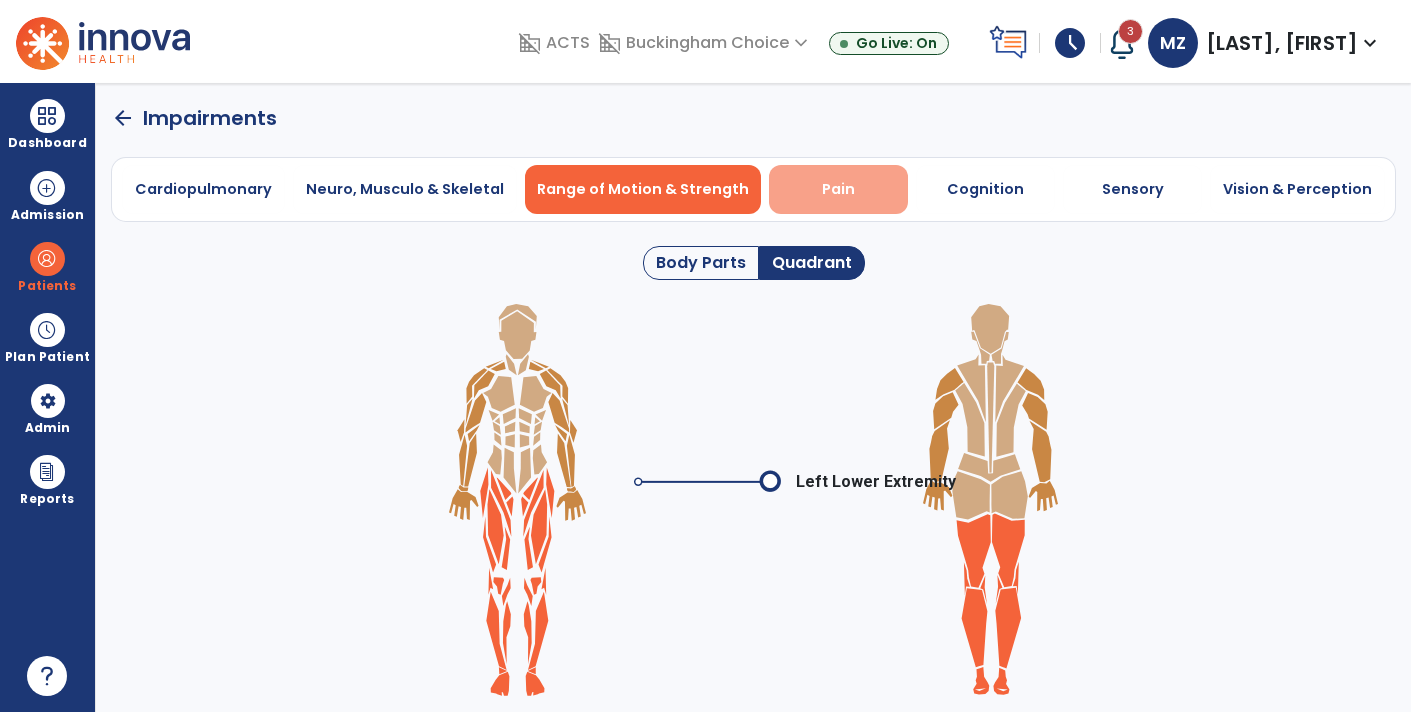 click on "Pain" at bounding box center [838, 189] 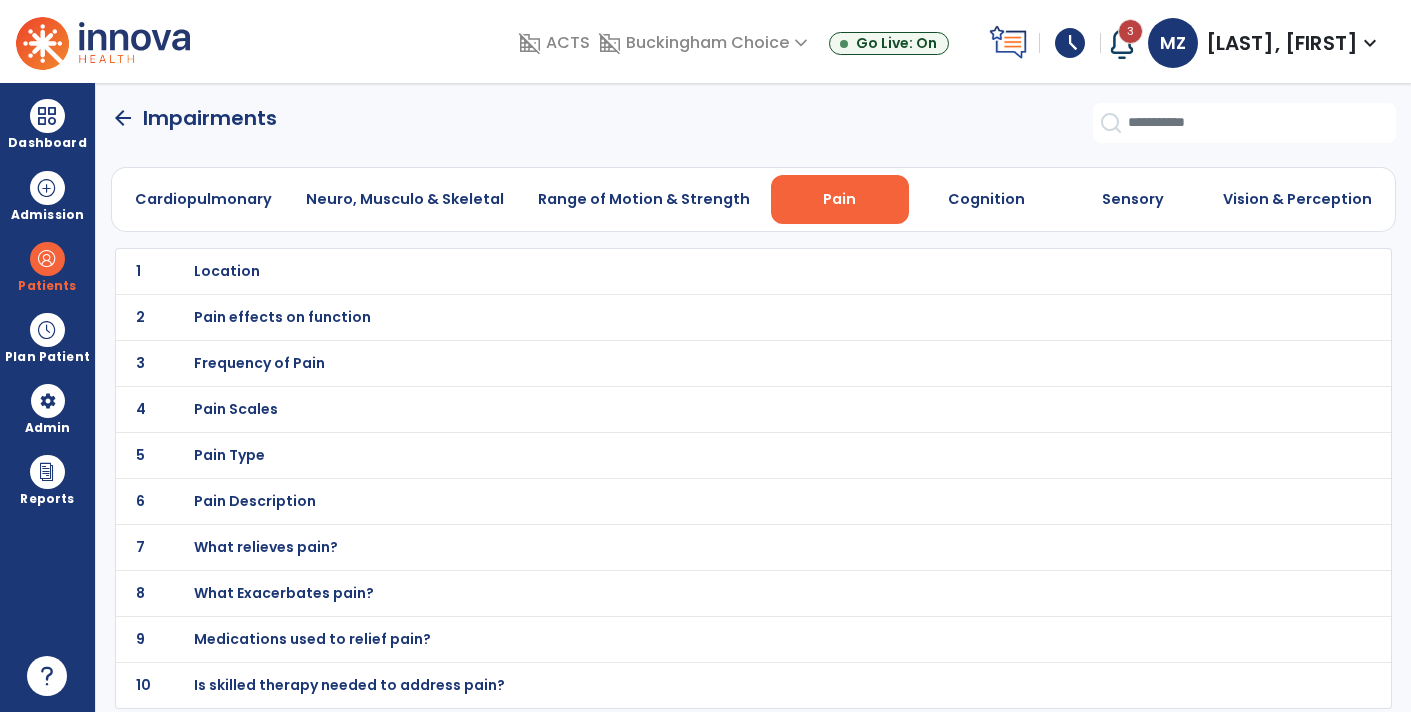 click on "Location" at bounding box center [227, 271] 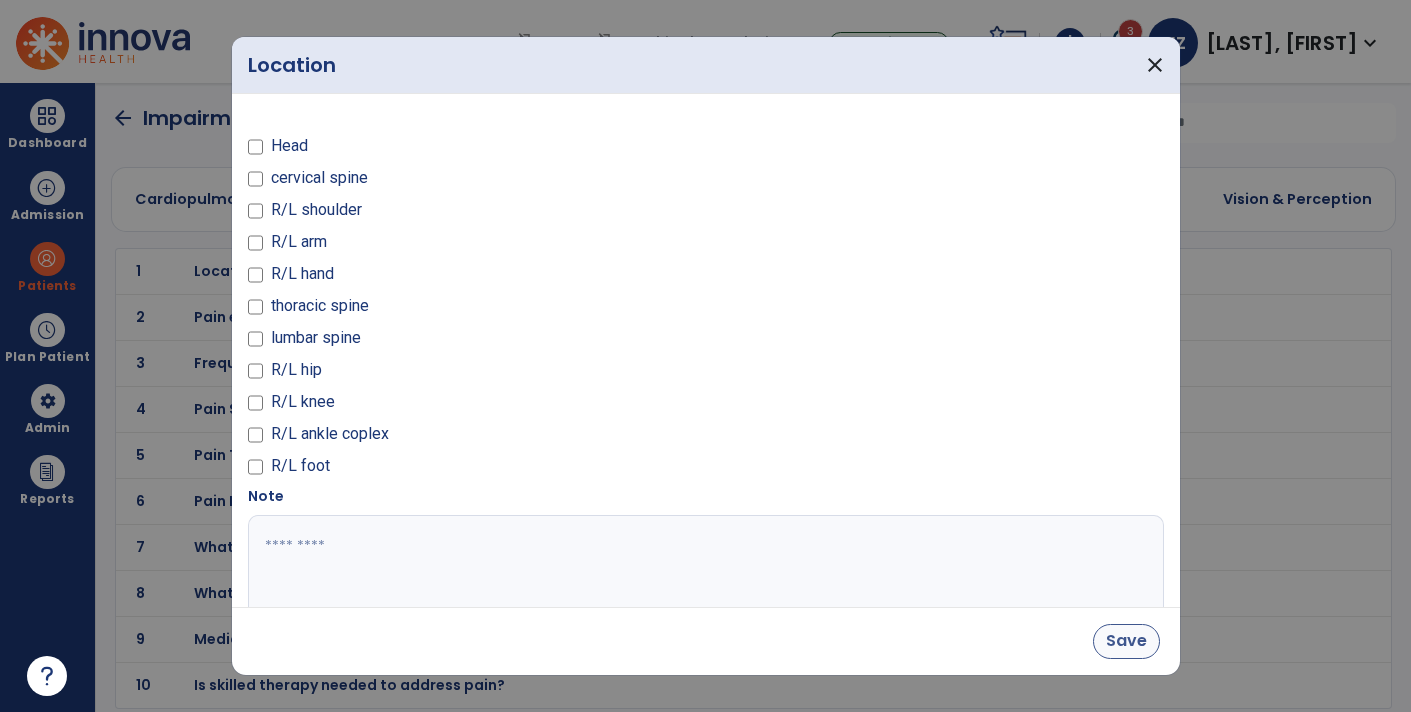 click on "Save" at bounding box center (1126, 641) 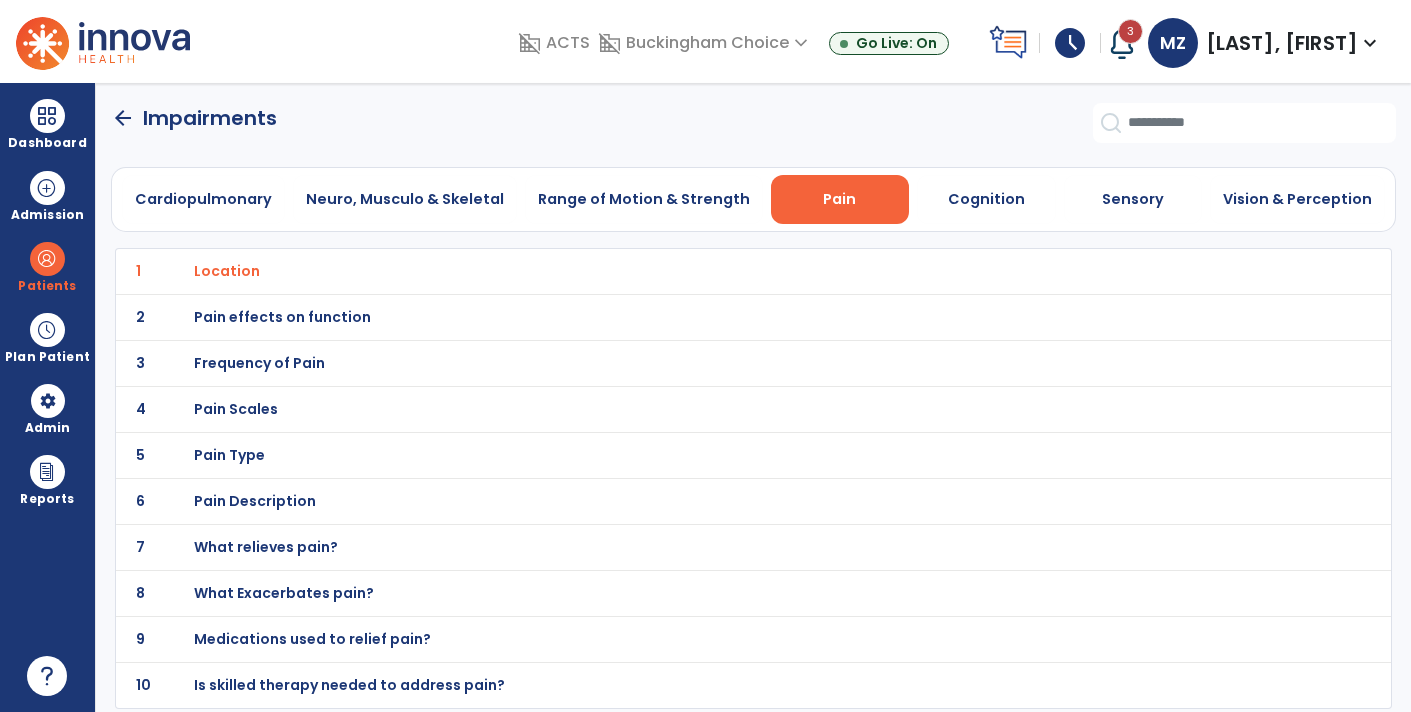 click on "Pain effects on function" at bounding box center [227, 271] 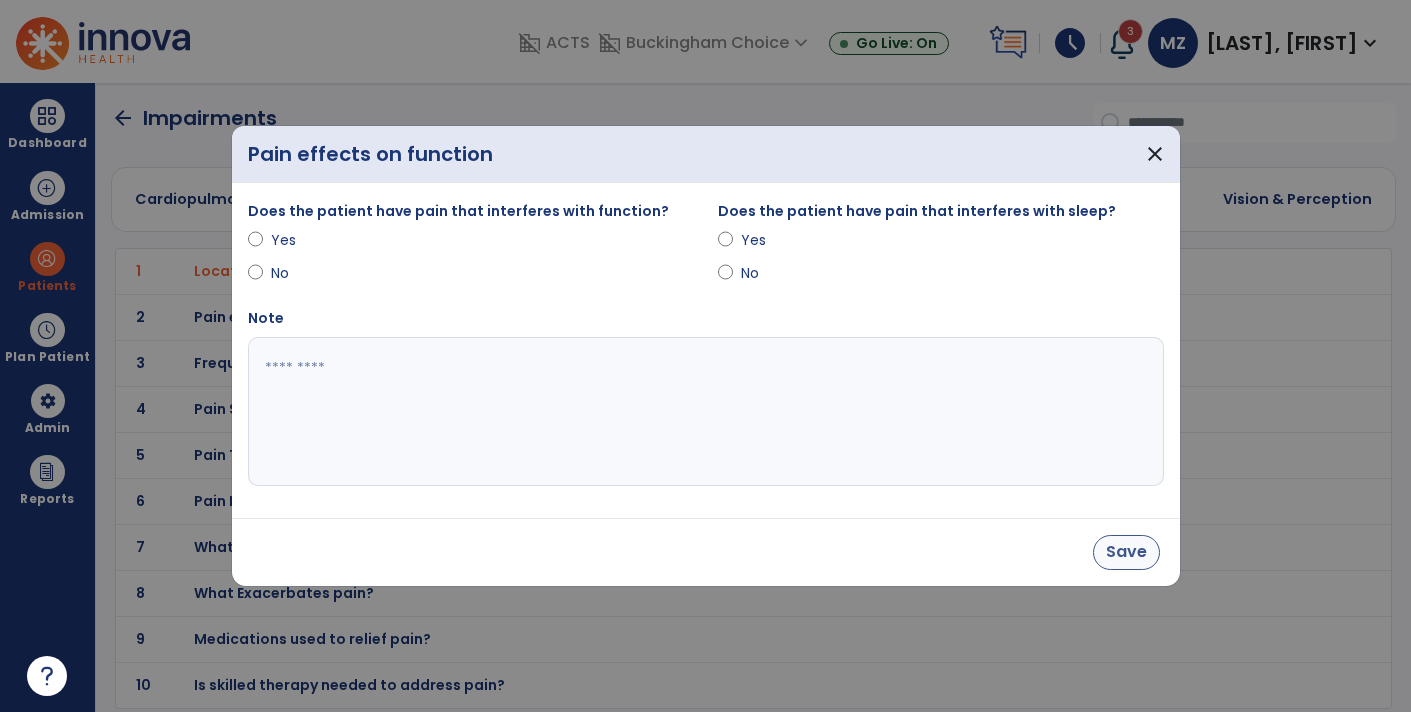 click on "Save" at bounding box center [1126, 552] 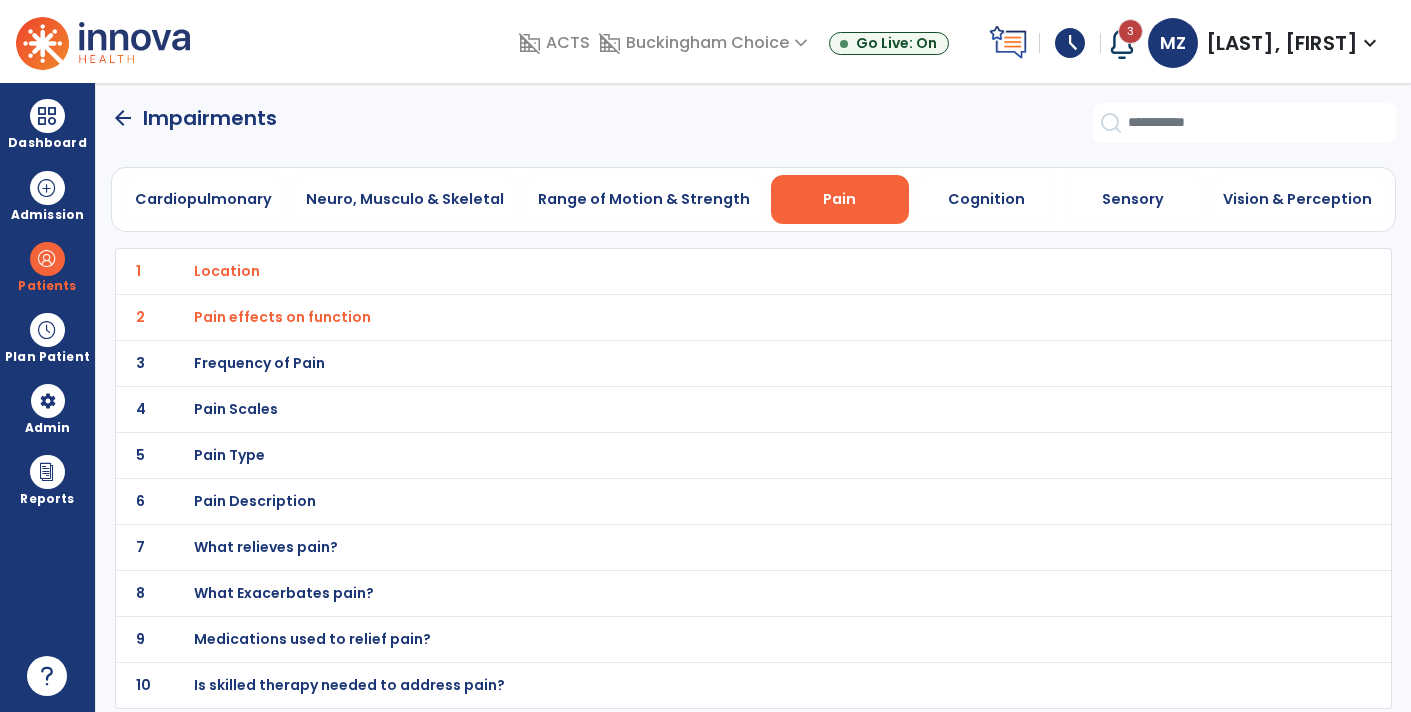 click on "Frequency of Pain" at bounding box center (227, 271) 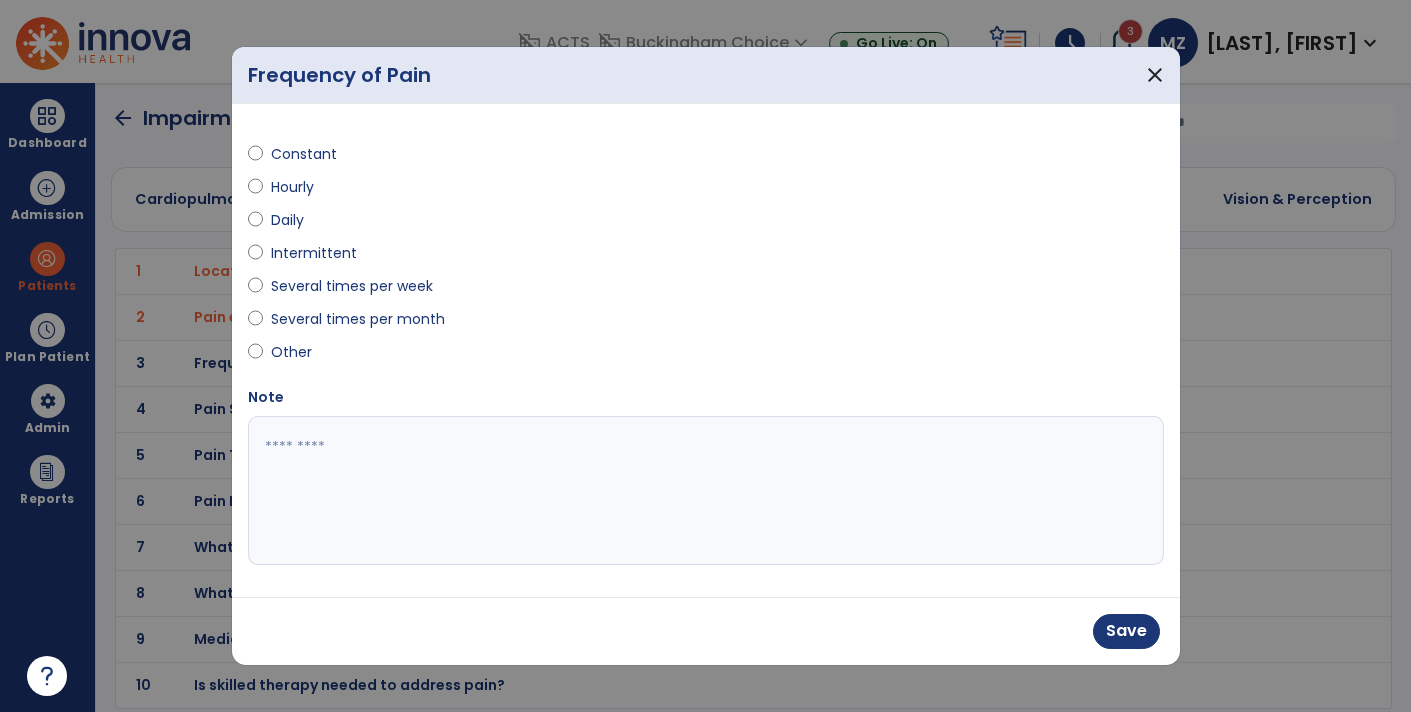 click at bounding box center [706, 491] 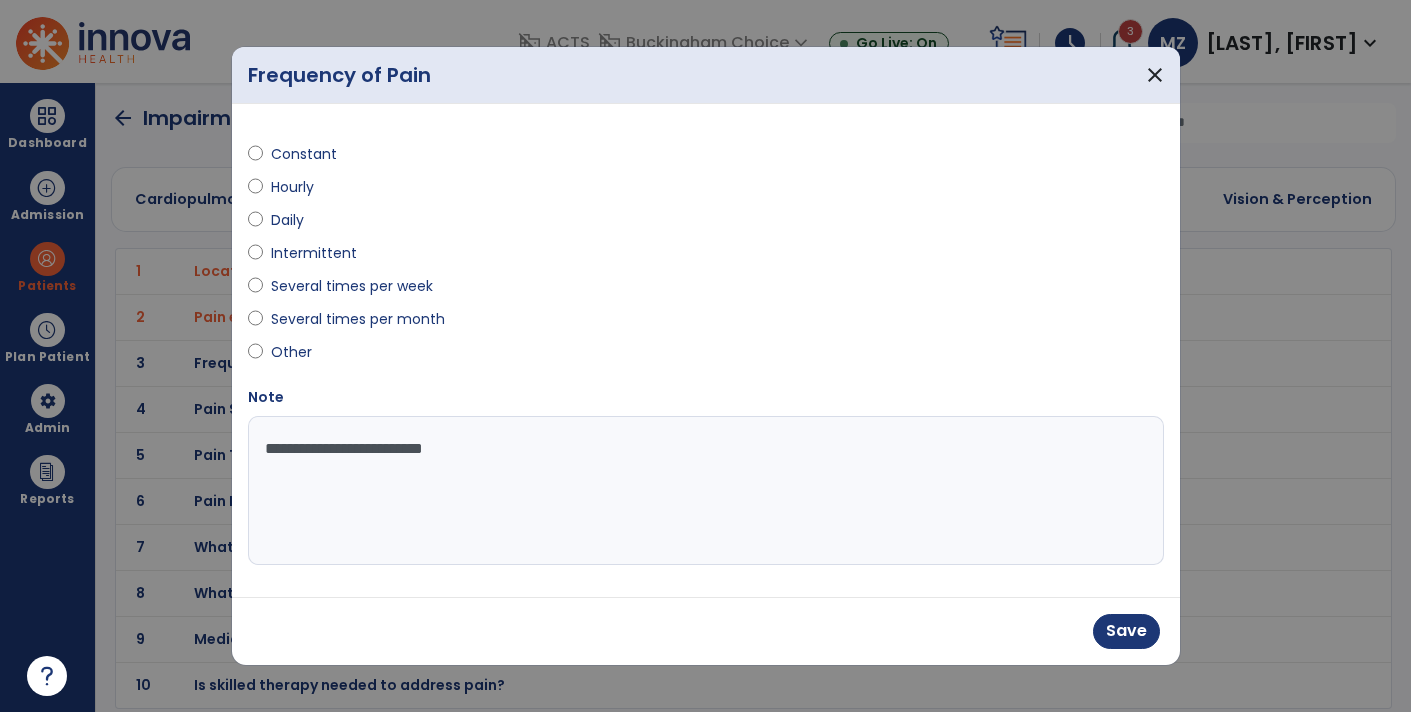 click on "**********" at bounding box center (706, 491) 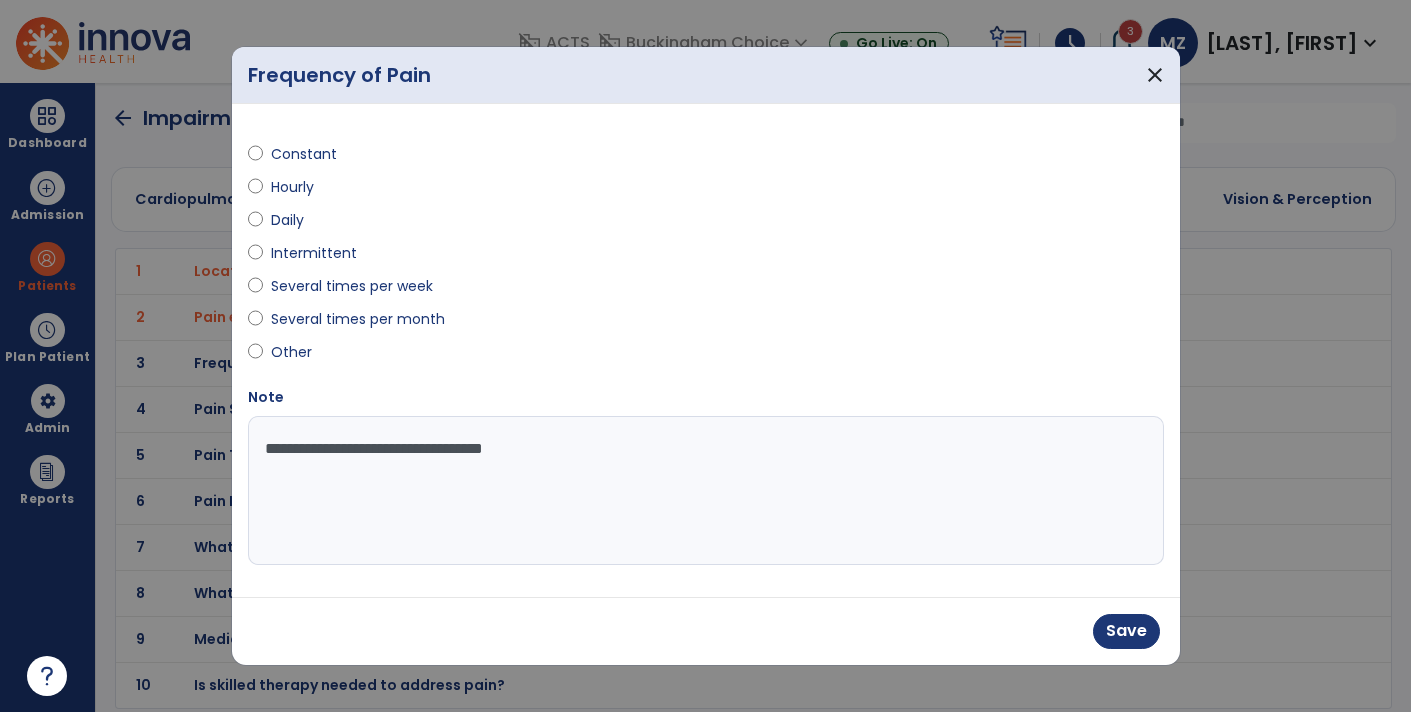type on "**********" 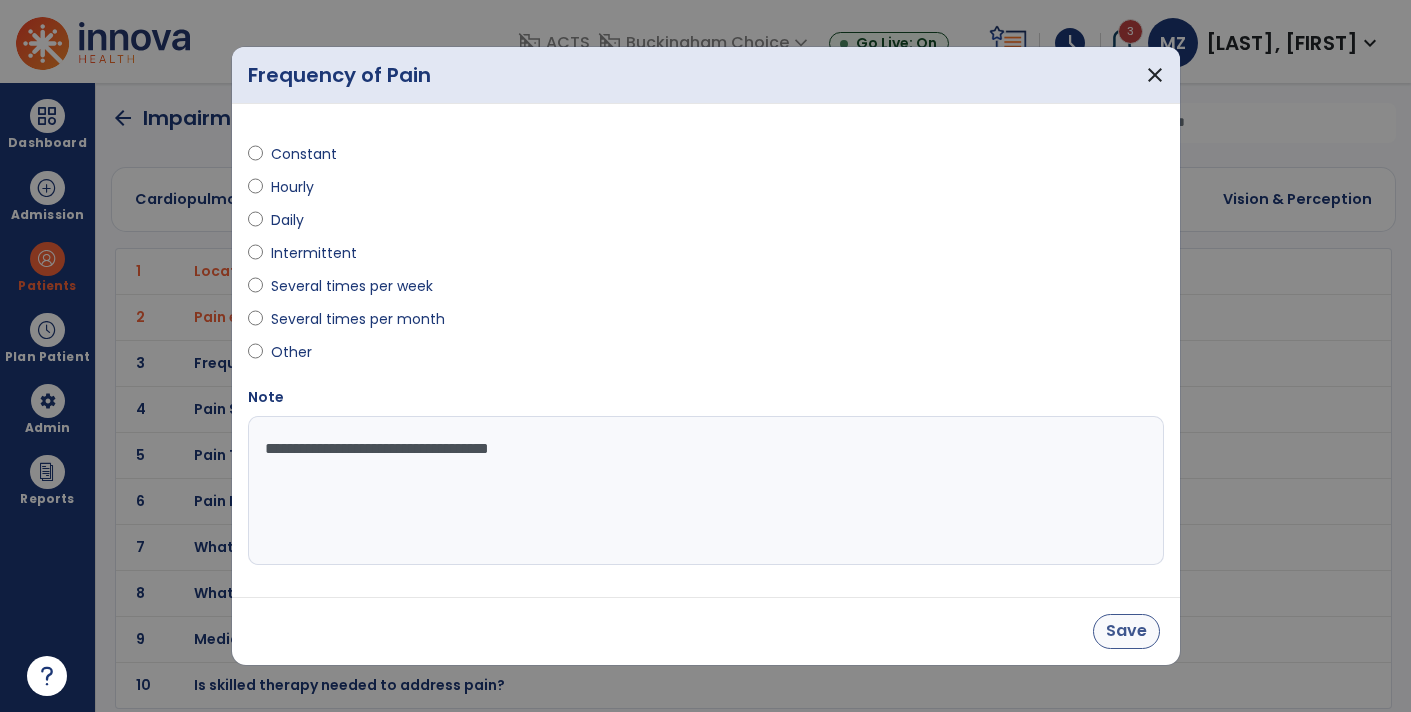 click on "Save" at bounding box center [1126, 631] 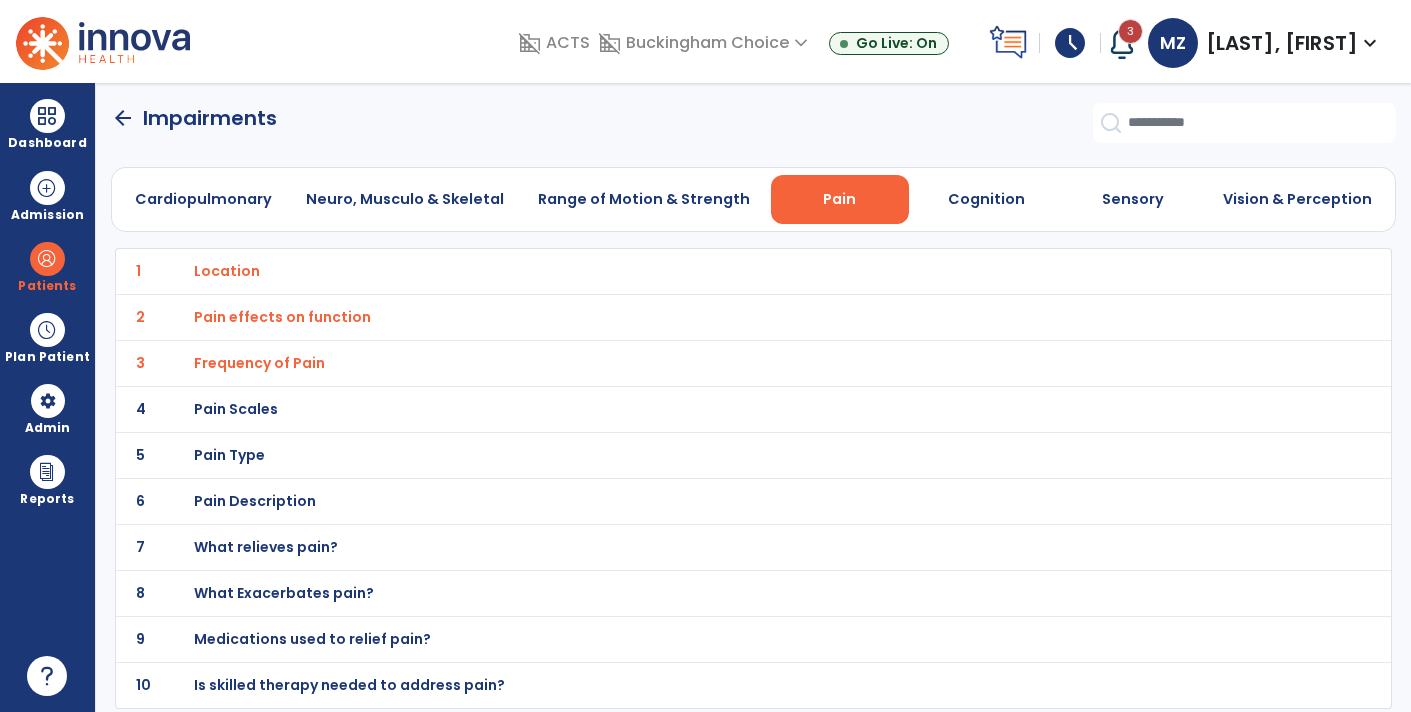 click on "4 Pain Scales" 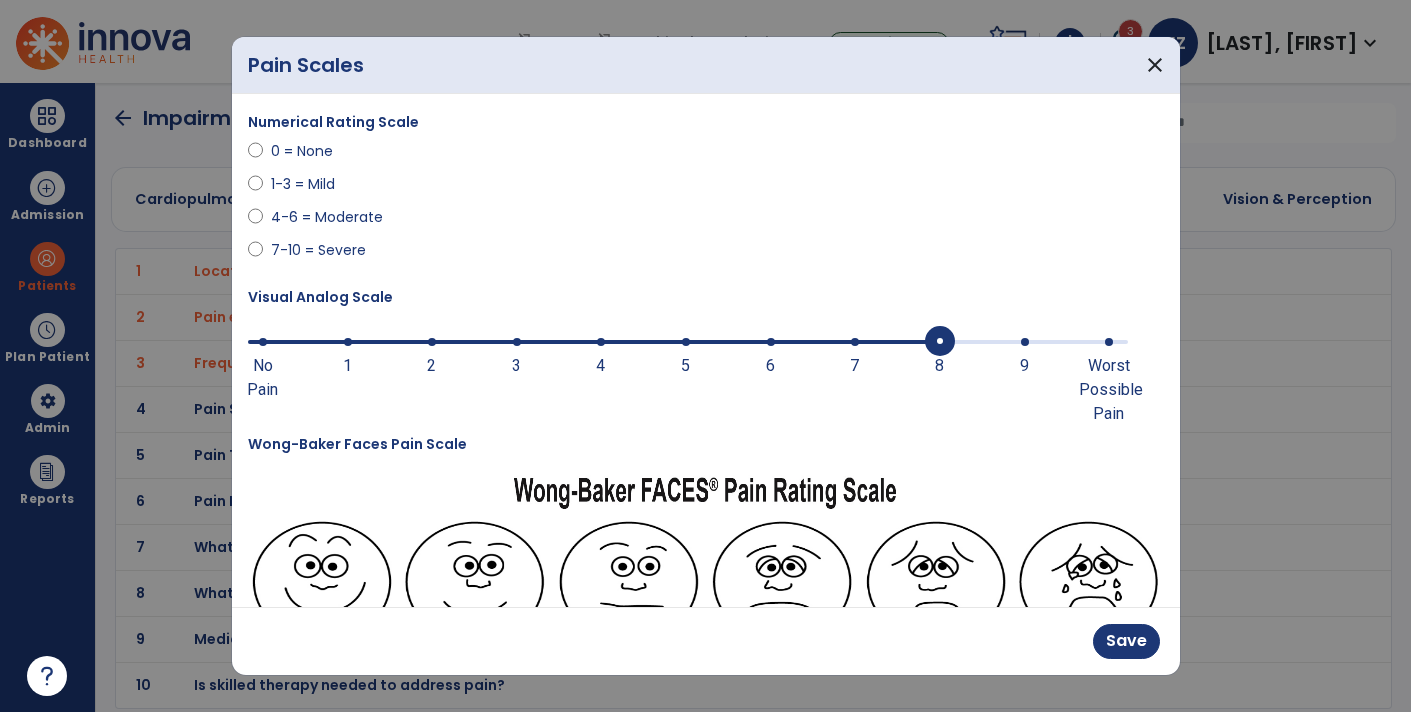 click at bounding box center (688, 342) 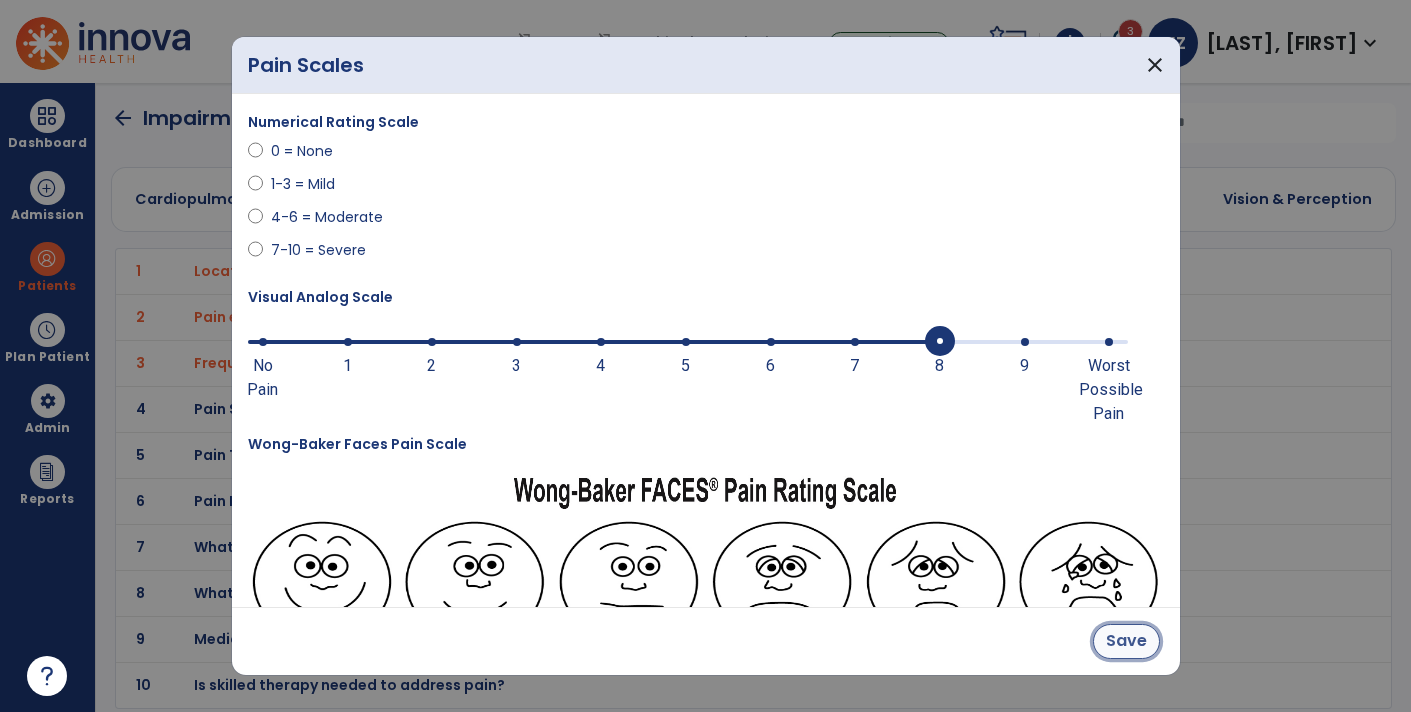 click on "Save" at bounding box center [1126, 641] 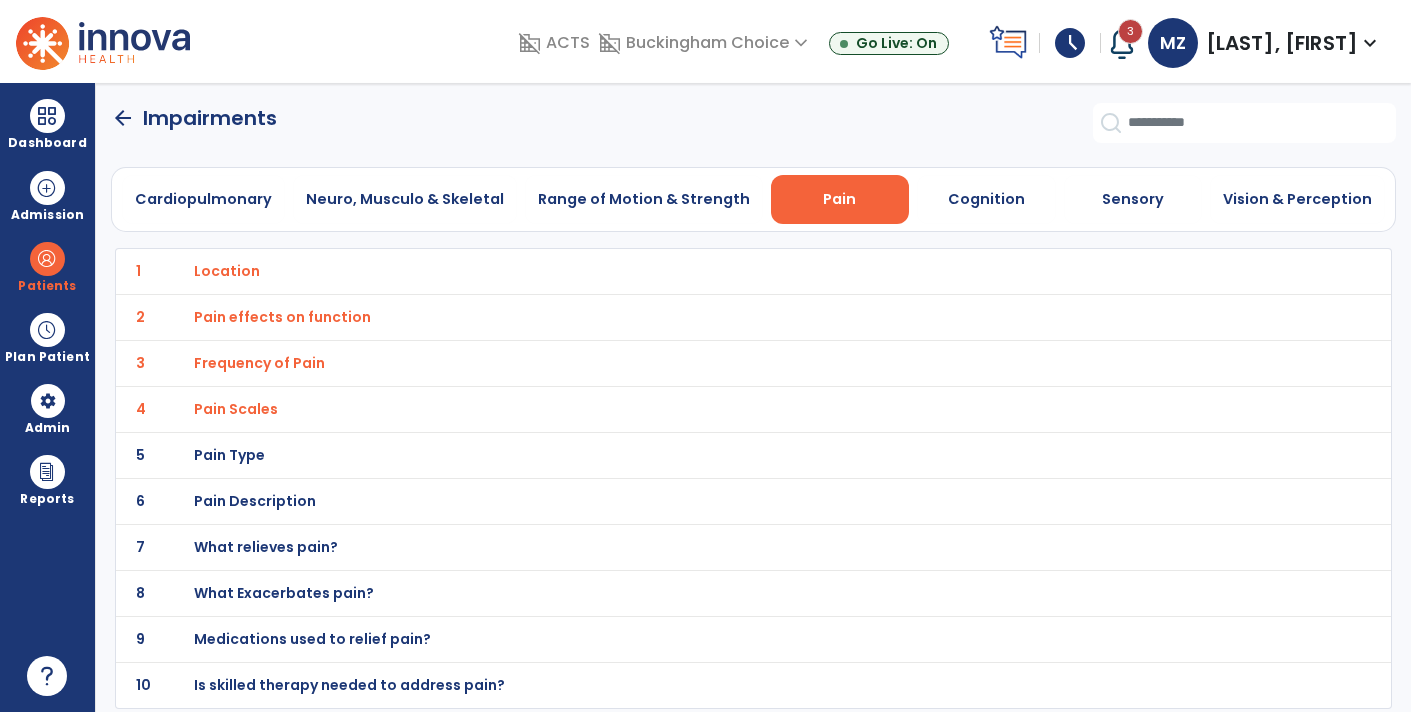 click on "Pain Type" at bounding box center [227, 271] 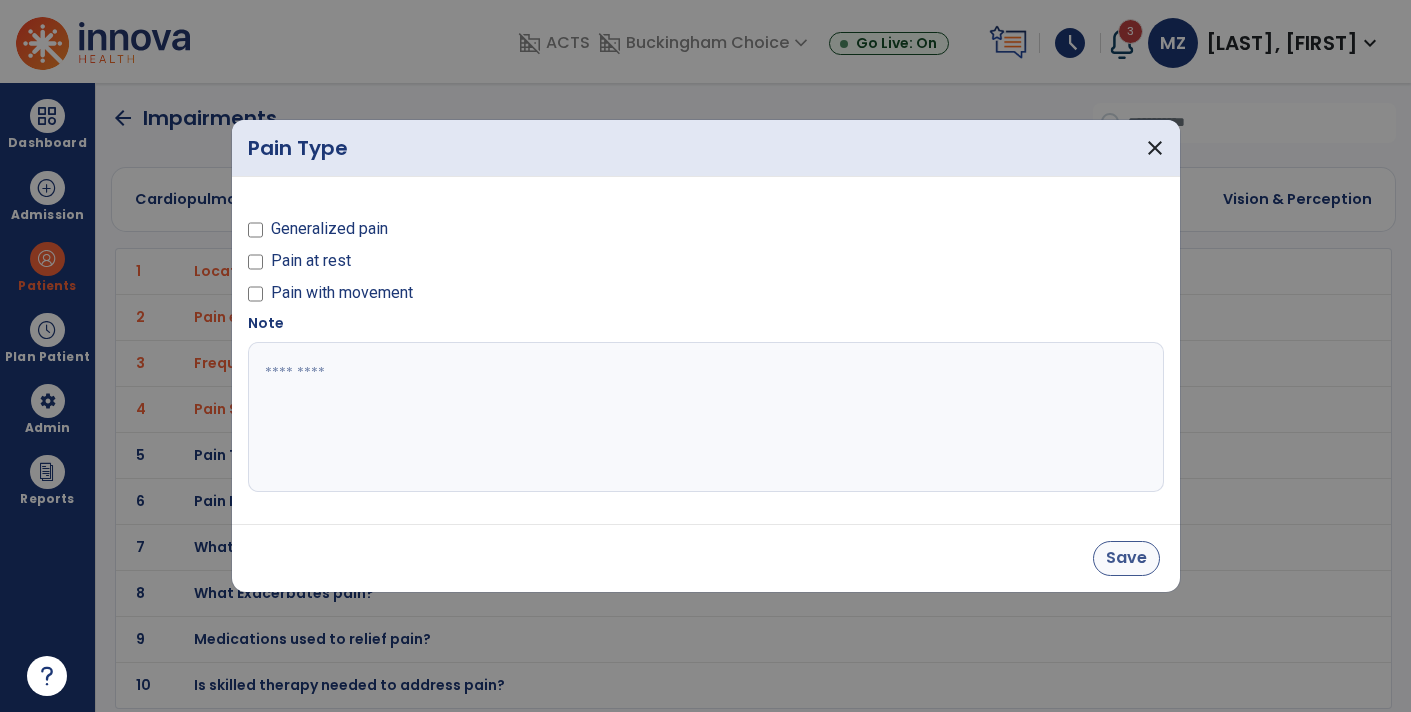click on "Save" at bounding box center (1126, 558) 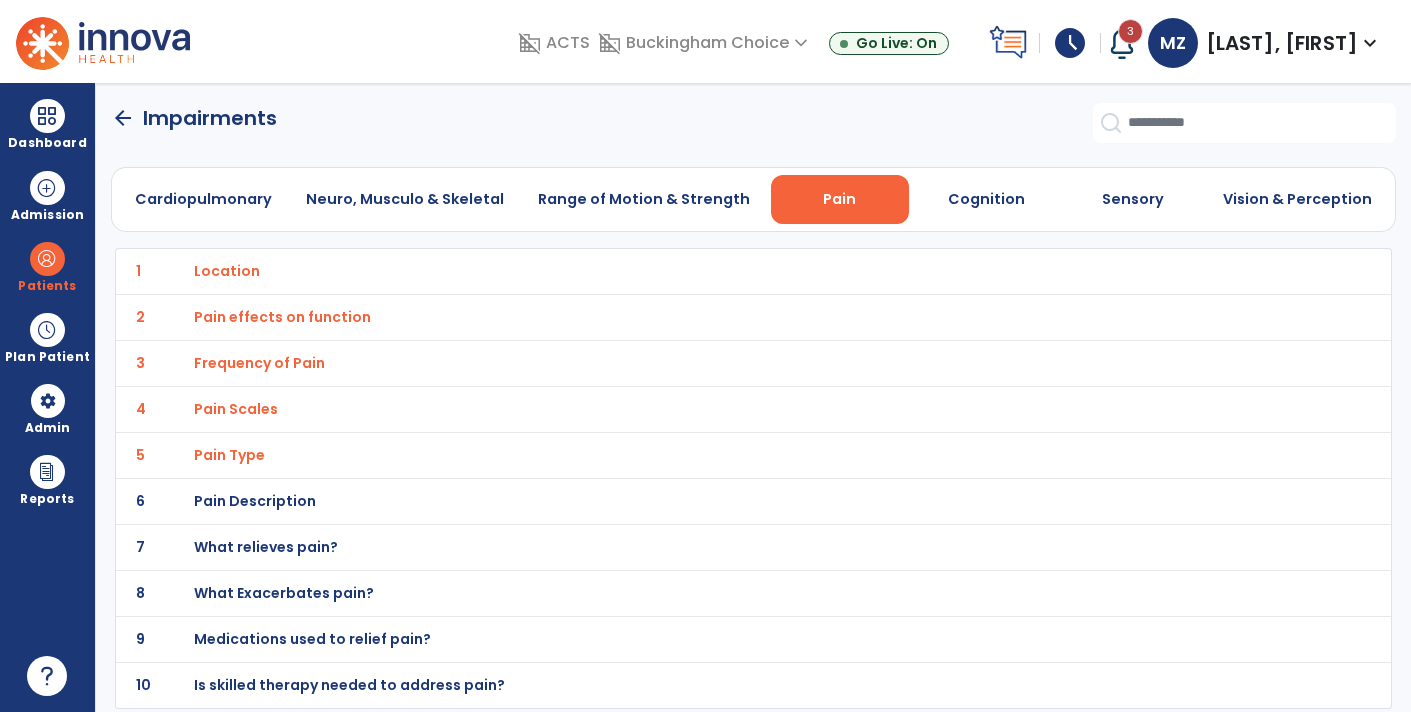 click on "Pain Description" at bounding box center (227, 271) 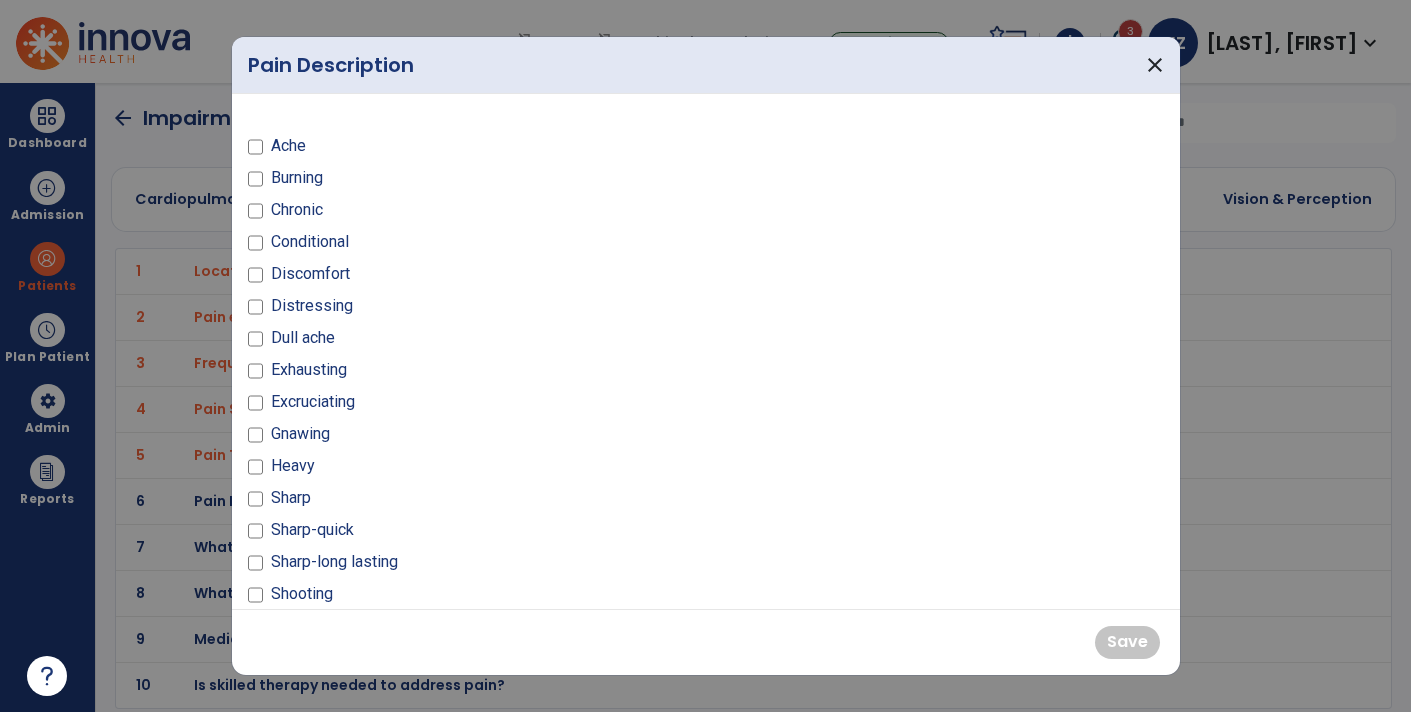 click on "Ache      Burning      Chronic      Conditional      Discomfort      Distressing      Dull ache      Exhausting      Excruciating      Gnawing      Heavy      Sharp      Sharp-quick      Sharp-long lasting      Shooting      Sickening      Stabbing      Throbbing" at bounding box center (471, 410) 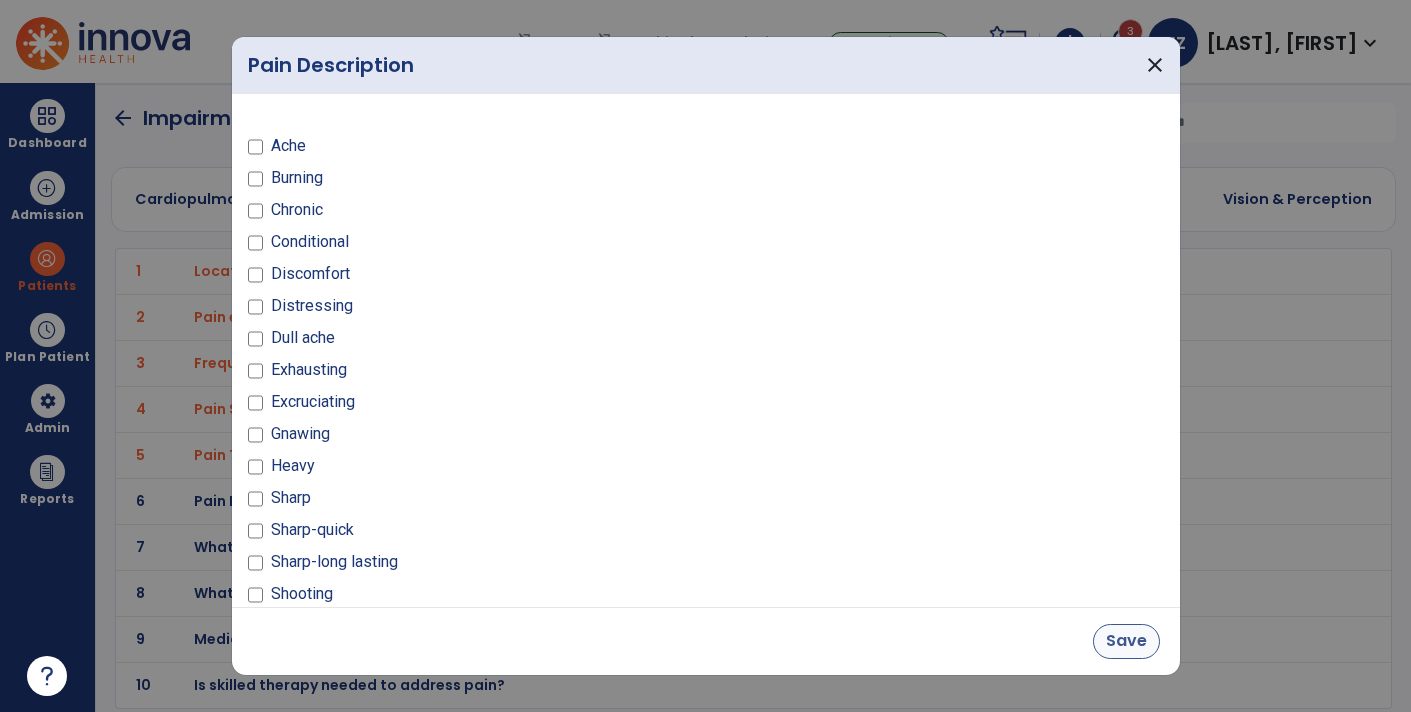 click on "Save" at bounding box center (1126, 641) 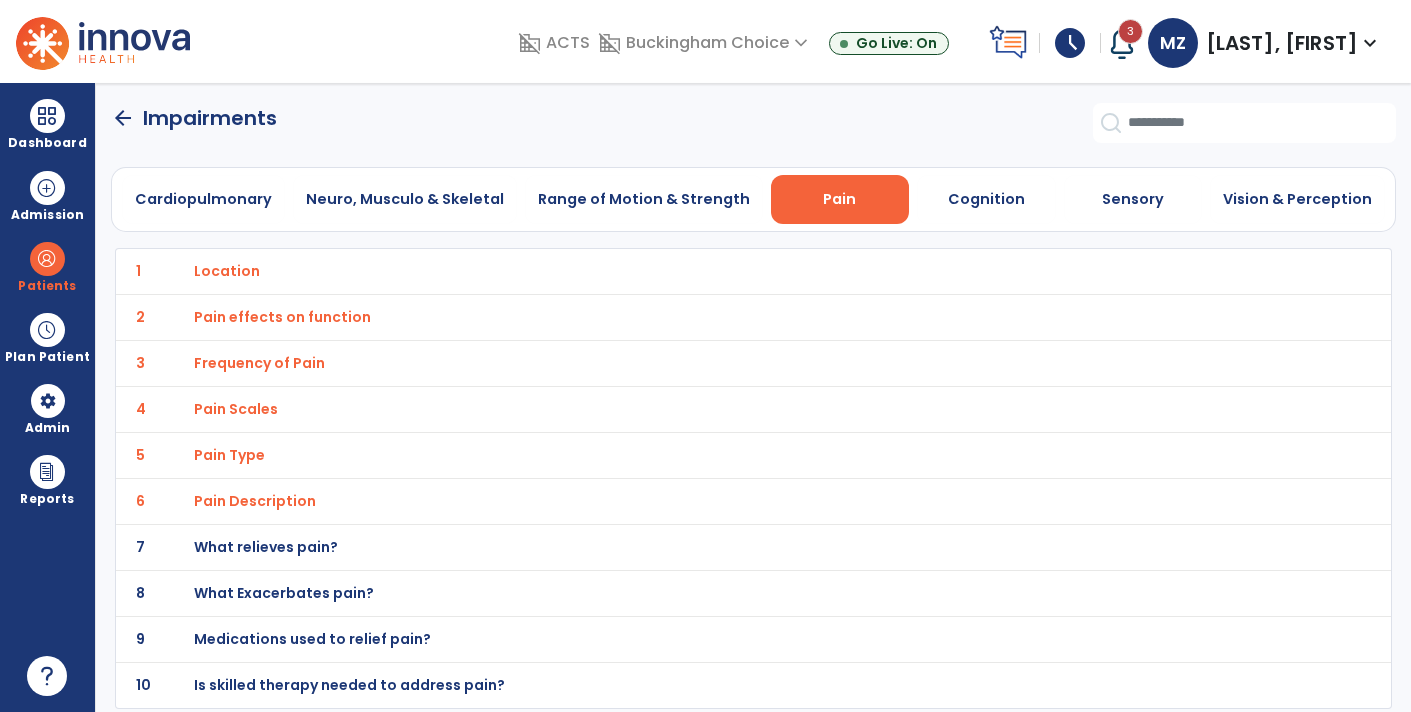 click on "What relieves pain?" at bounding box center (227, 271) 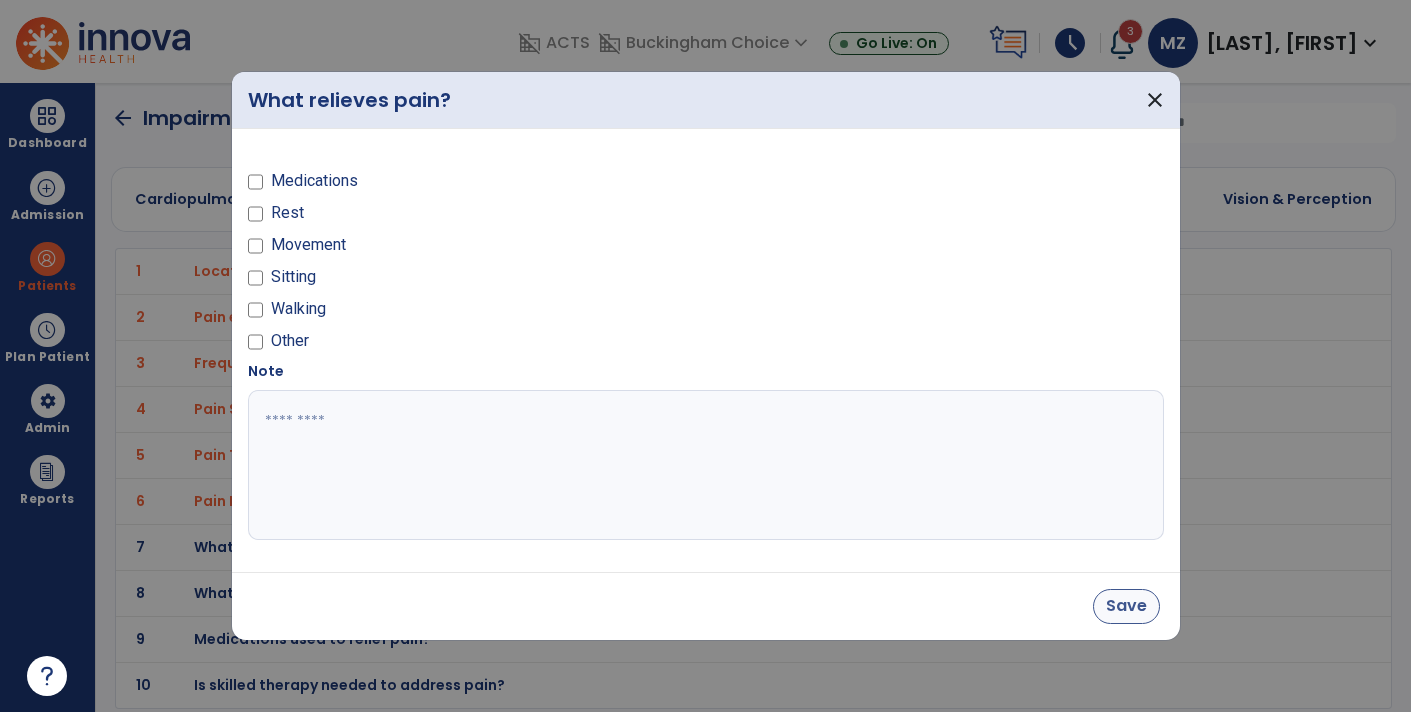 click on "Save" at bounding box center [1126, 606] 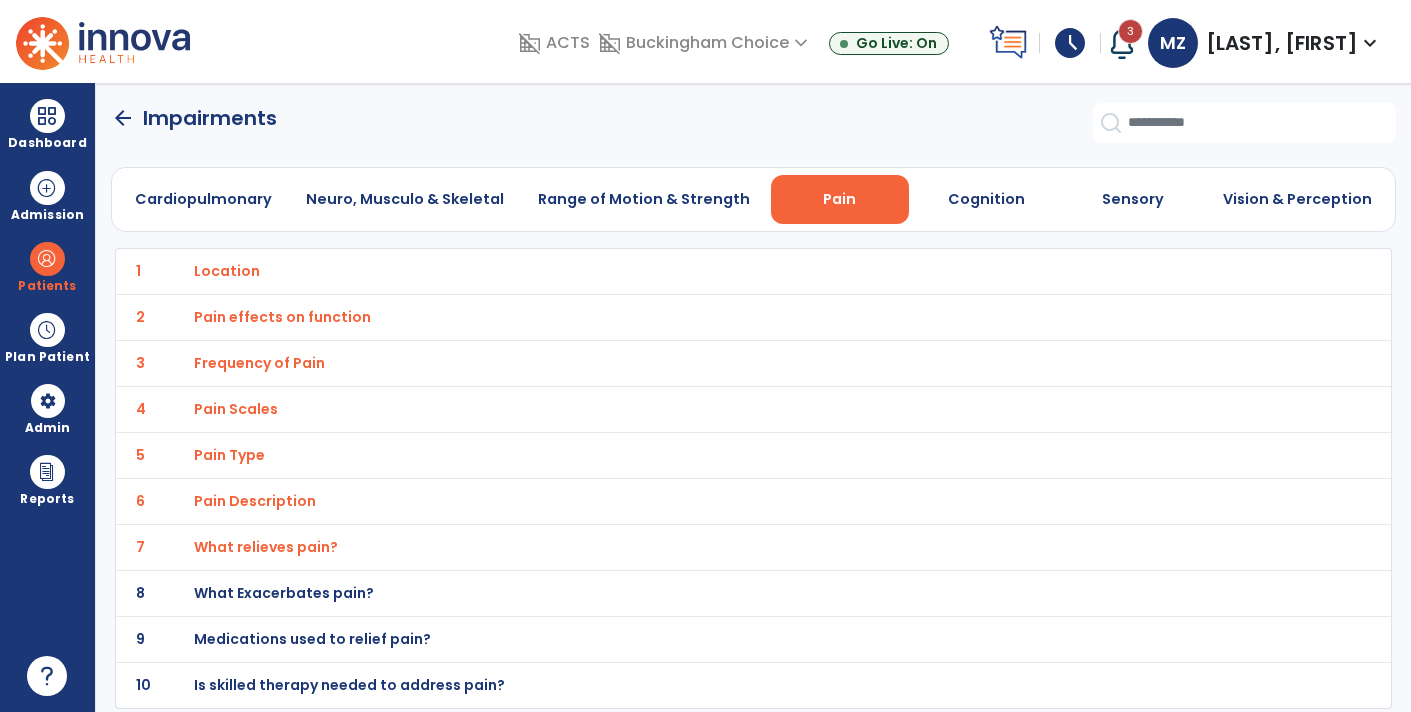 click on "What Exacerbates pain?" at bounding box center [227, 271] 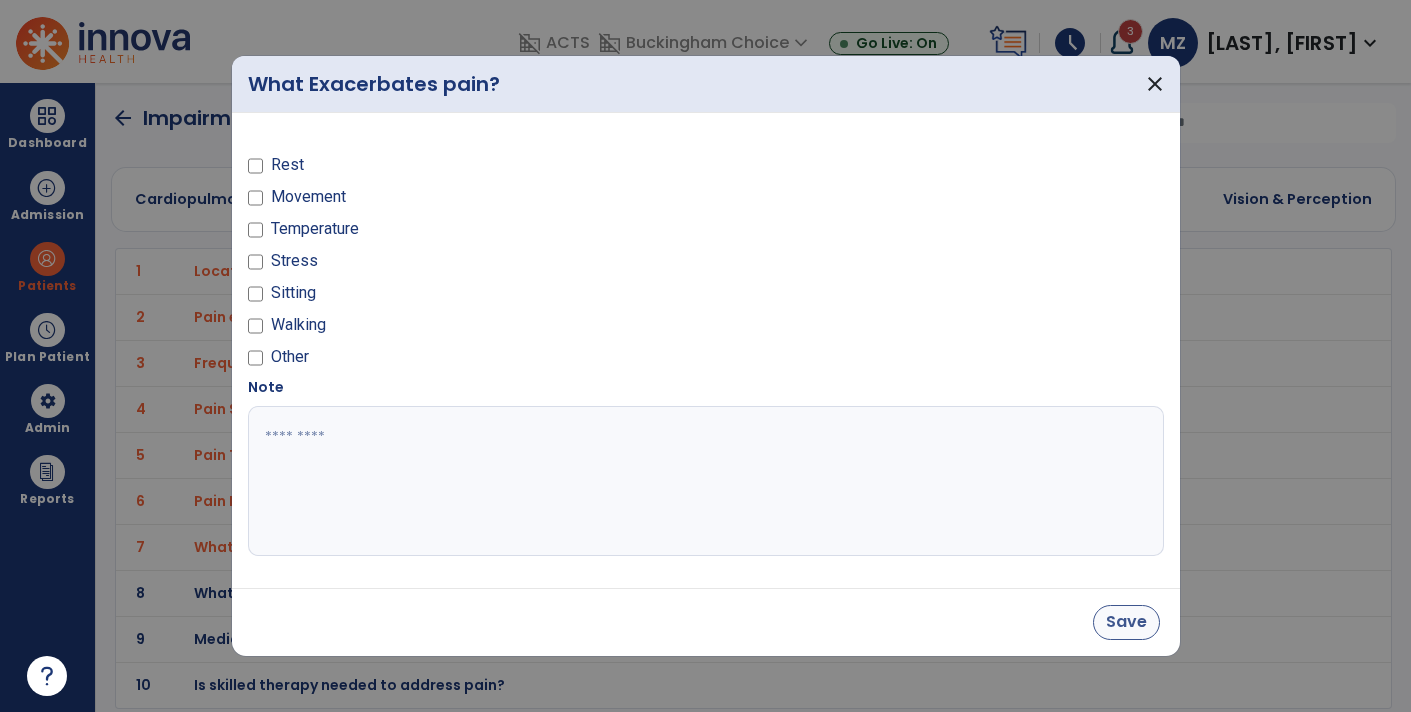 click on "Save" at bounding box center (1126, 622) 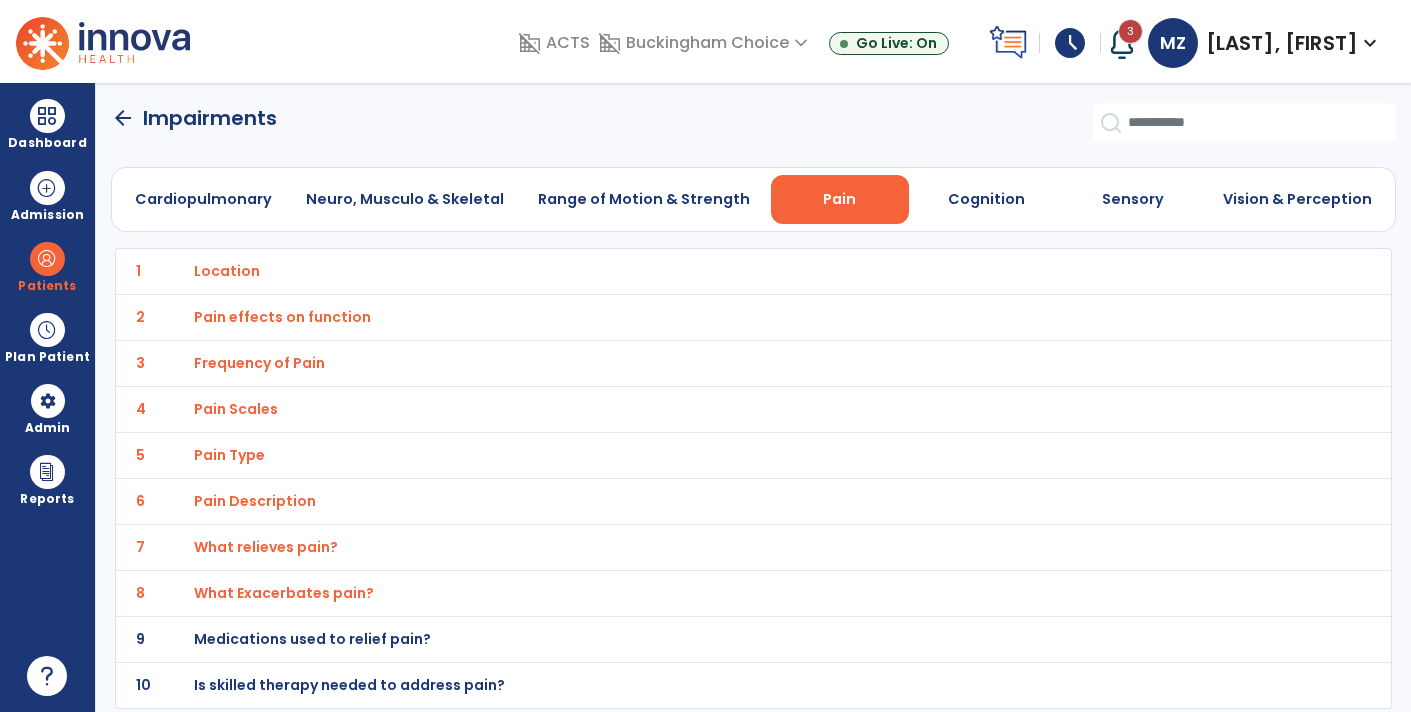 click on "Medications used to relief pain?" at bounding box center [227, 271] 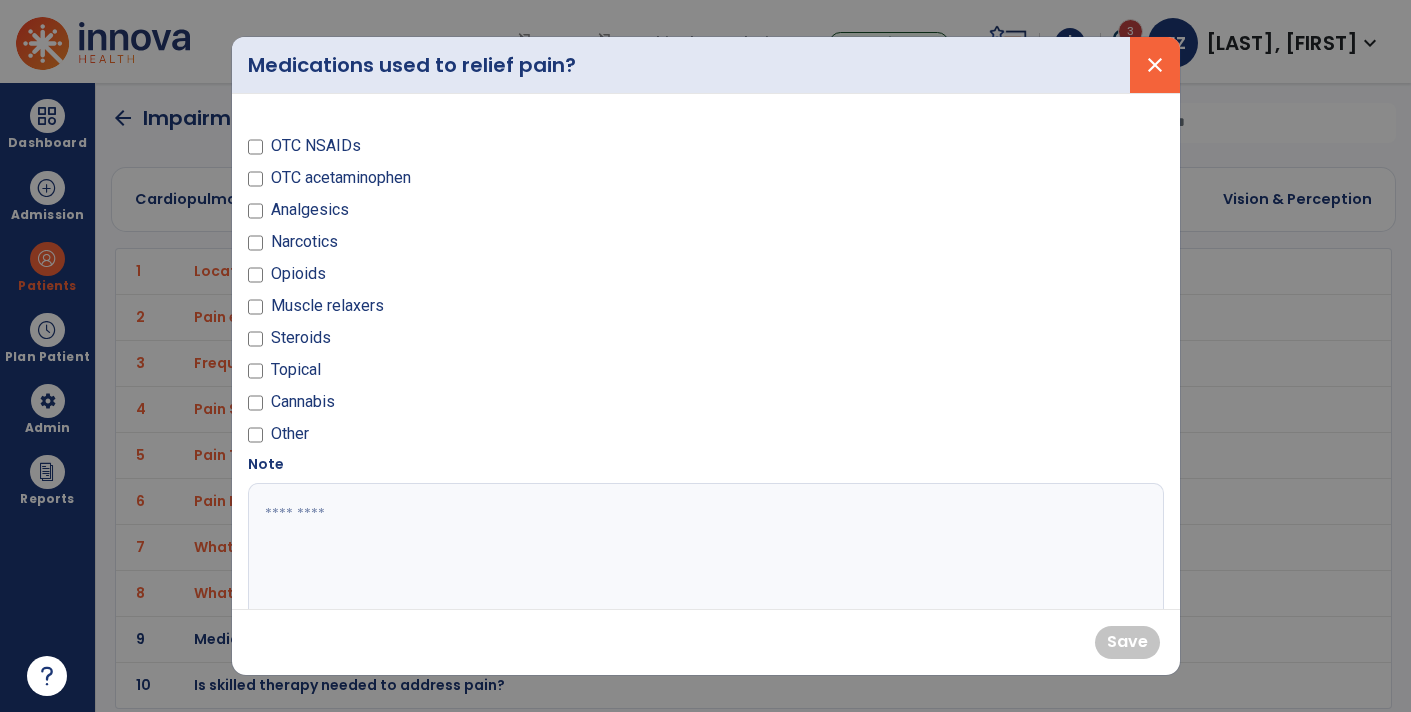 click on "close" at bounding box center [1155, 65] 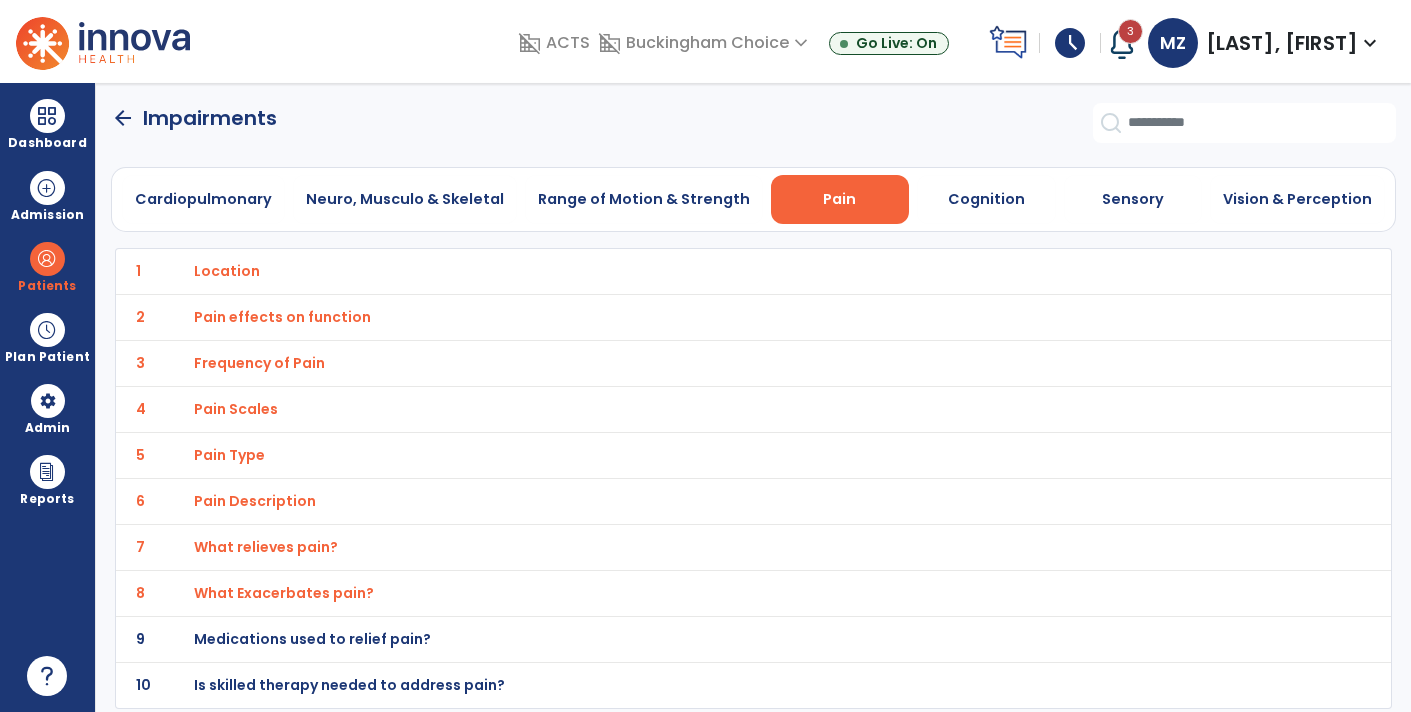 click on "Is skilled therapy needed to address pain?" at bounding box center (227, 271) 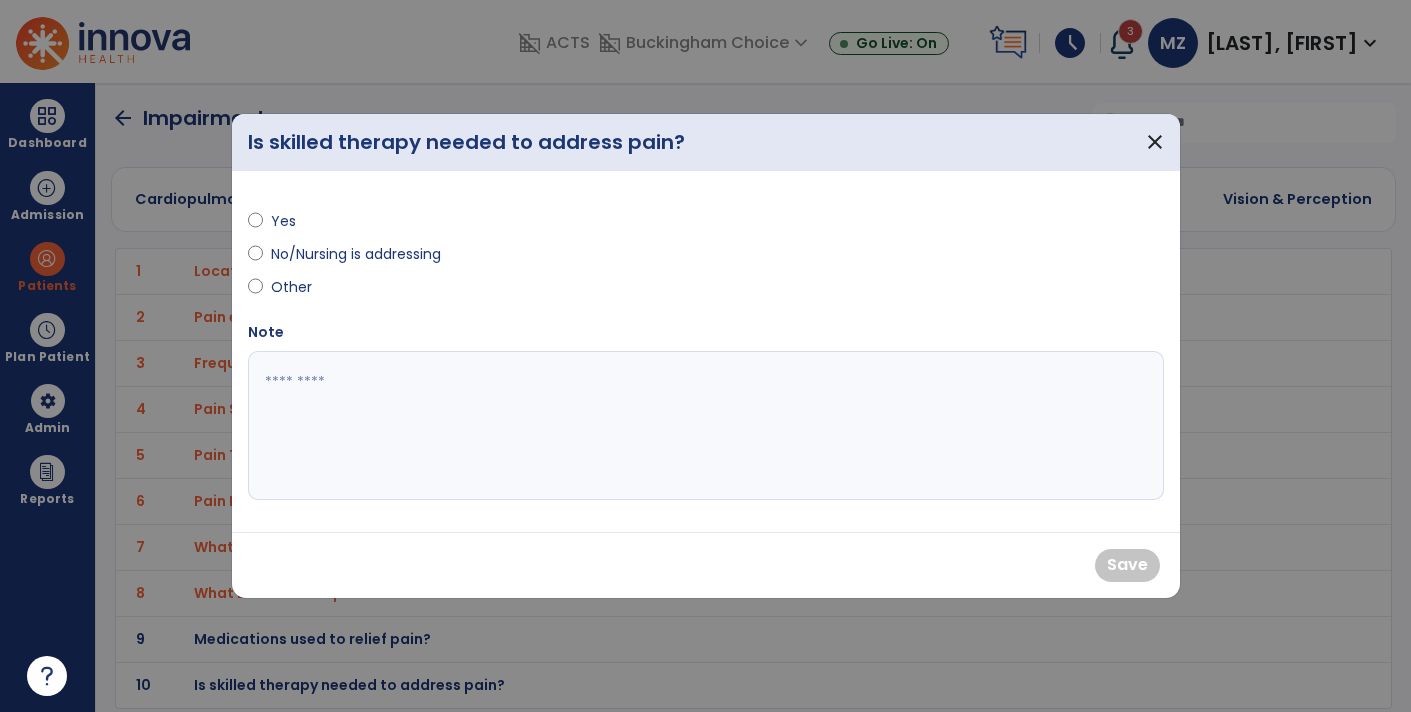 click on "Yes No/Nursing is addressing Other" at bounding box center (471, 254) 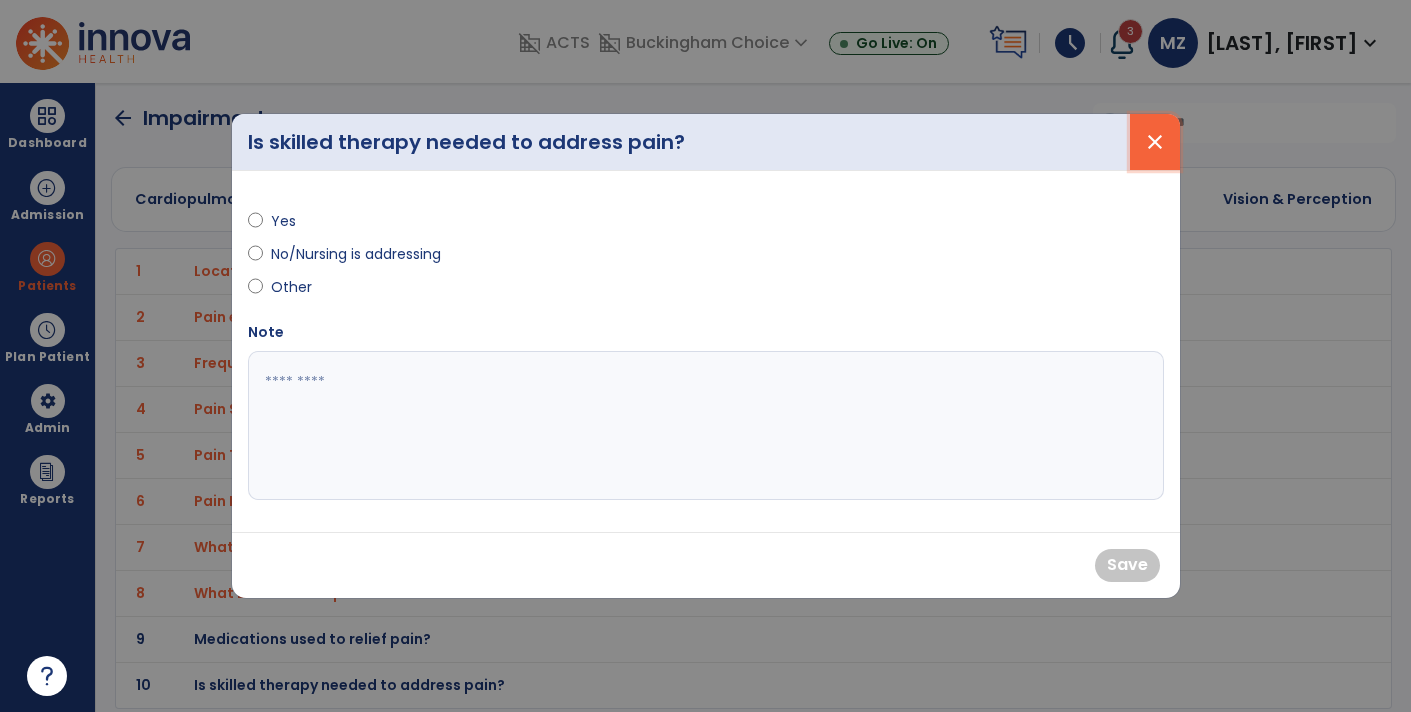 click on "close" at bounding box center [1155, 142] 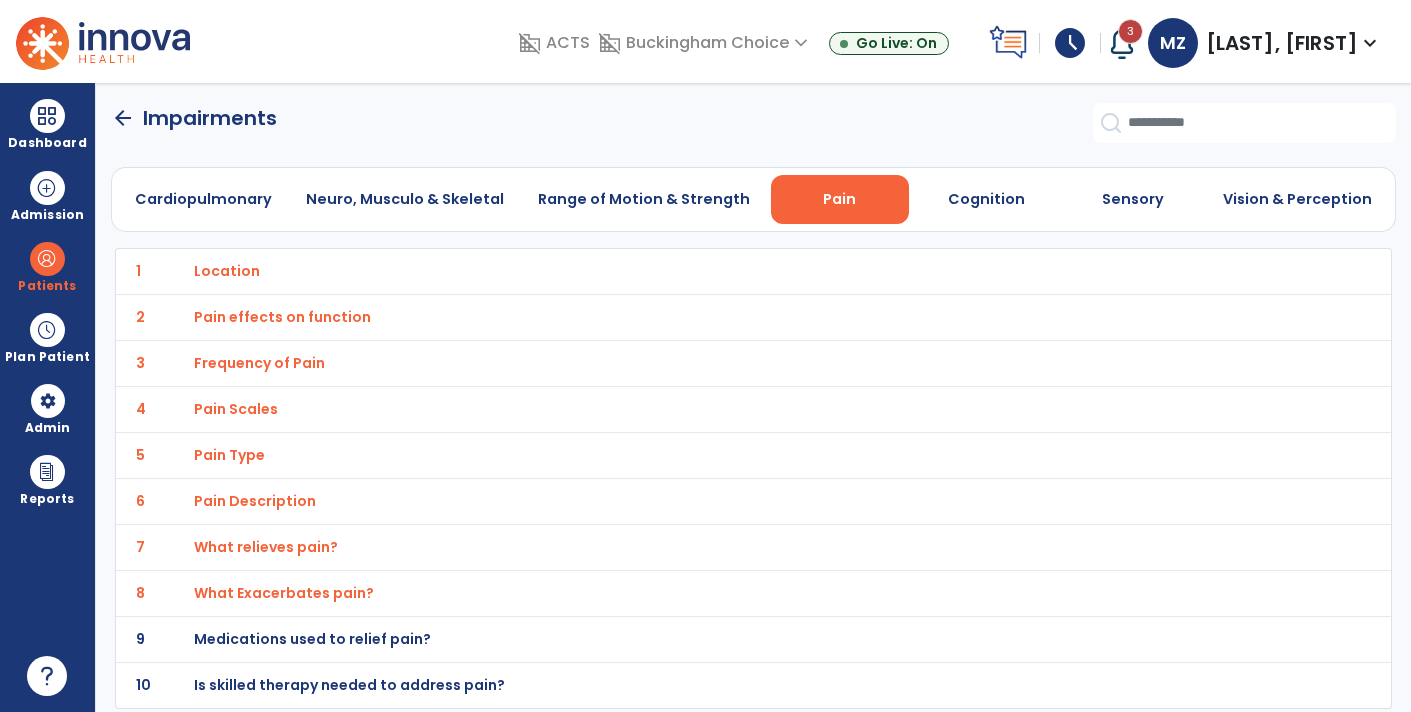 click on "arrow_back" 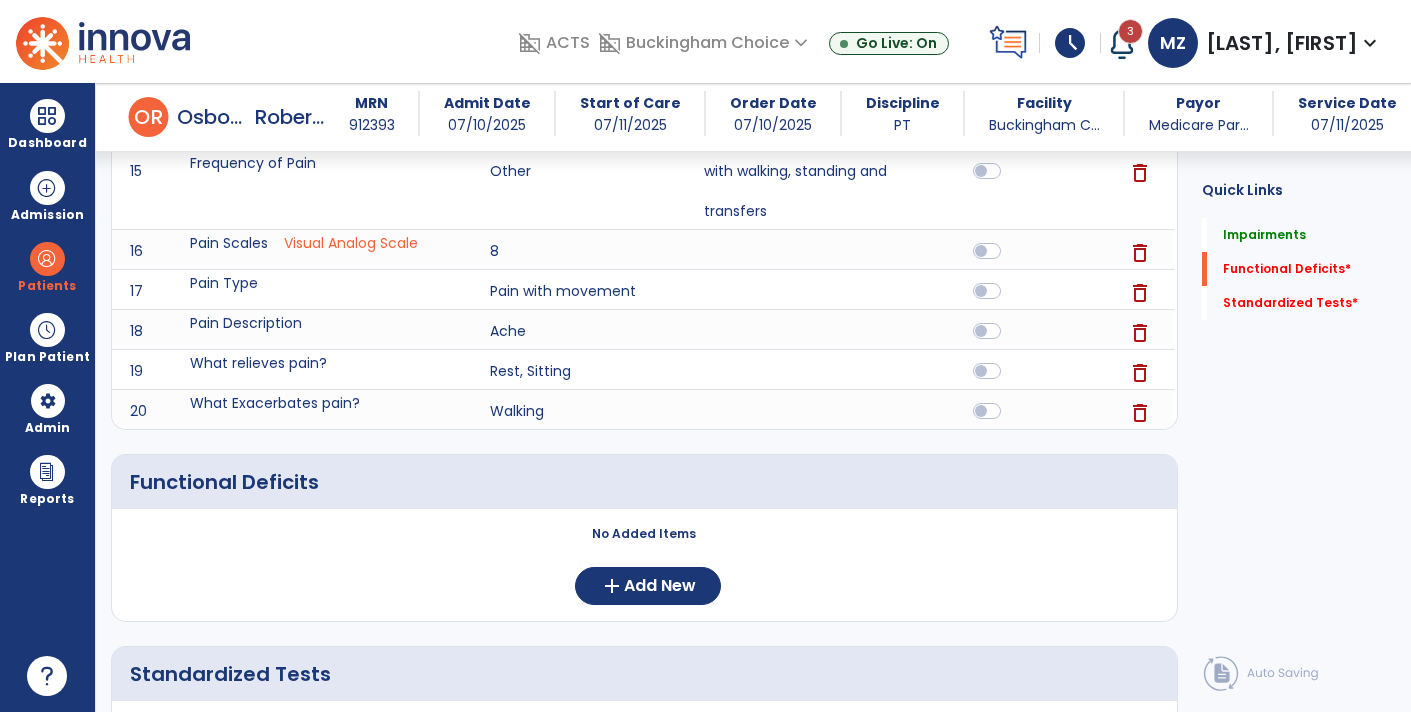 scroll, scrollTop: 1119, scrollLeft: 0, axis: vertical 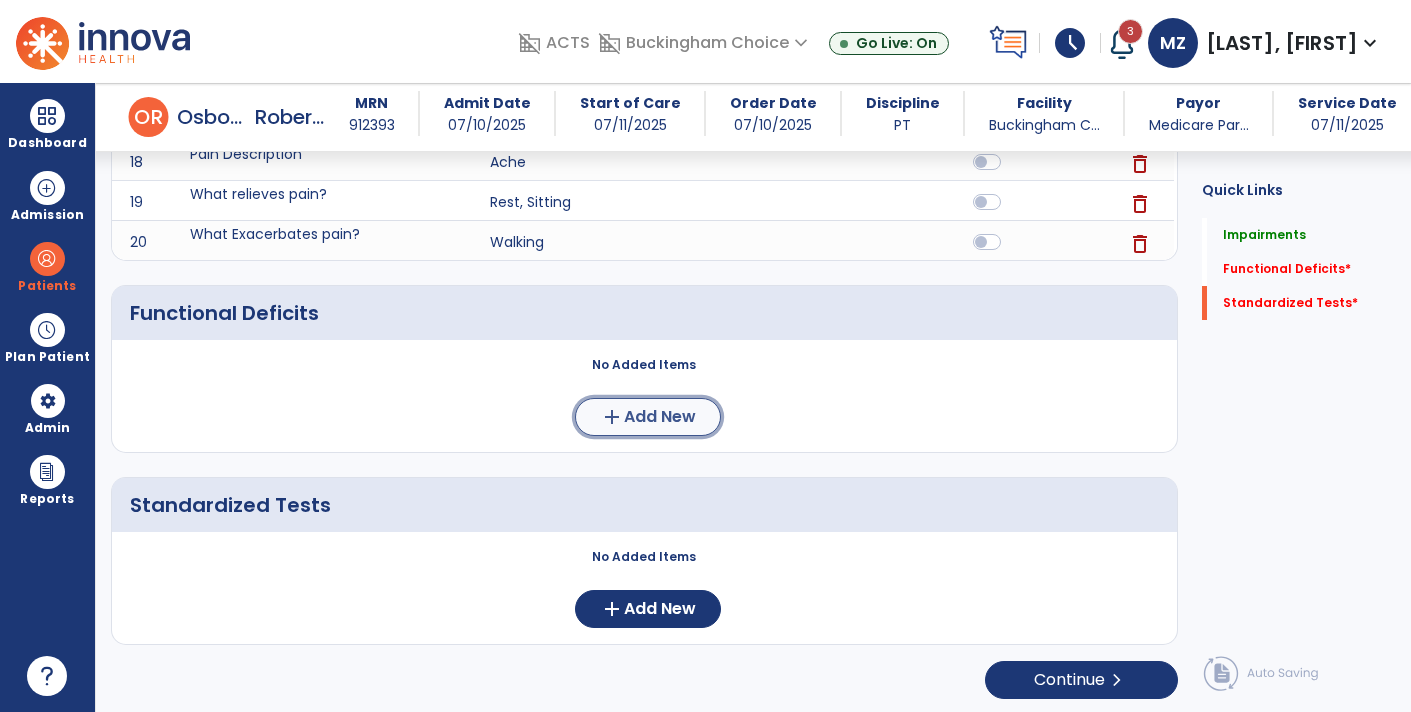 click on "Add New" 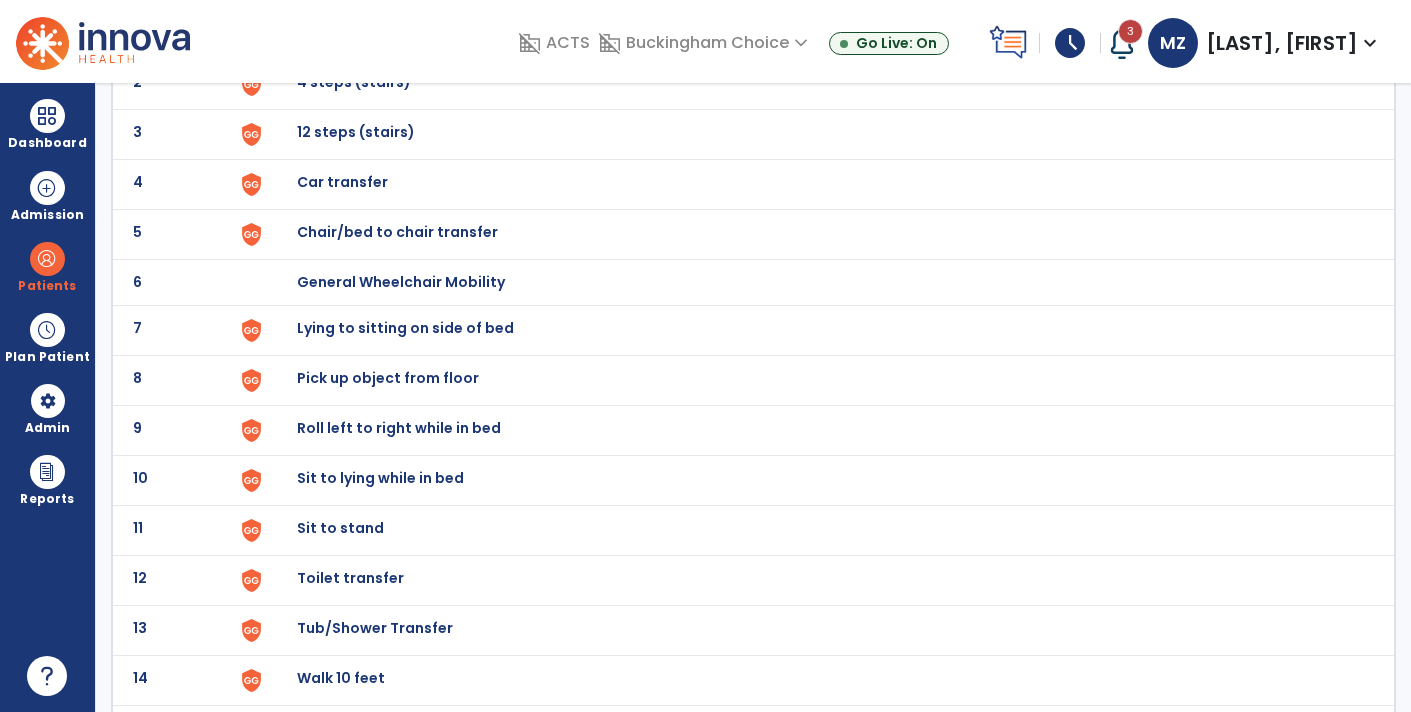 scroll, scrollTop: 230, scrollLeft: 0, axis: vertical 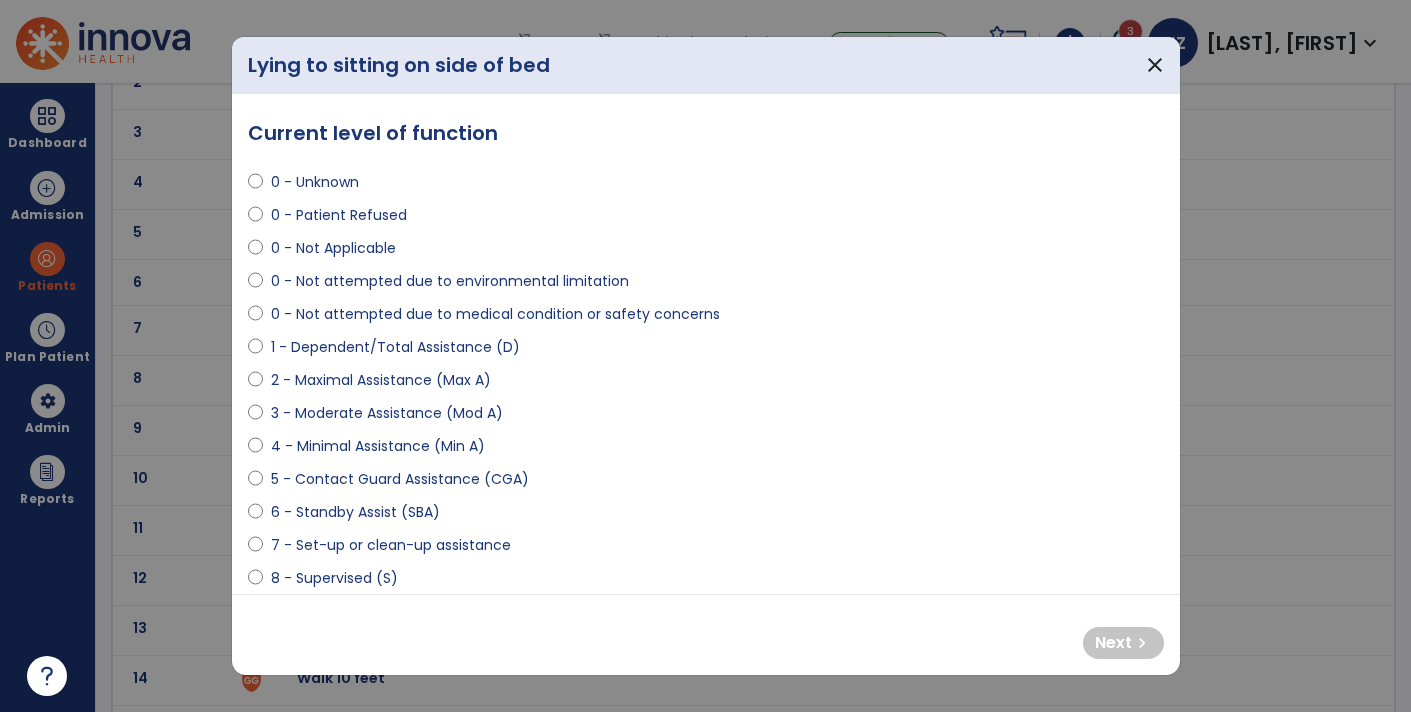 select on "**********" 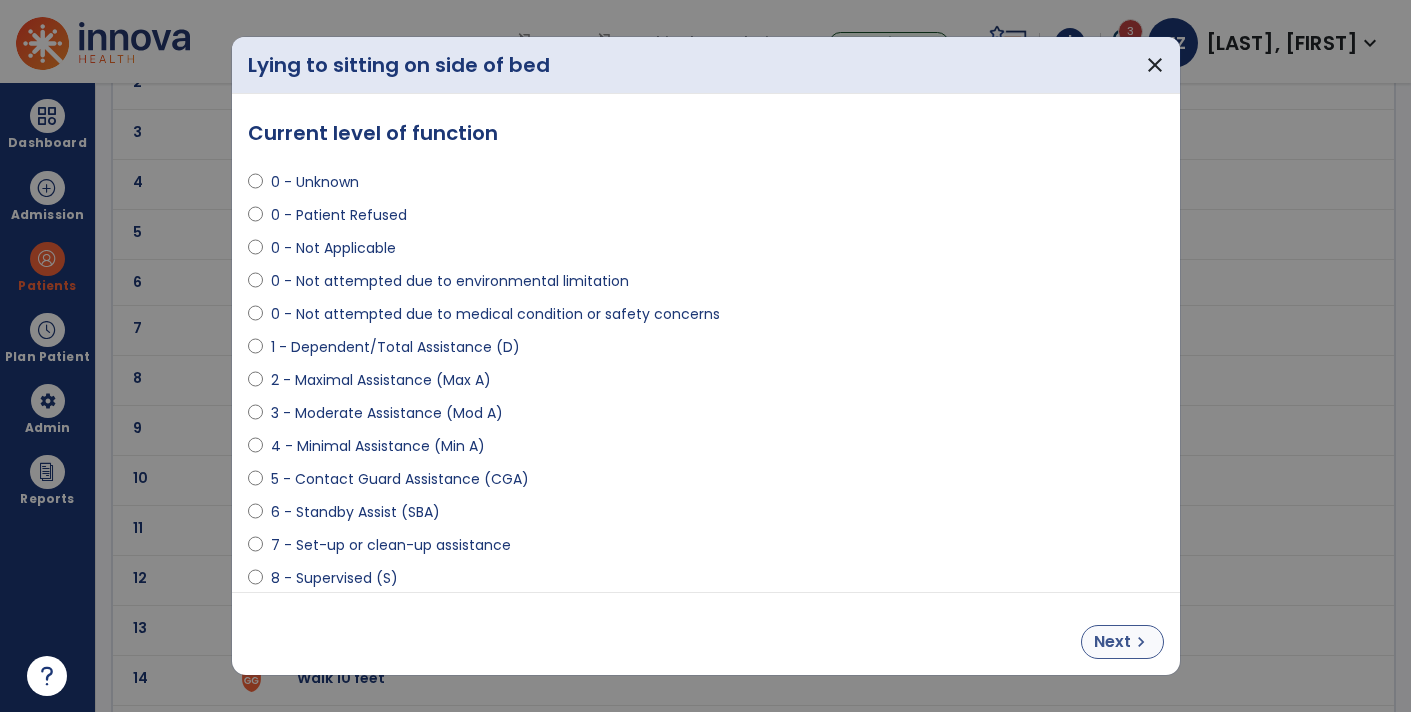 click on "Next" at bounding box center [1112, 642] 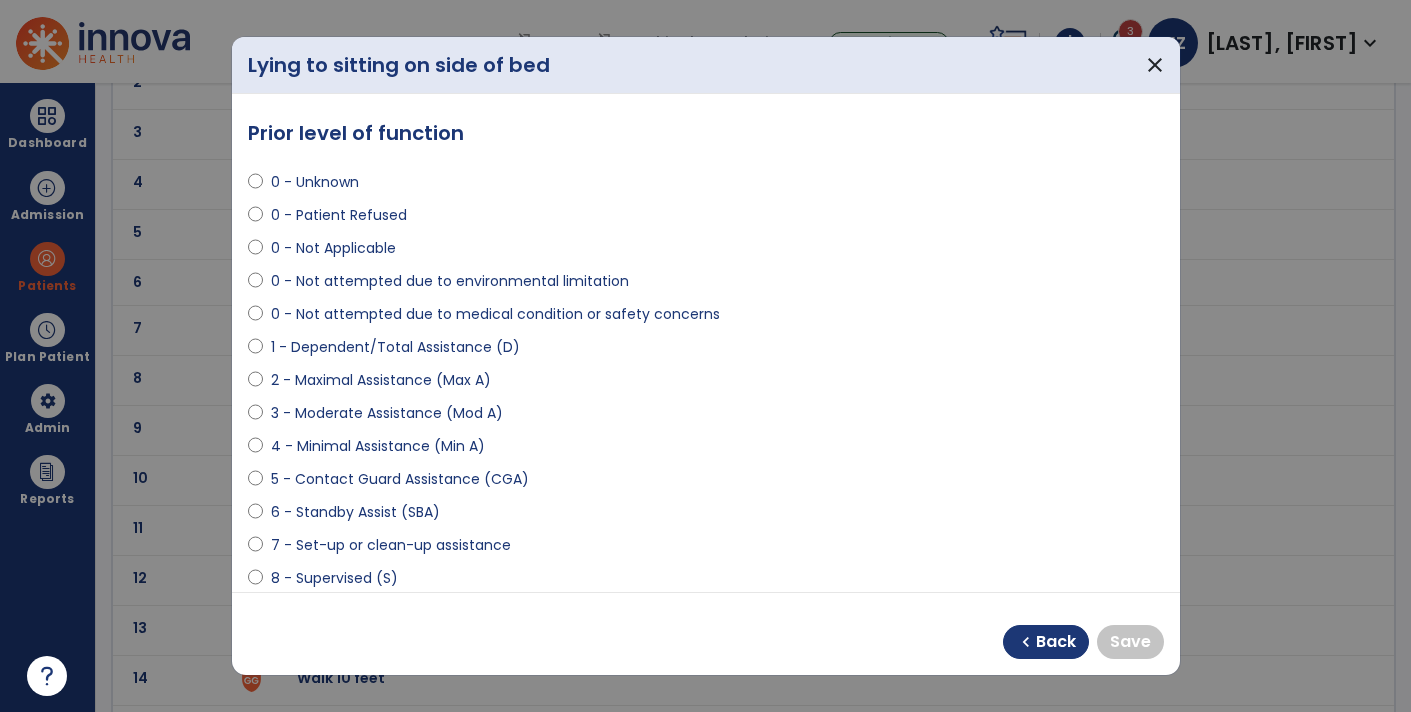click on "**********" at bounding box center (706, 343) 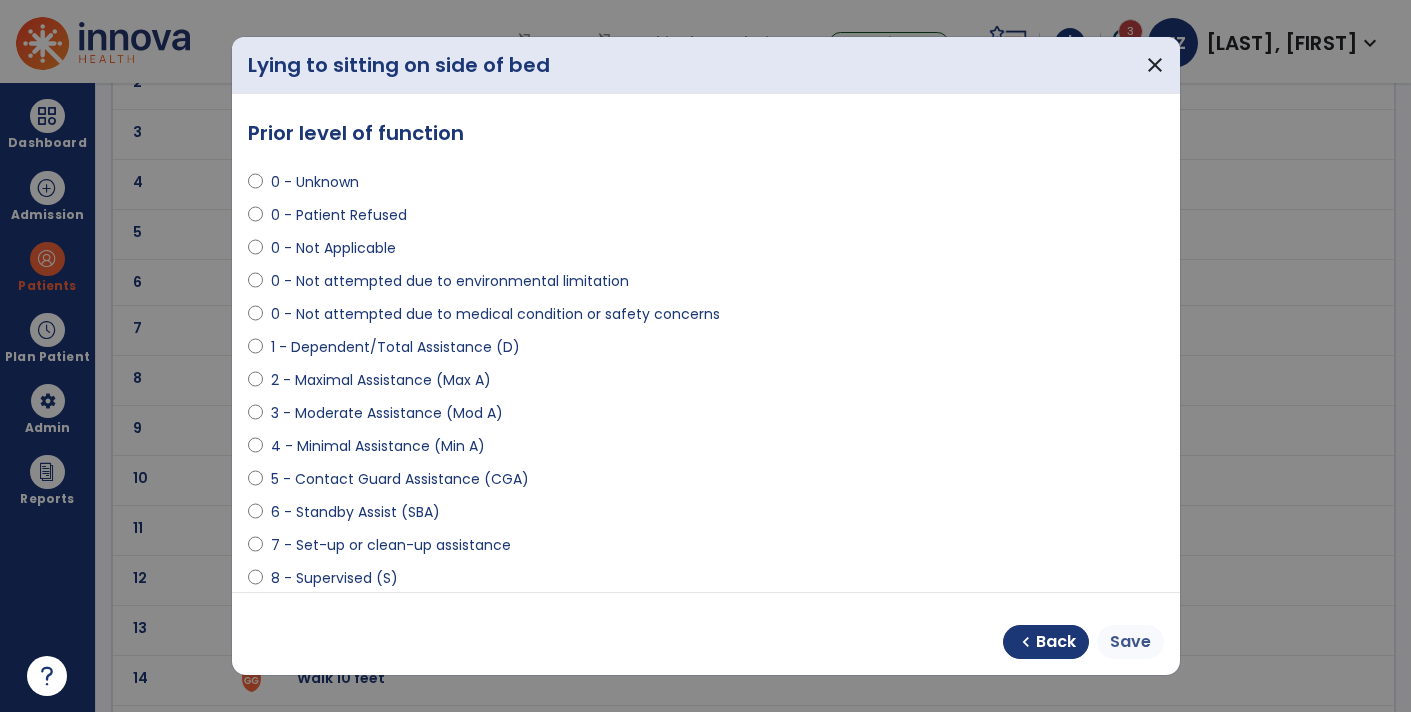 click on "Save" at bounding box center [1130, 642] 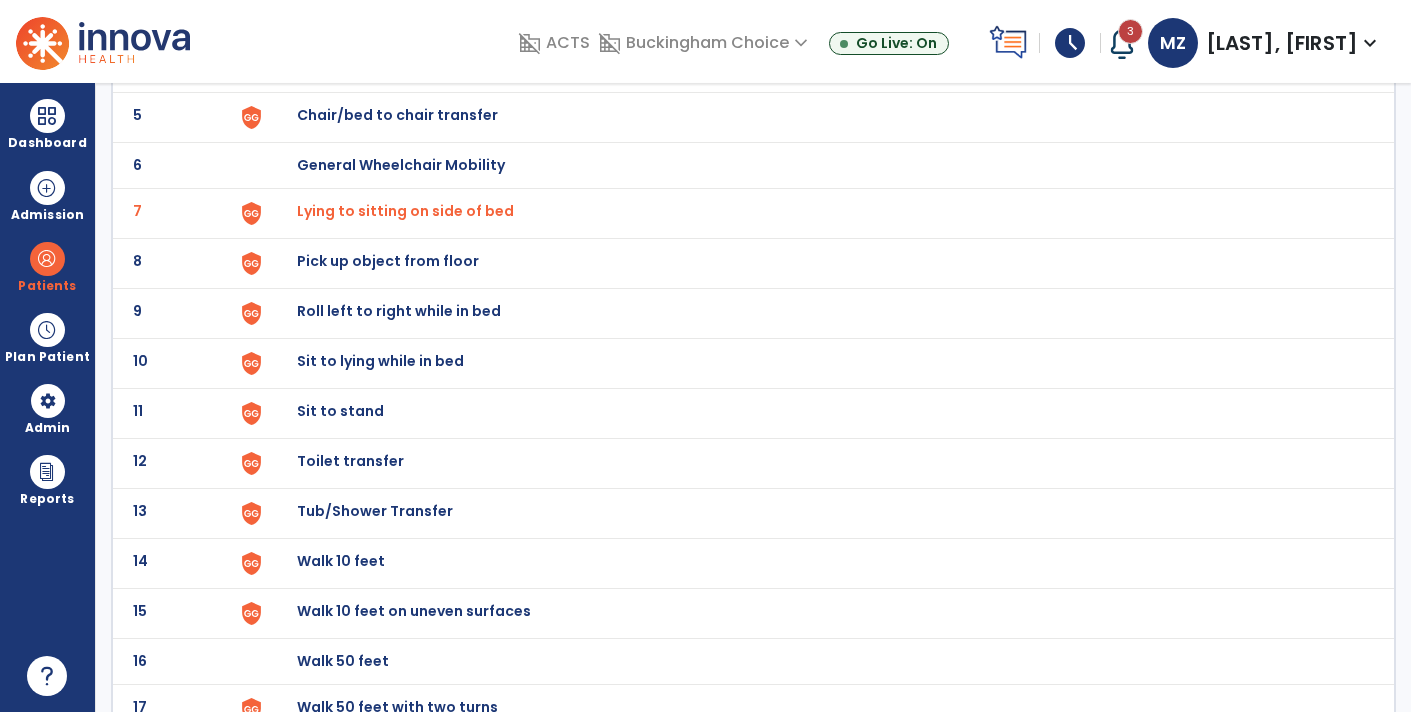 scroll, scrollTop: 353, scrollLeft: 0, axis: vertical 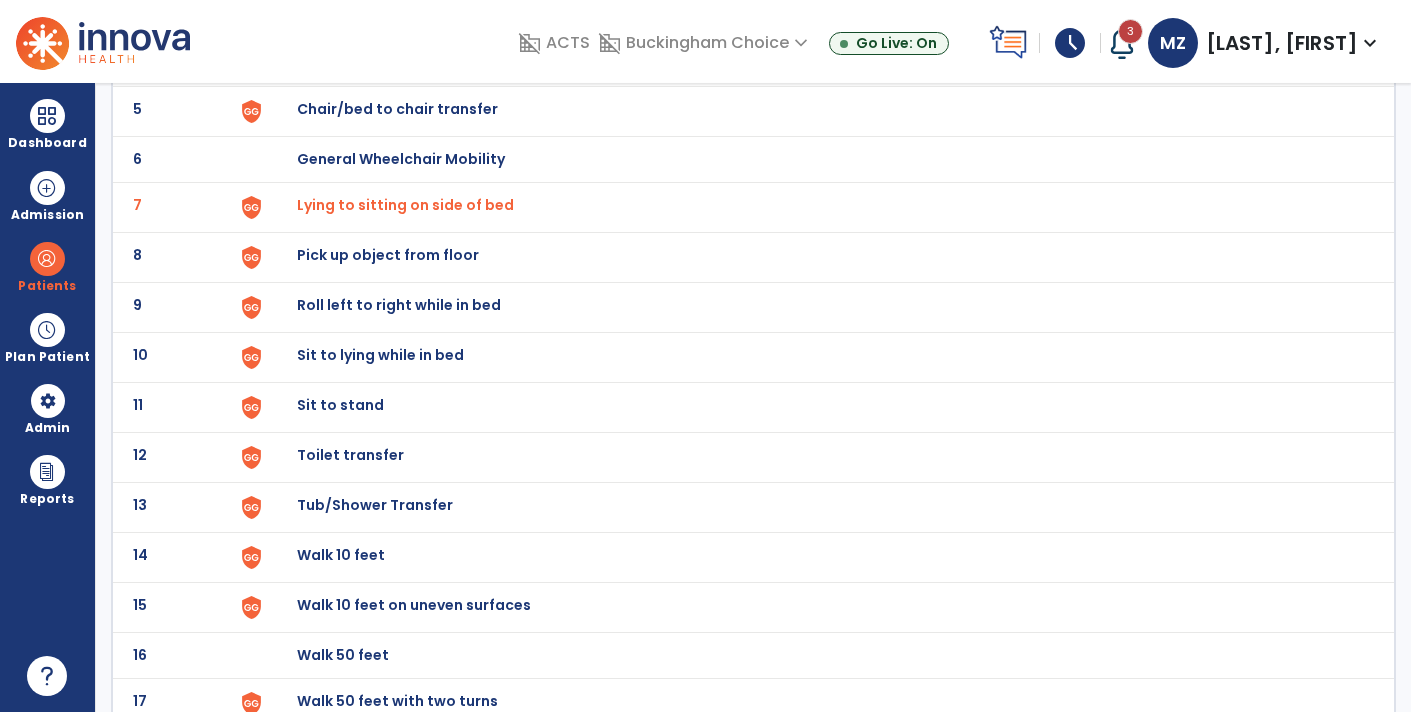 click on "Sit to lying while in bed" at bounding box center (343, -91) 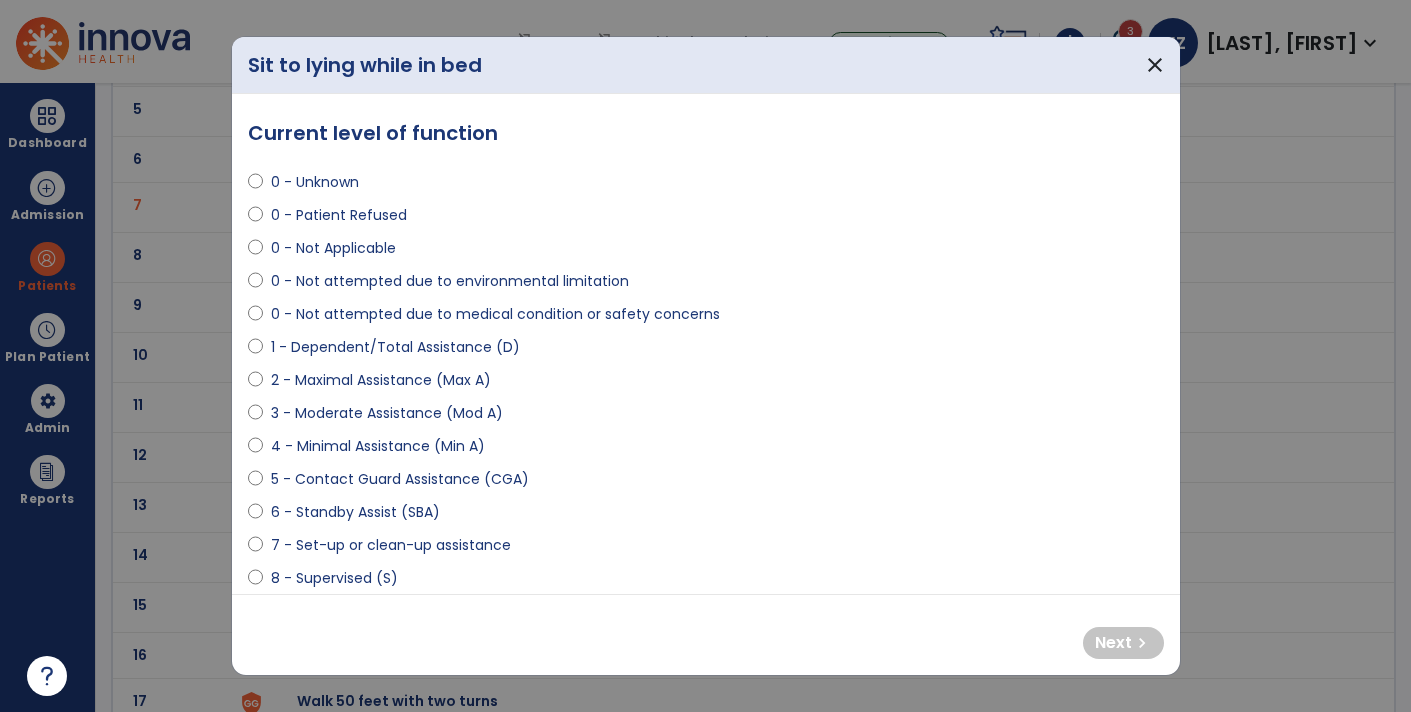 select on "**********" 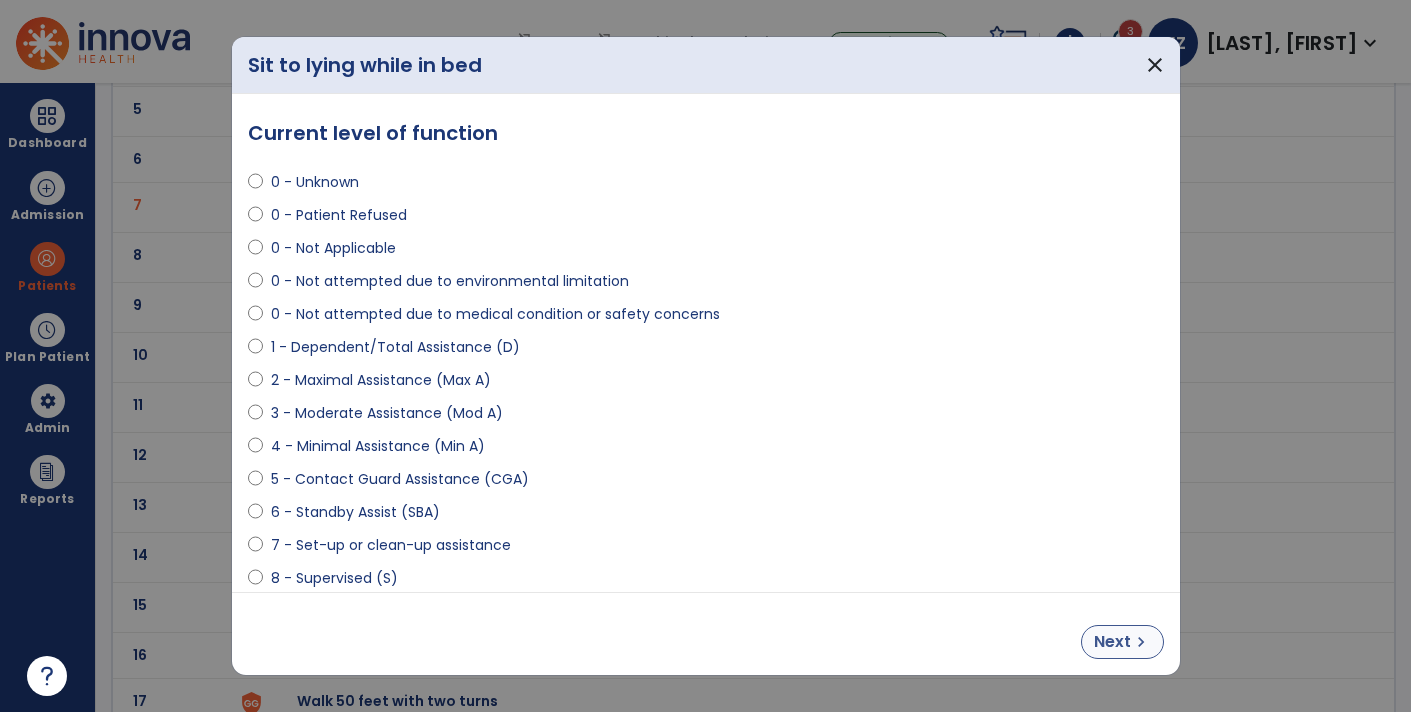 click on "Next" at bounding box center (1112, 642) 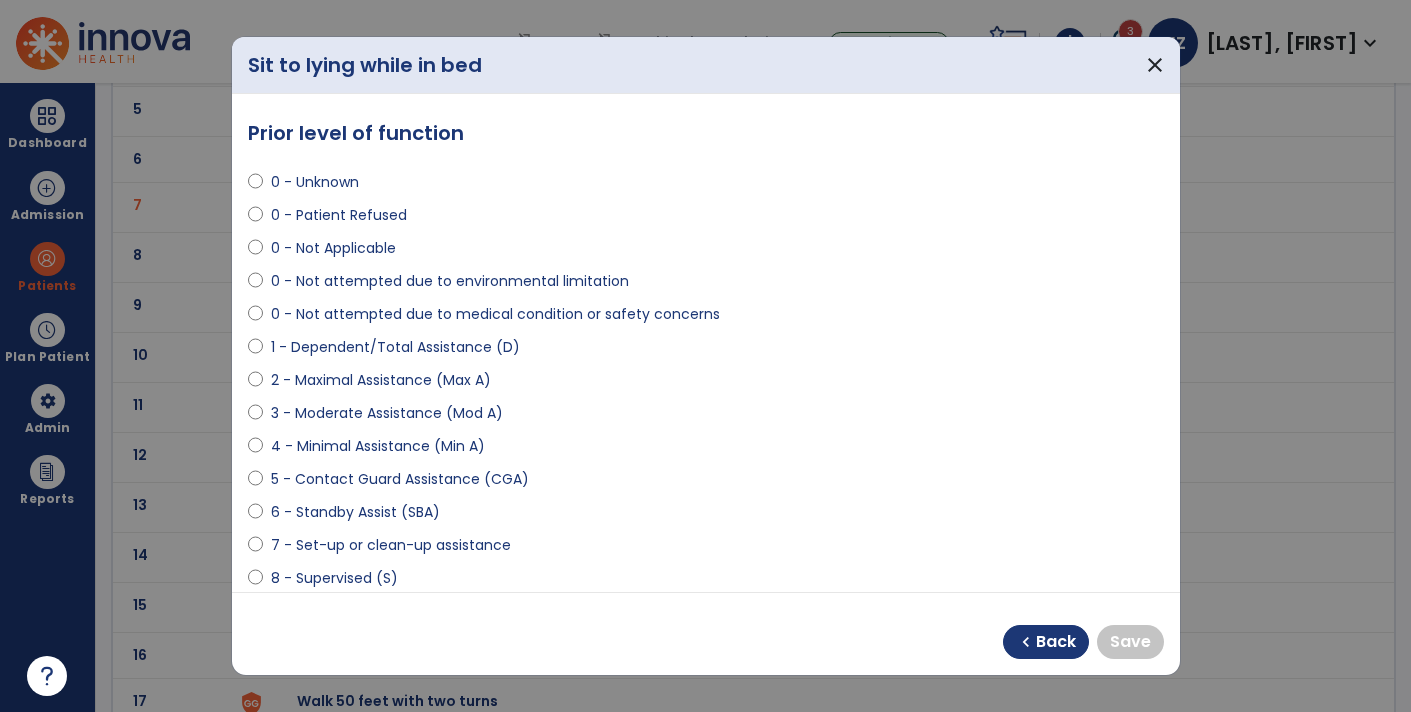 click on "**********" at bounding box center [706, 343] 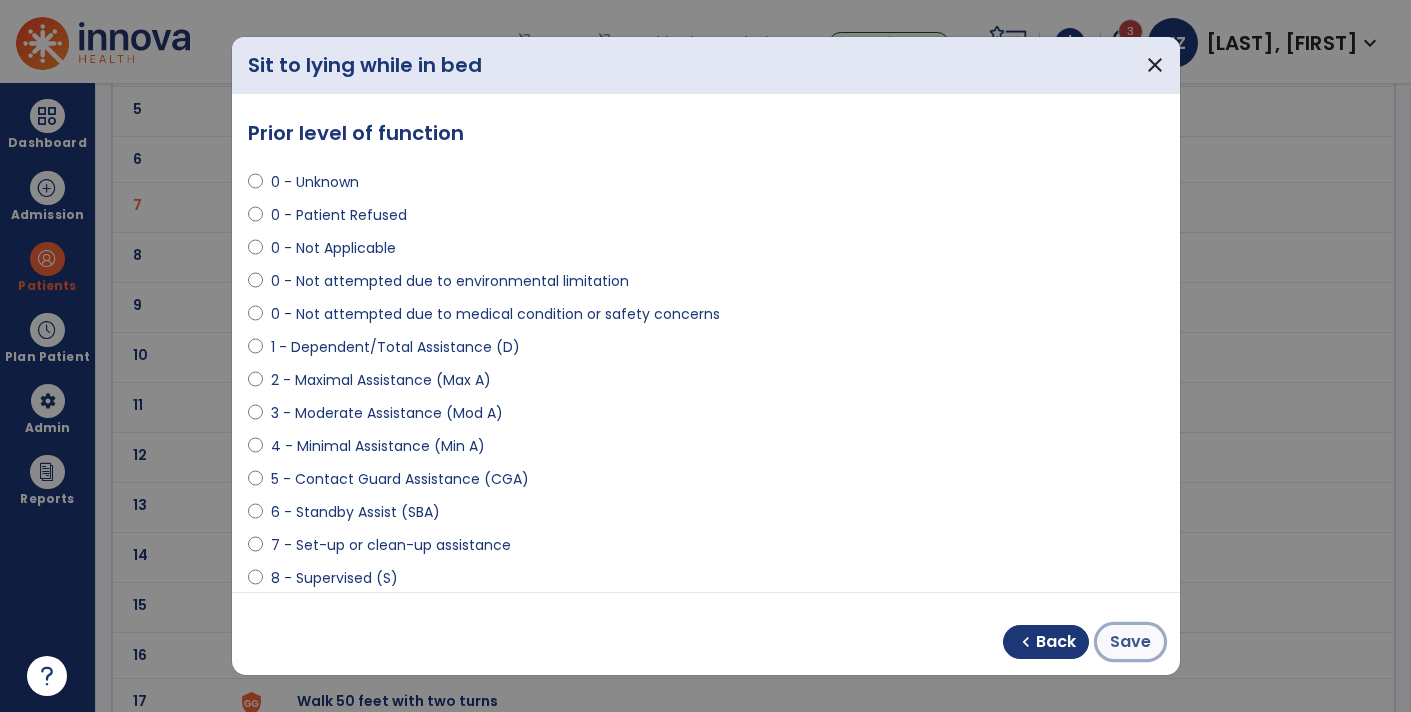 click on "Save" at bounding box center (1130, 642) 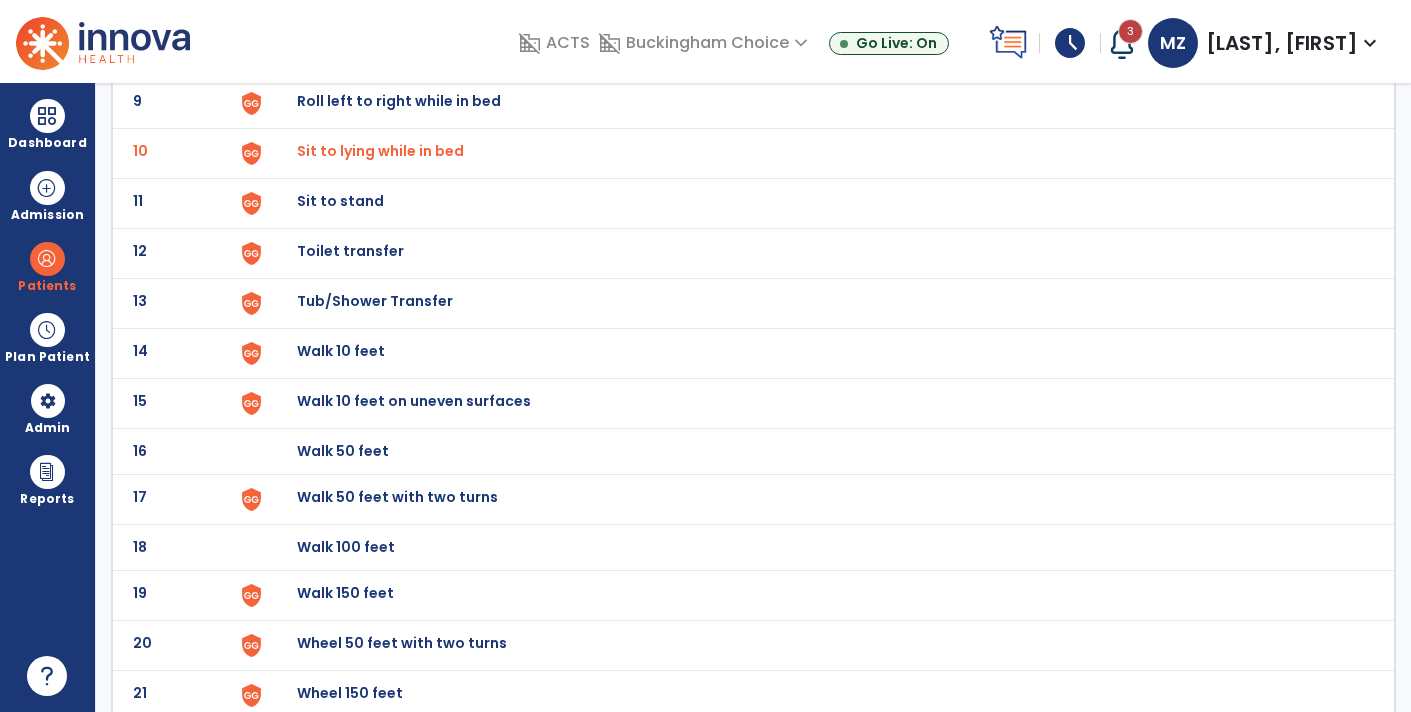 scroll, scrollTop: 561, scrollLeft: 0, axis: vertical 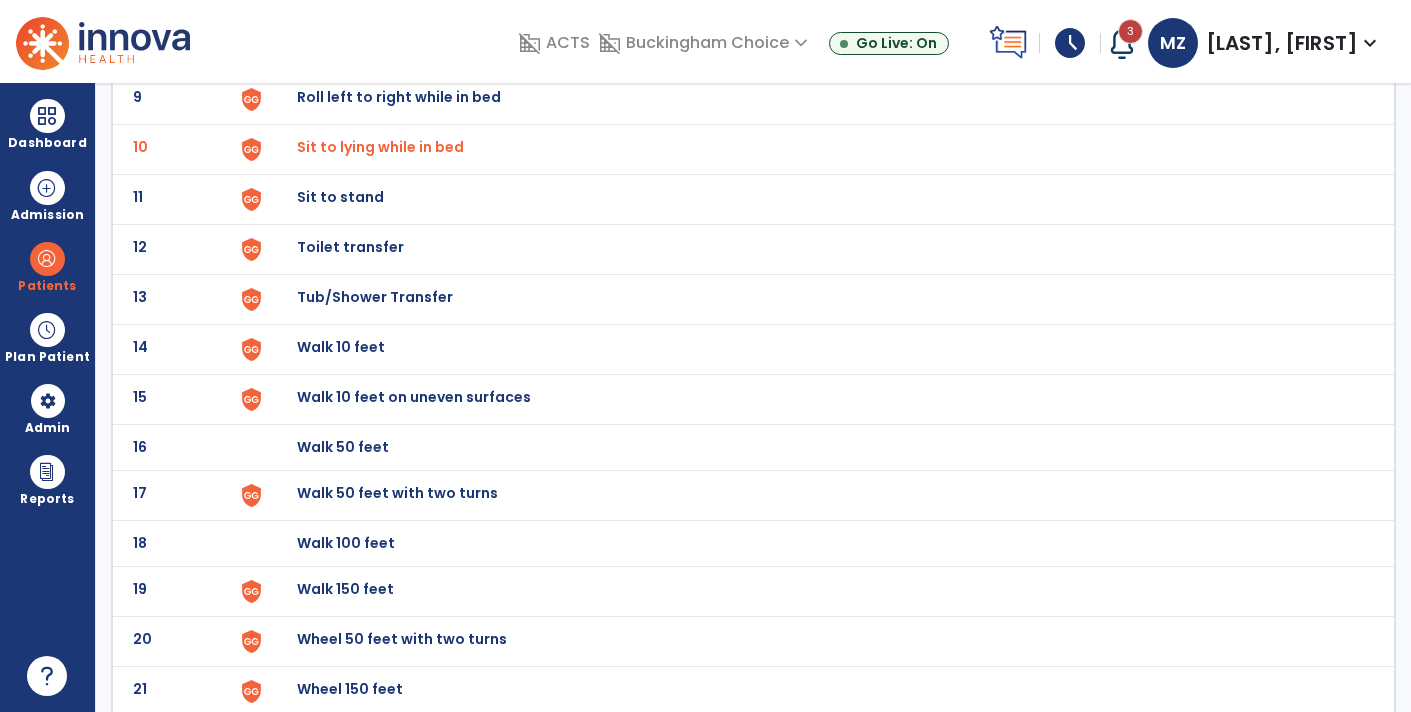 click on "11 Sit to stand" 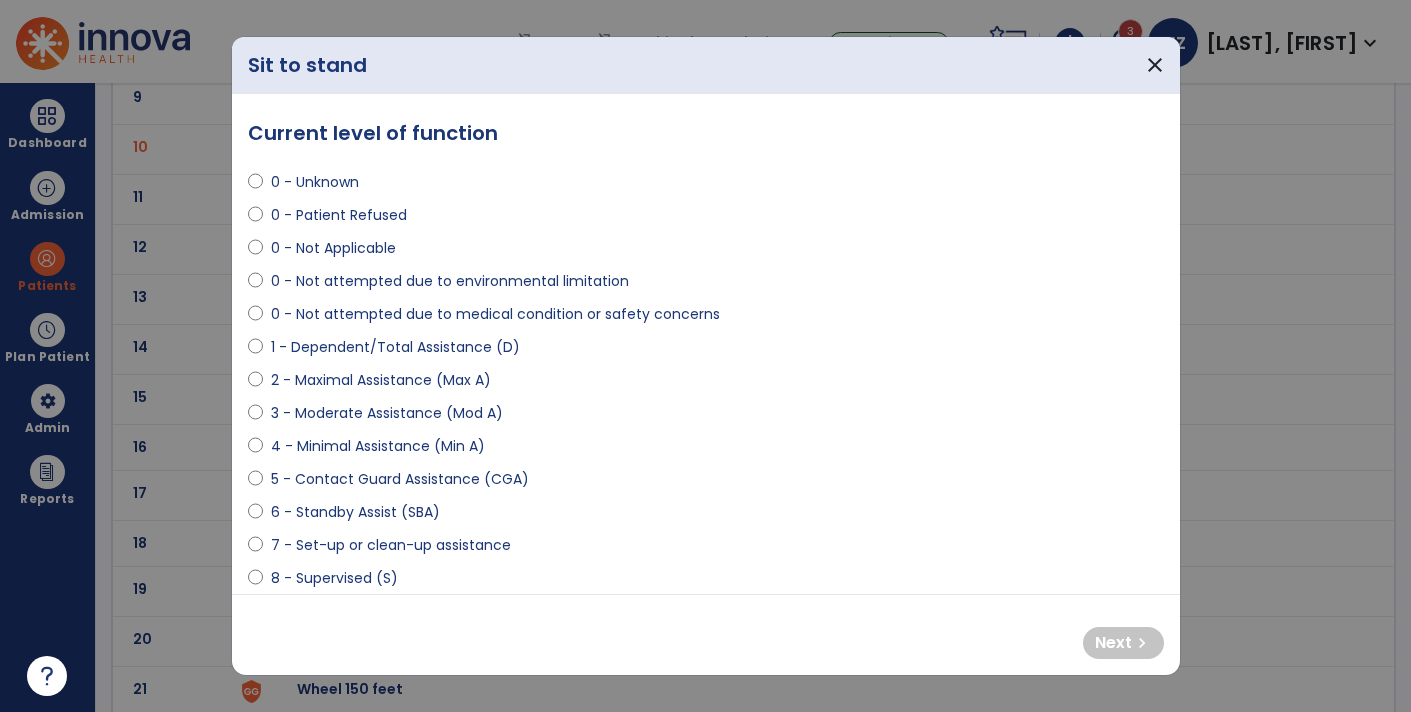 select on "**********" 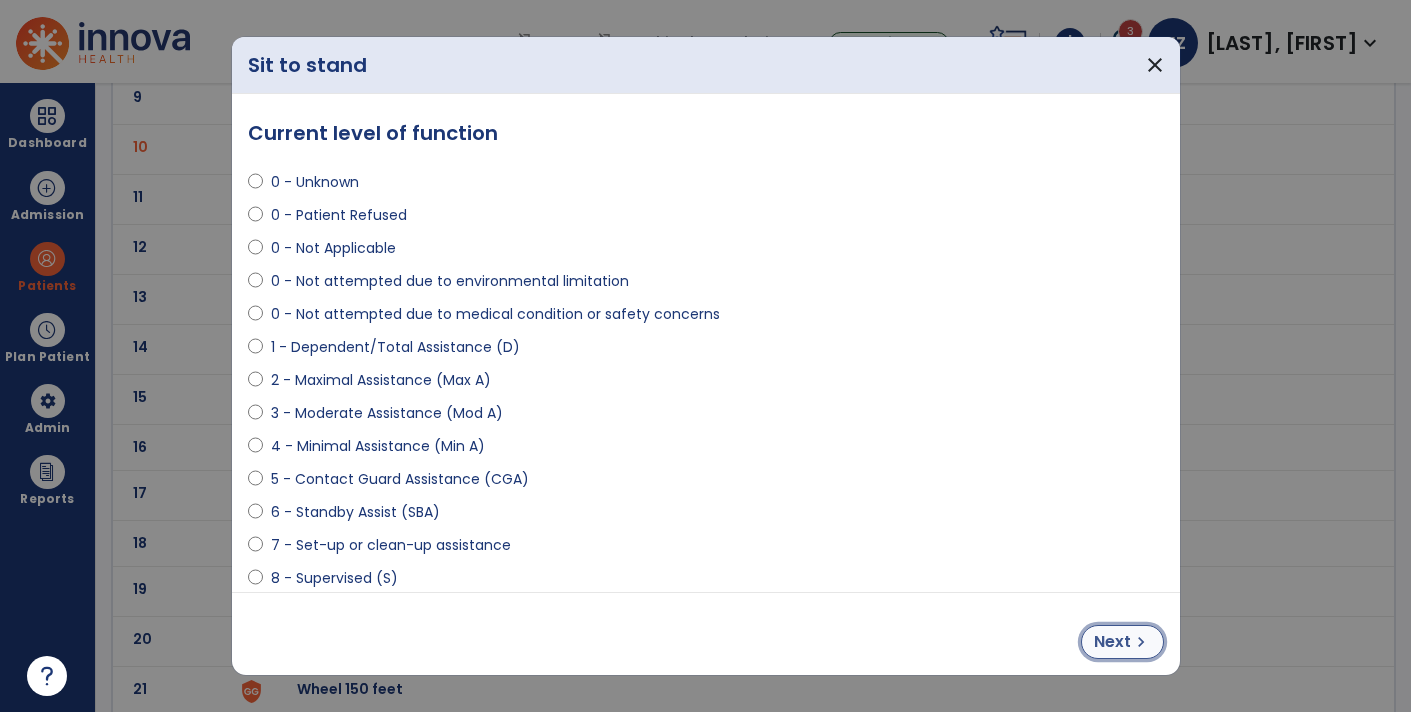click on "Next" at bounding box center [1112, 642] 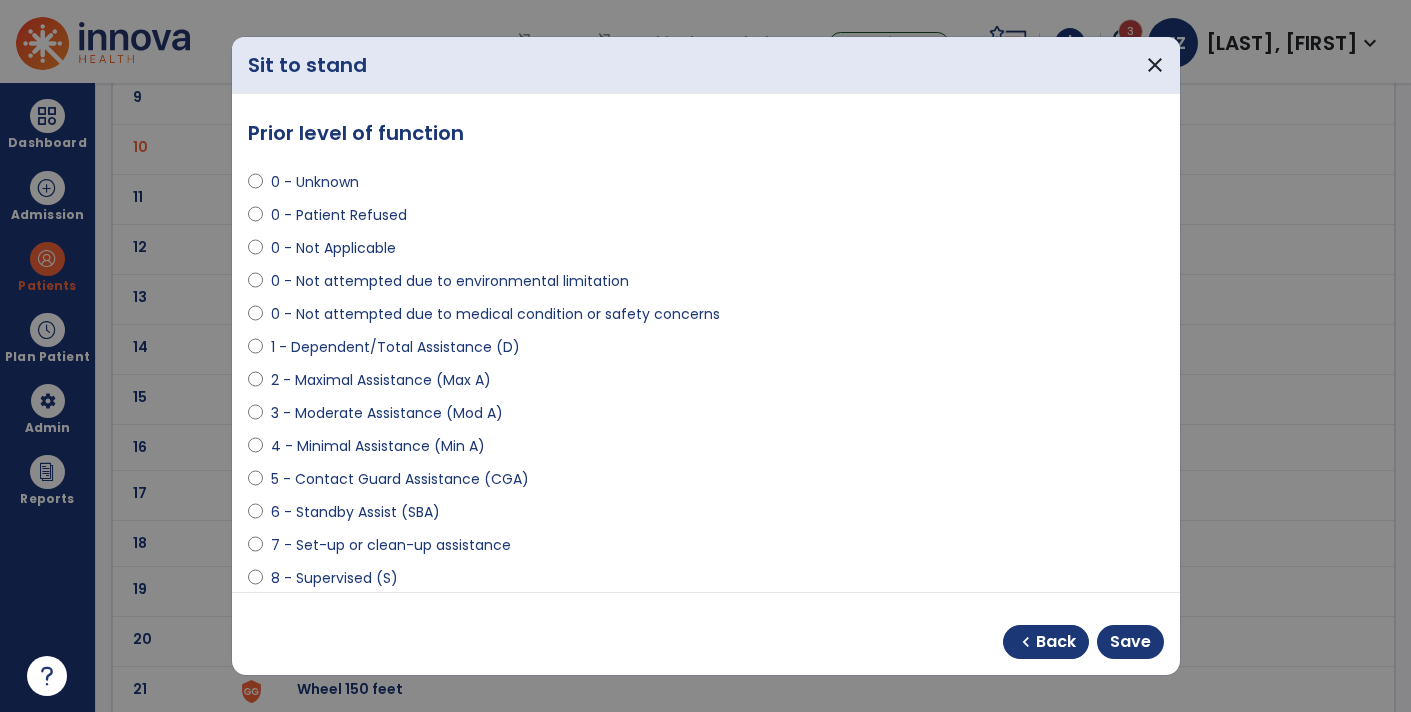 select on "**********" 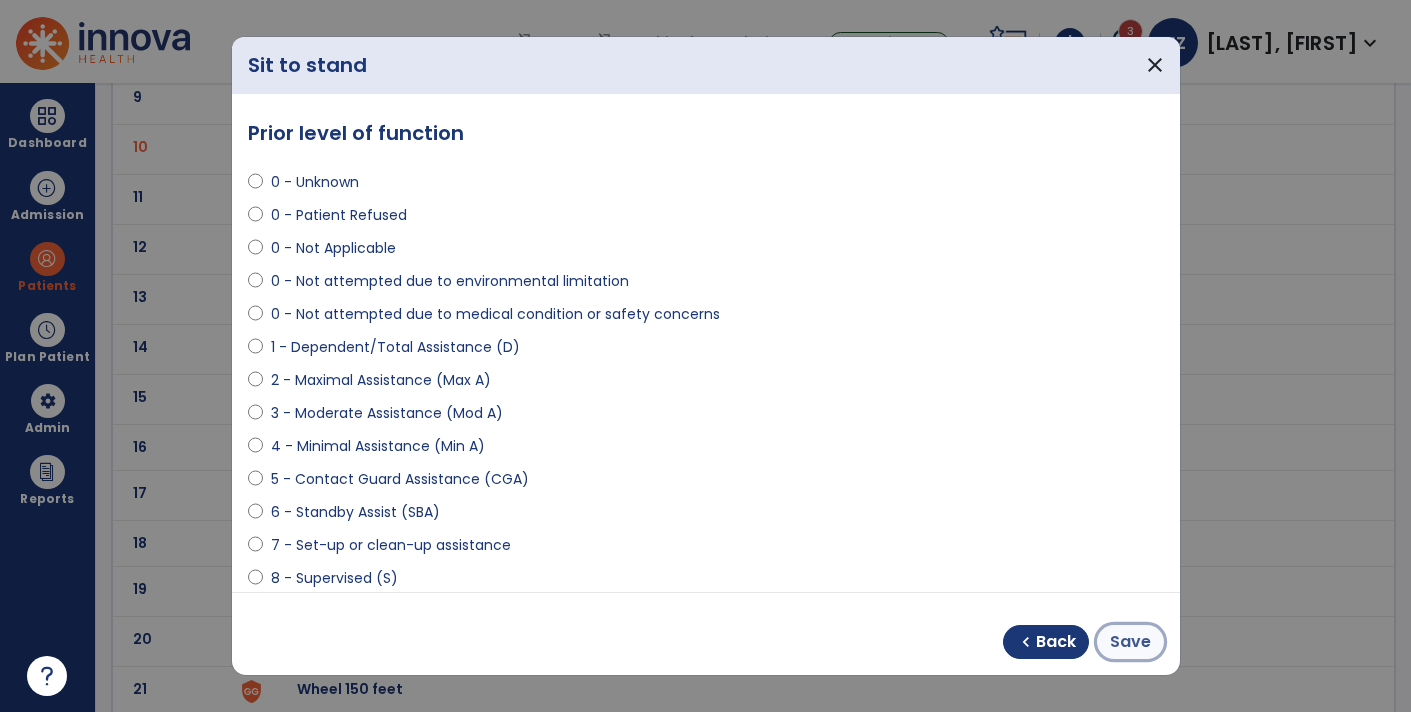 click on "Save" at bounding box center (1130, 642) 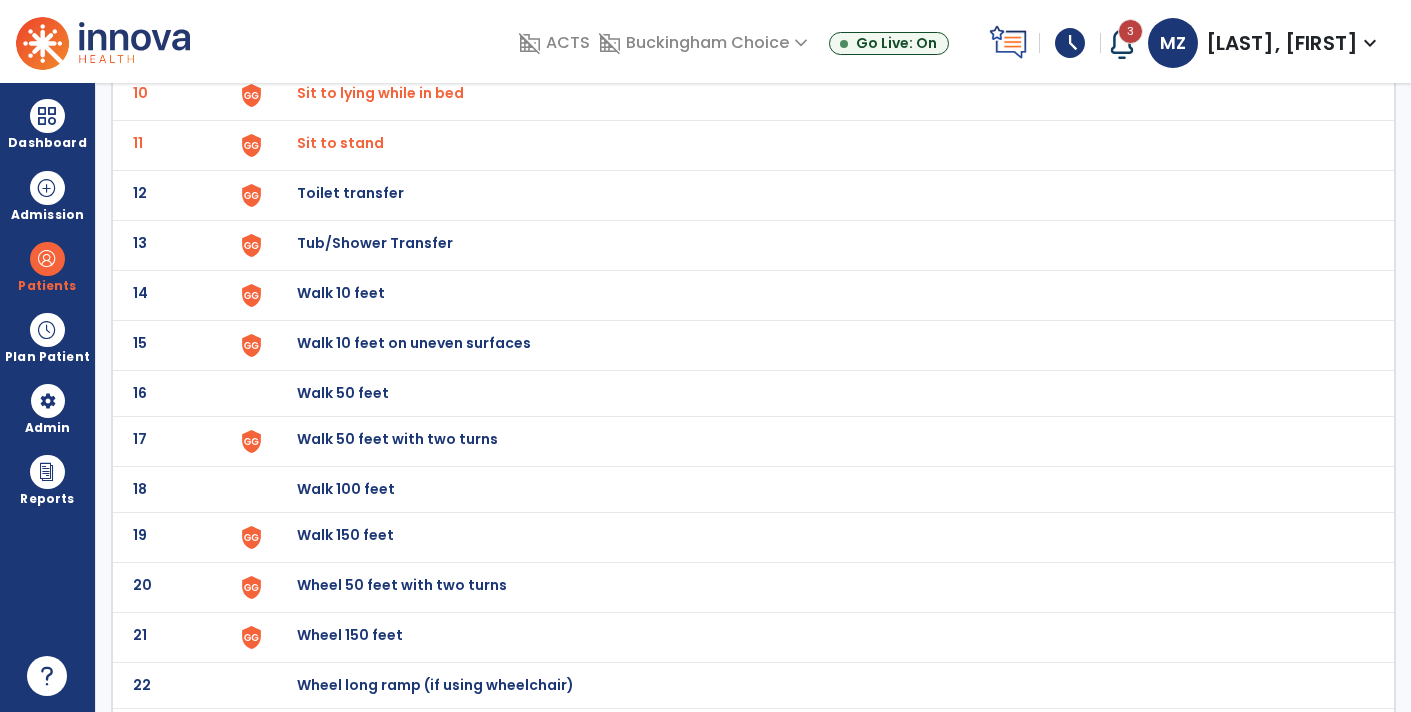 scroll, scrollTop: 651, scrollLeft: 0, axis: vertical 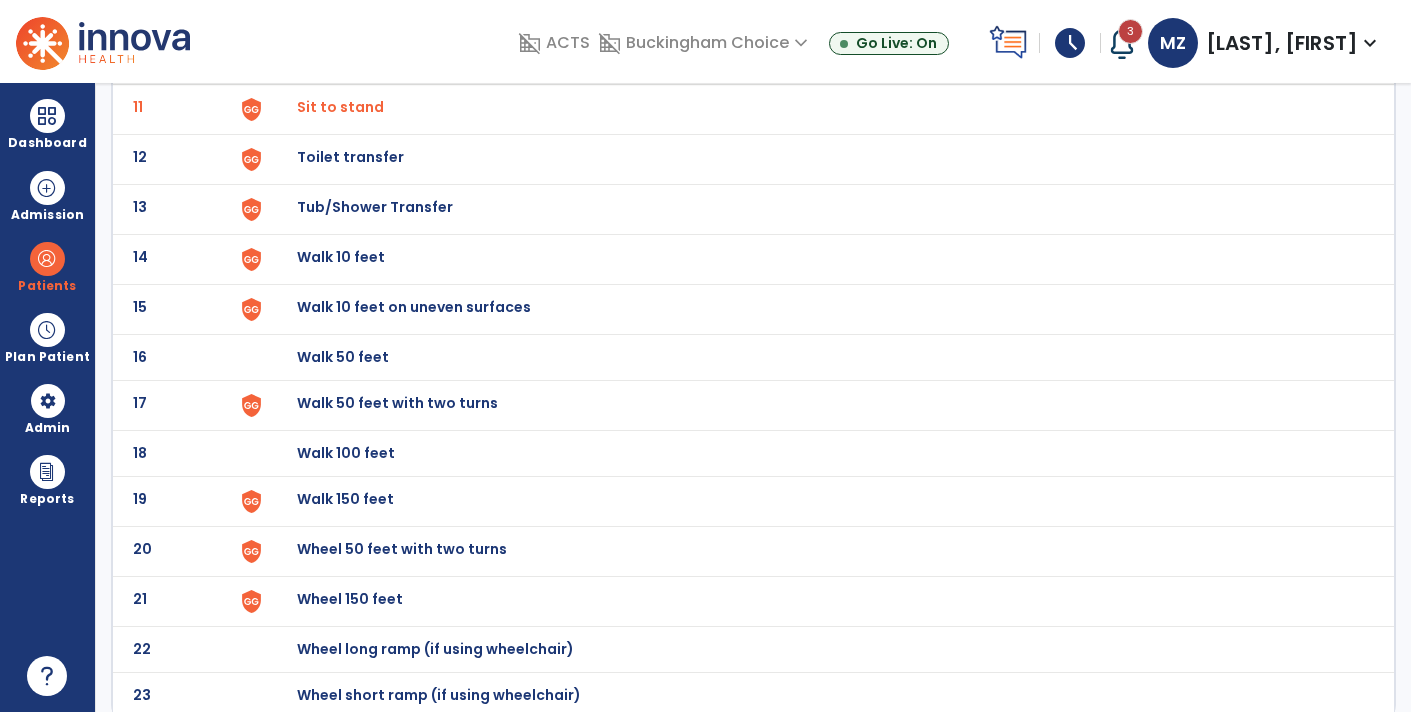 click on "Walk 50 feet" at bounding box center (343, -389) 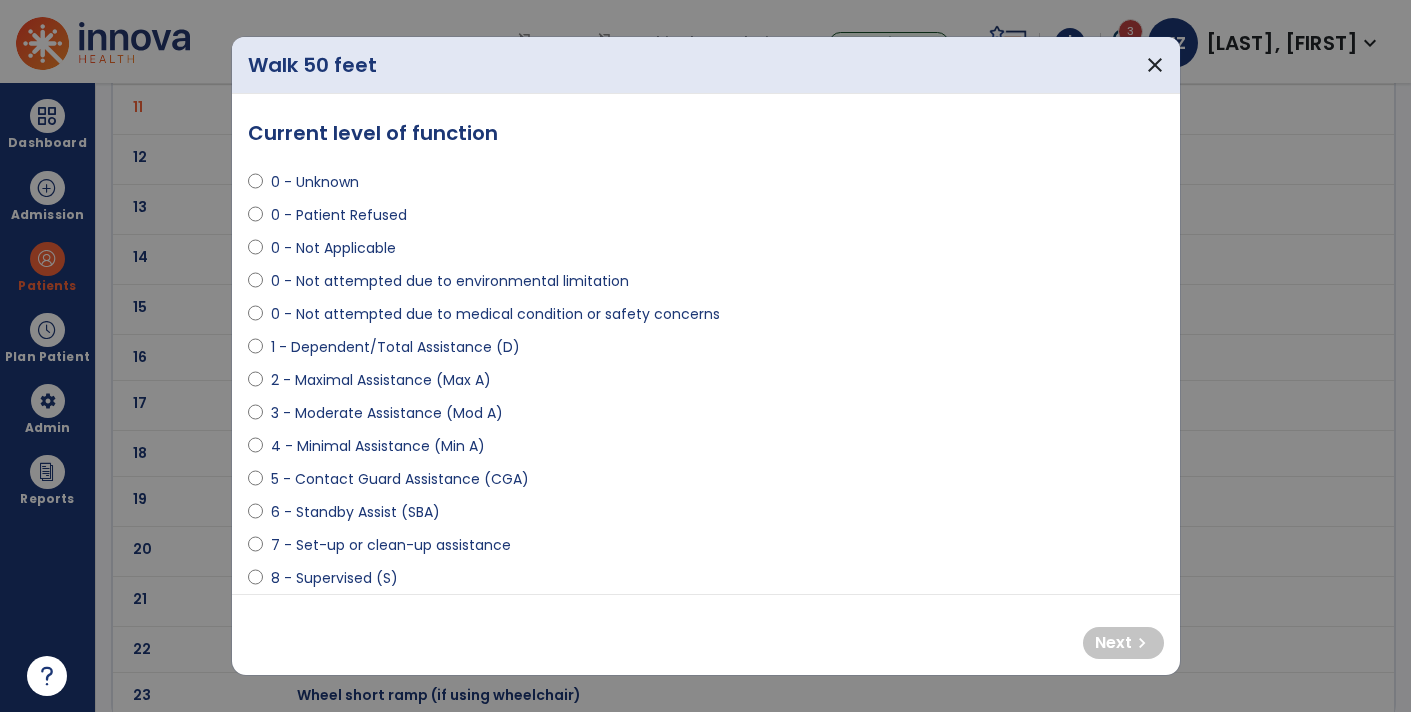 click on "0 - Not attempted due to medical condition or safety concerns" at bounding box center [495, 314] 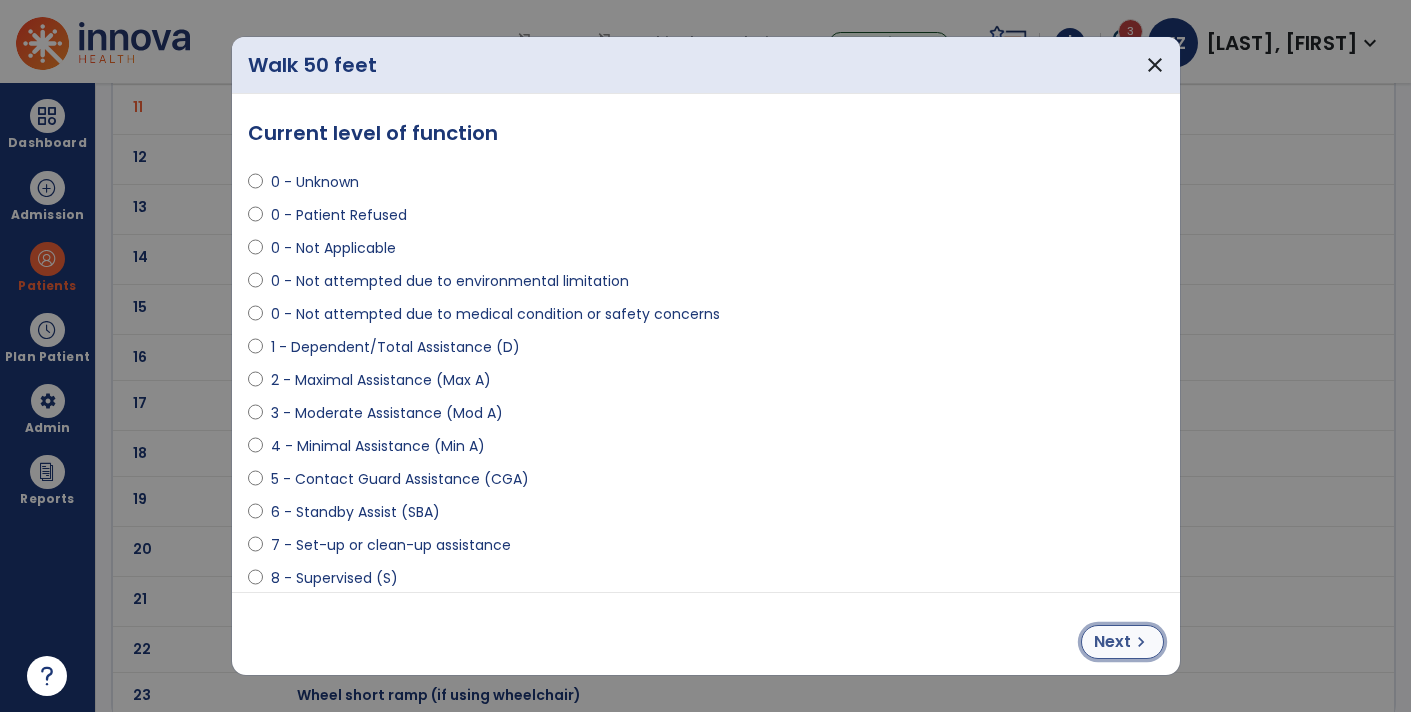 click on "Next" at bounding box center (1112, 642) 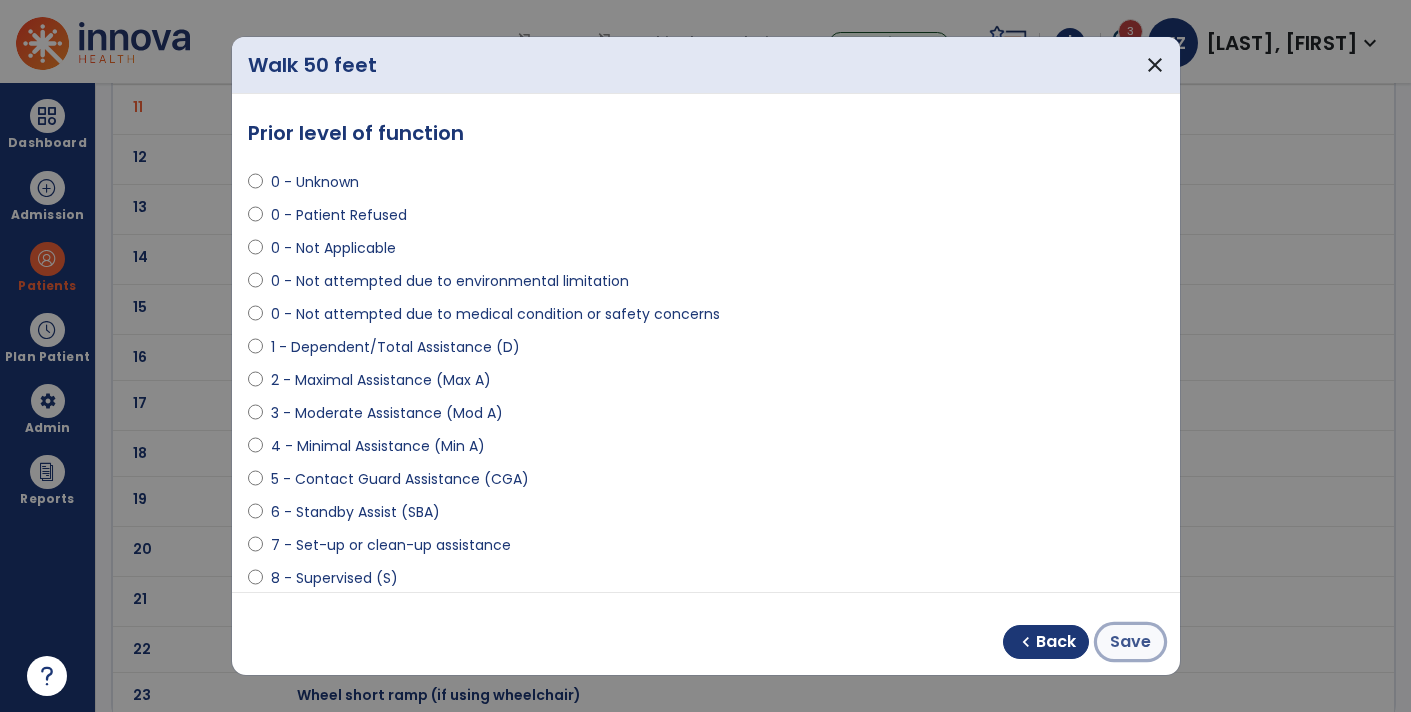 click on "Save" at bounding box center (1130, 642) 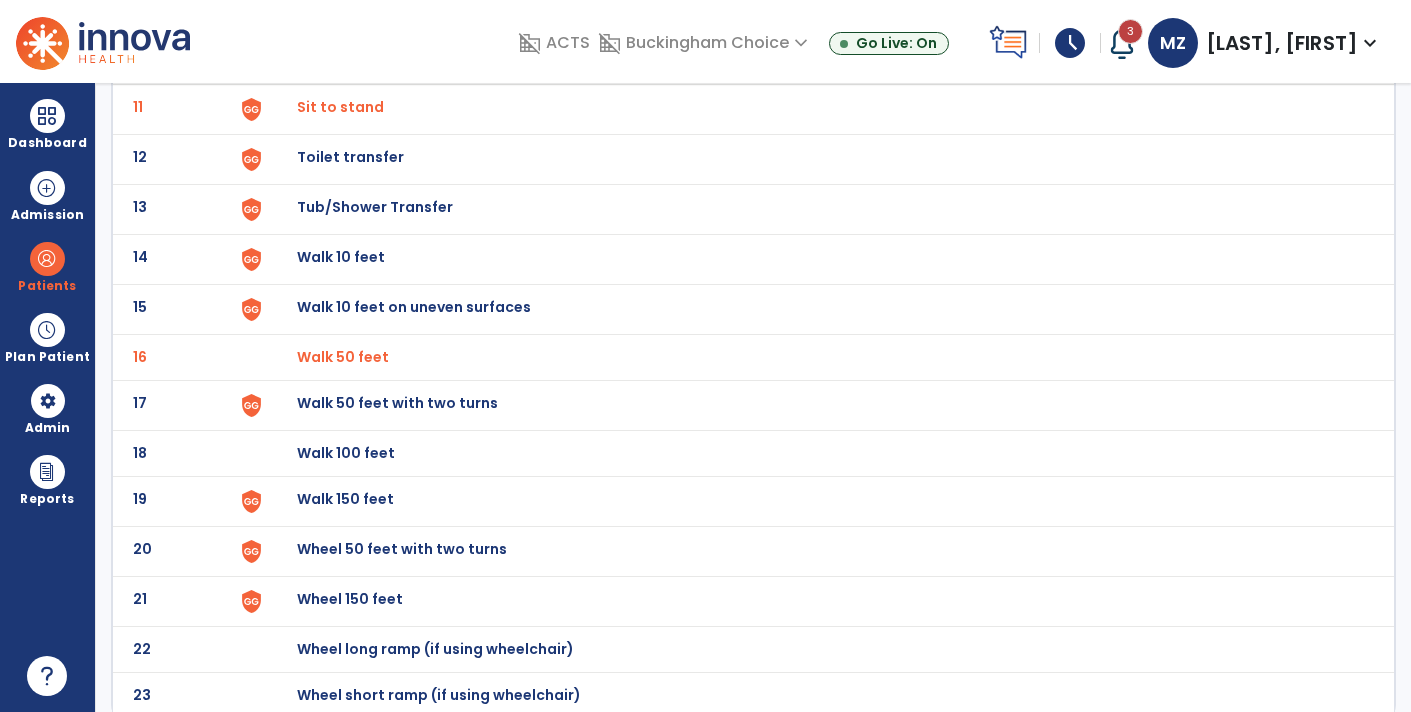 click on "Walk 150 feet" at bounding box center (343, -389) 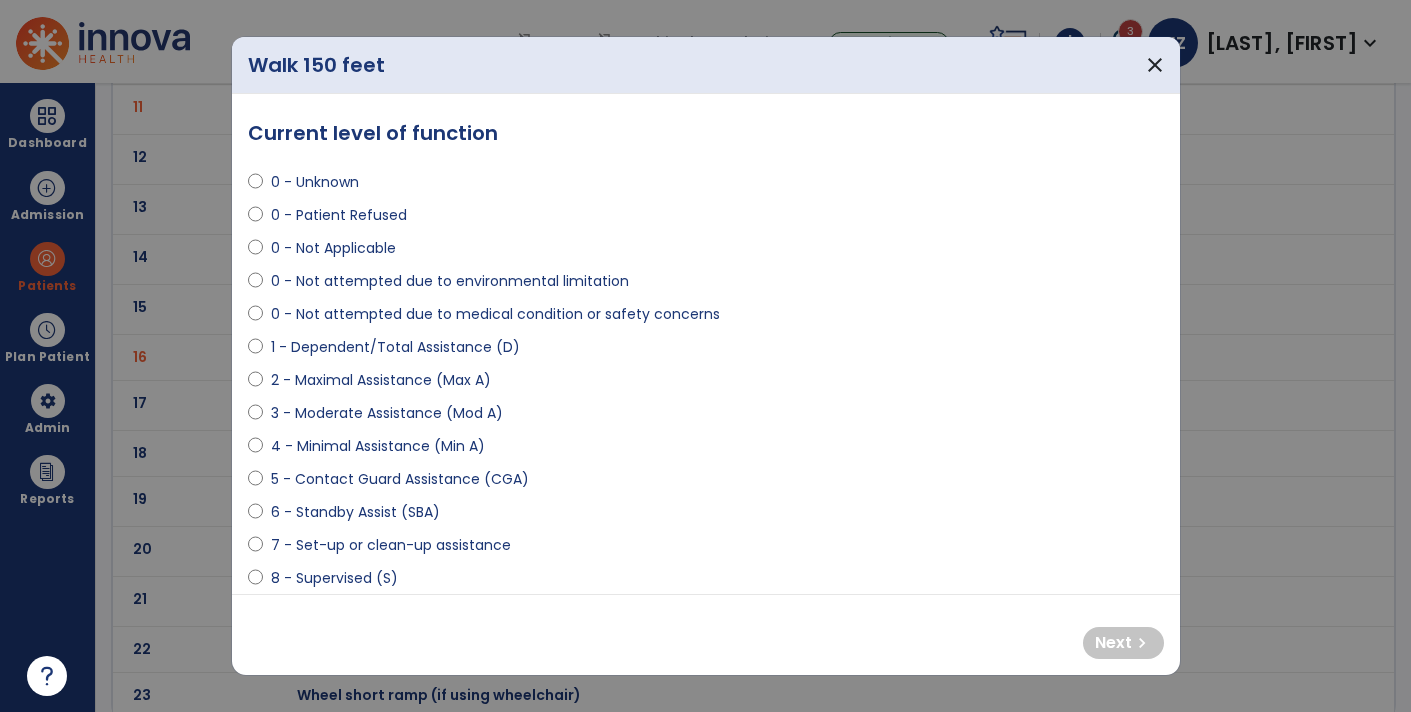 select on "**********" 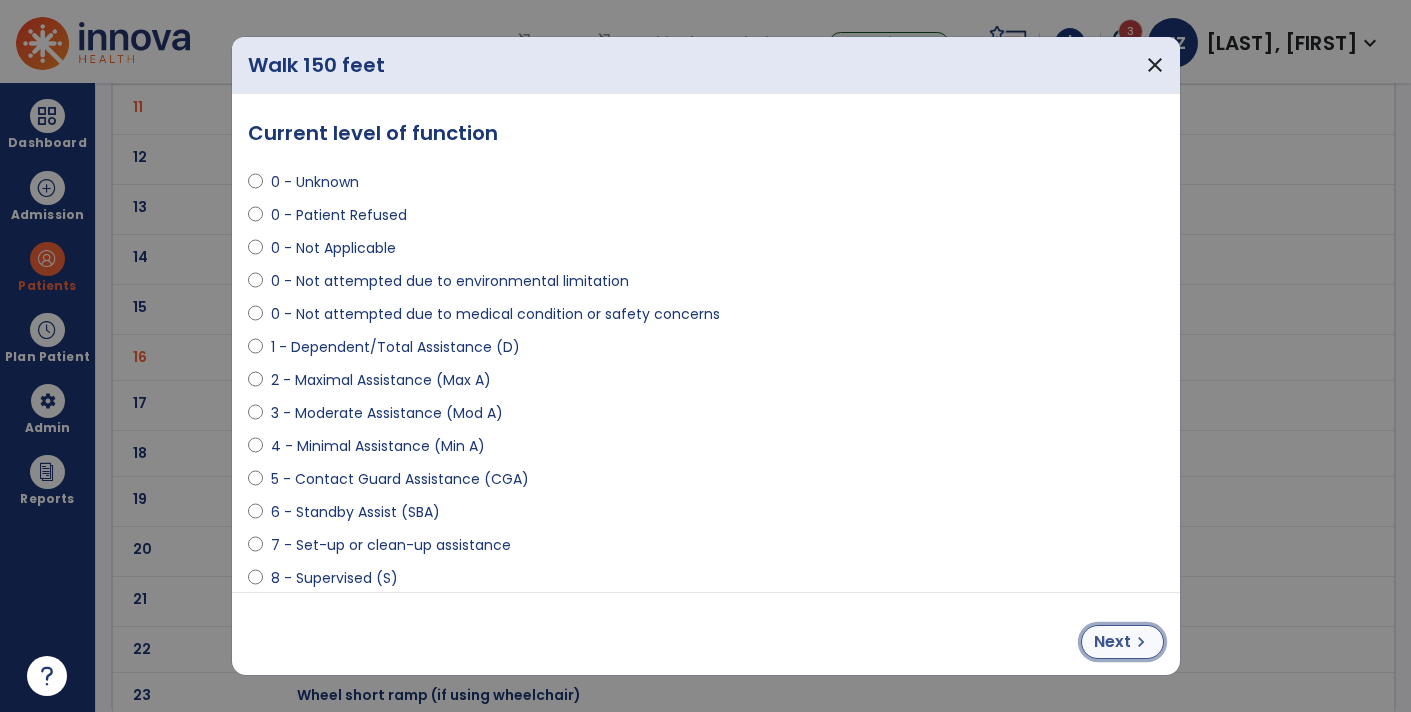 click on "Next" at bounding box center [1112, 642] 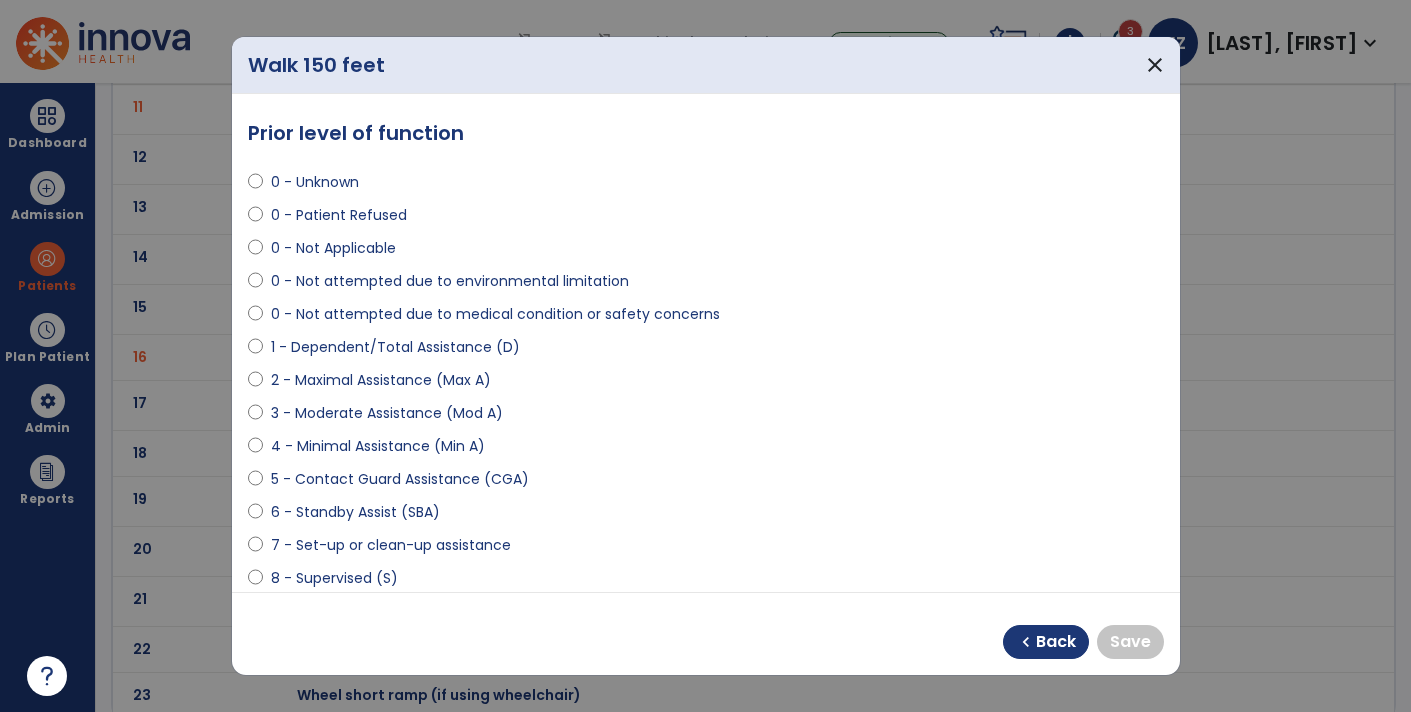 select on "**********" 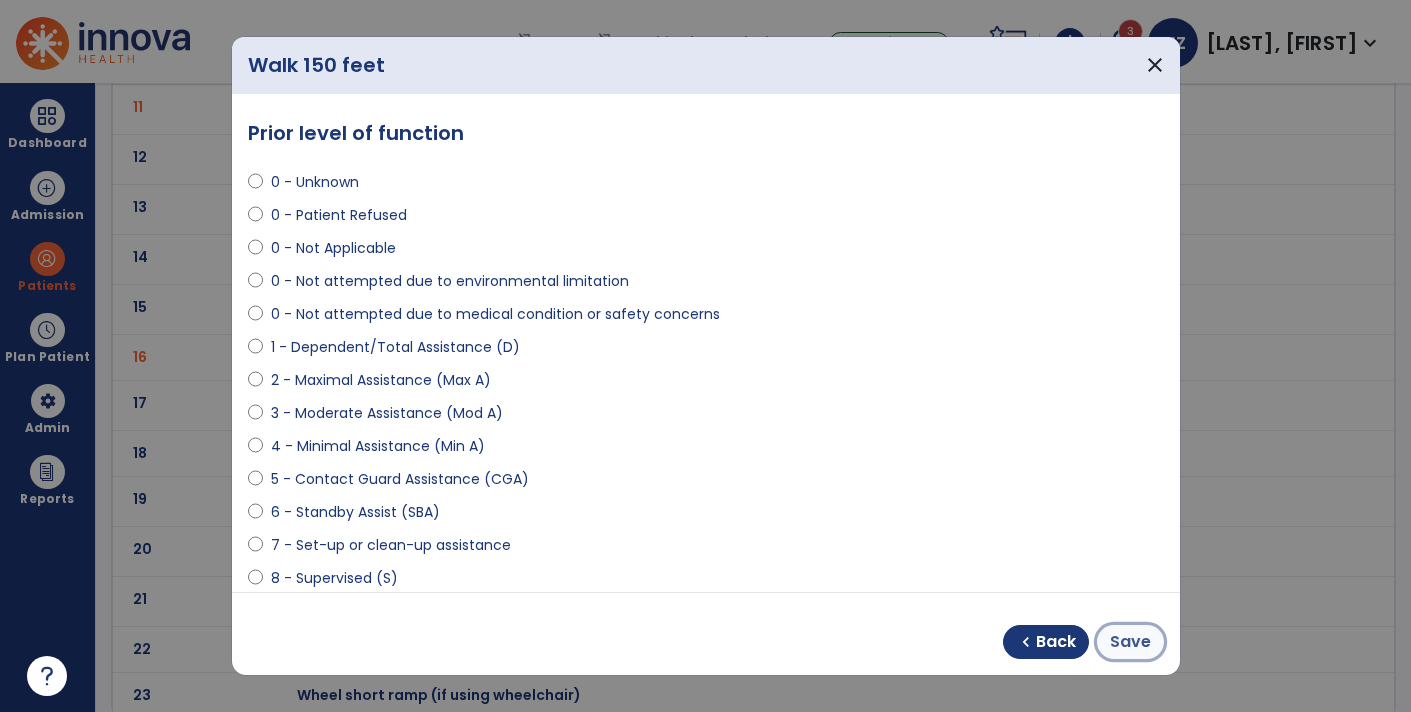 click on "Save" at bounding box center [1130, 642] 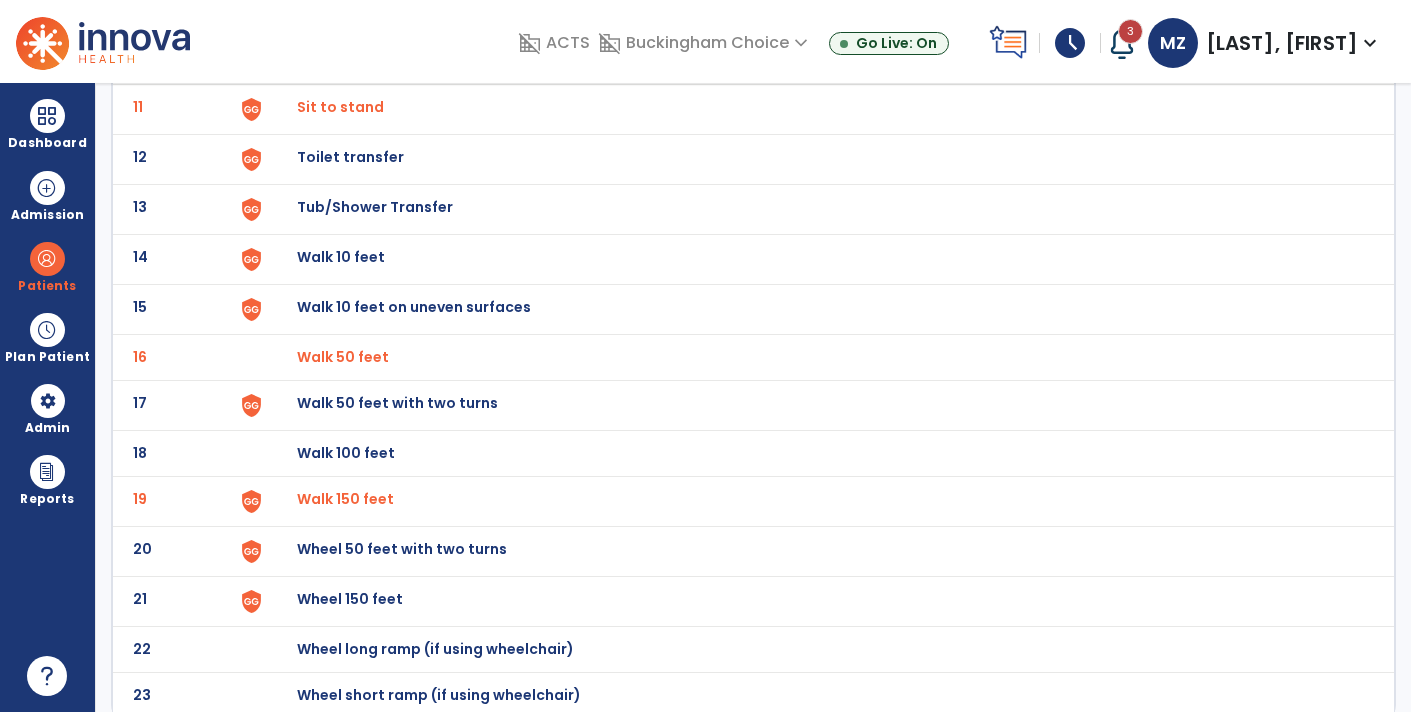 click on "Walk 10 feet" at bounding box center [343, -389] 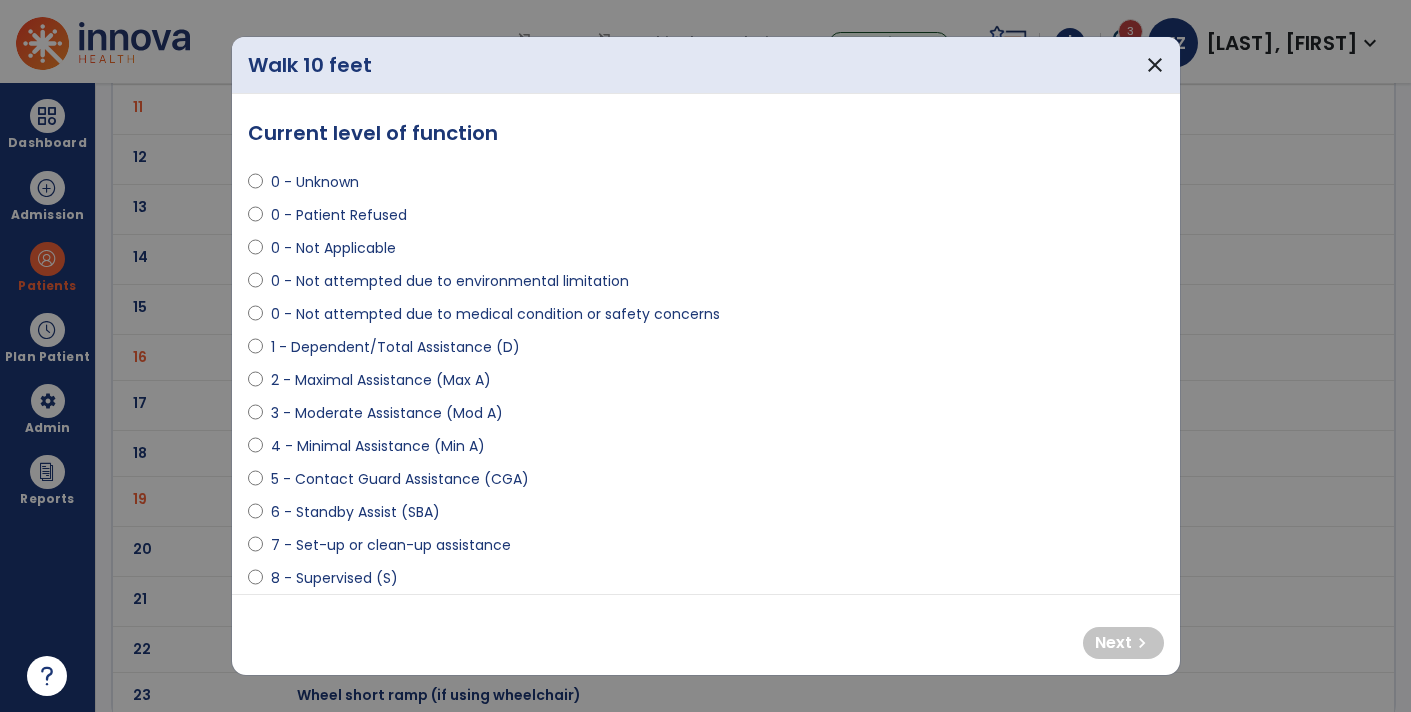 click on "**********" at bounding box center (706, 344) 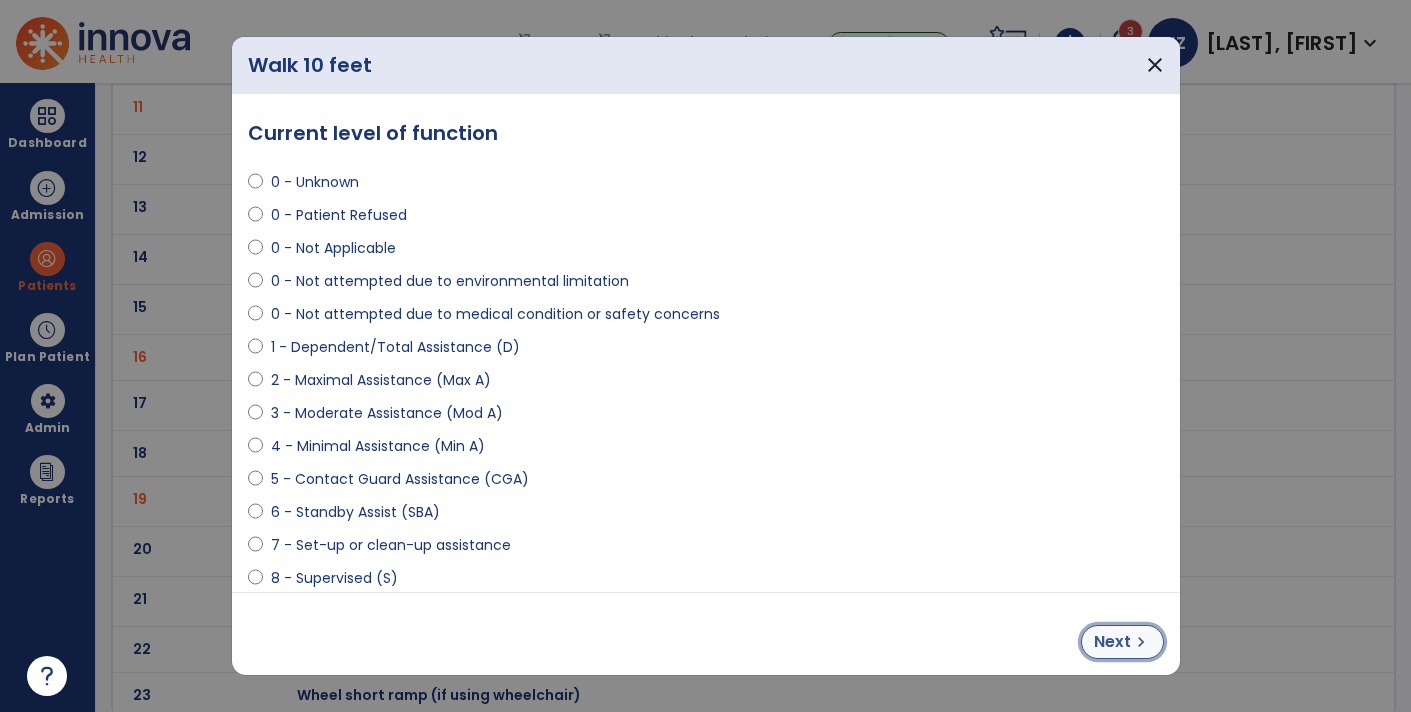 click on "Next" at bounding box center [1112, 642] 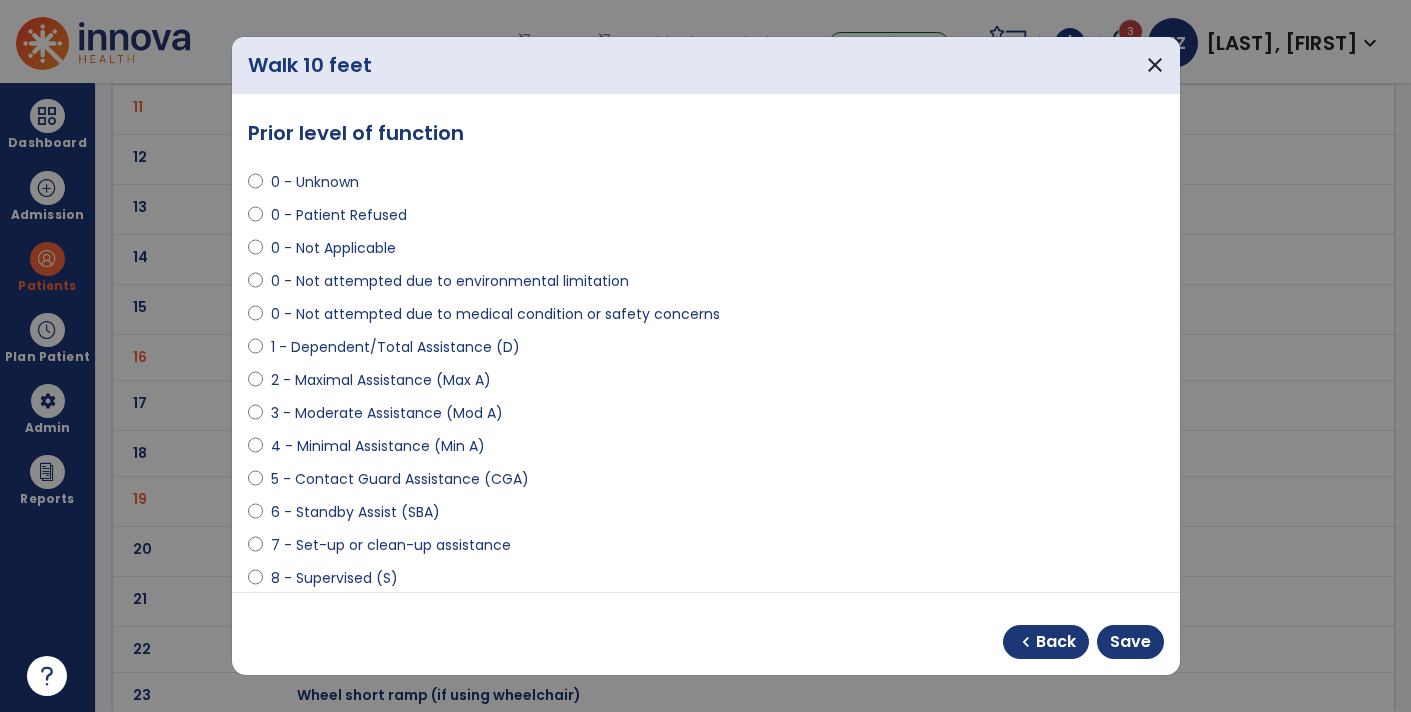 click on "6 - Standby Assist (SBA)" at bounding box center (355, 512) 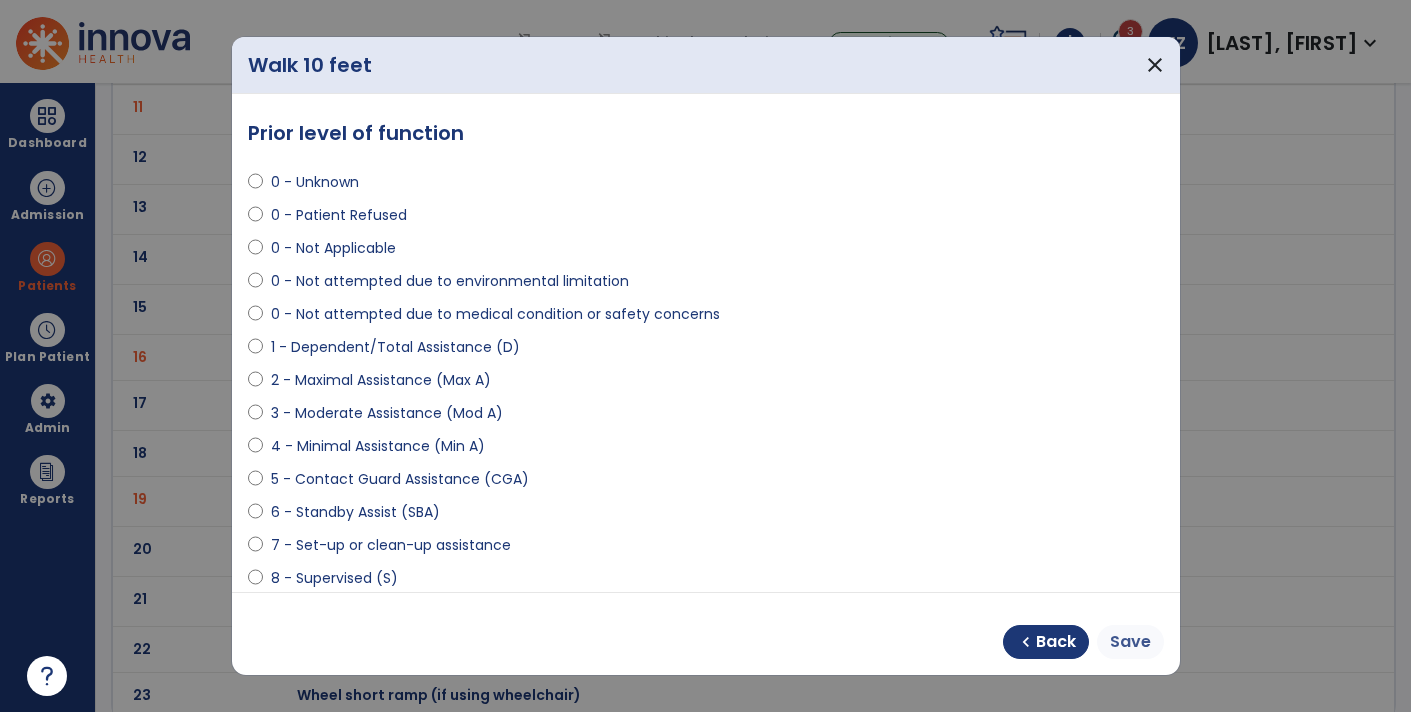 click on "Save" at bounding box center (1130, 642) 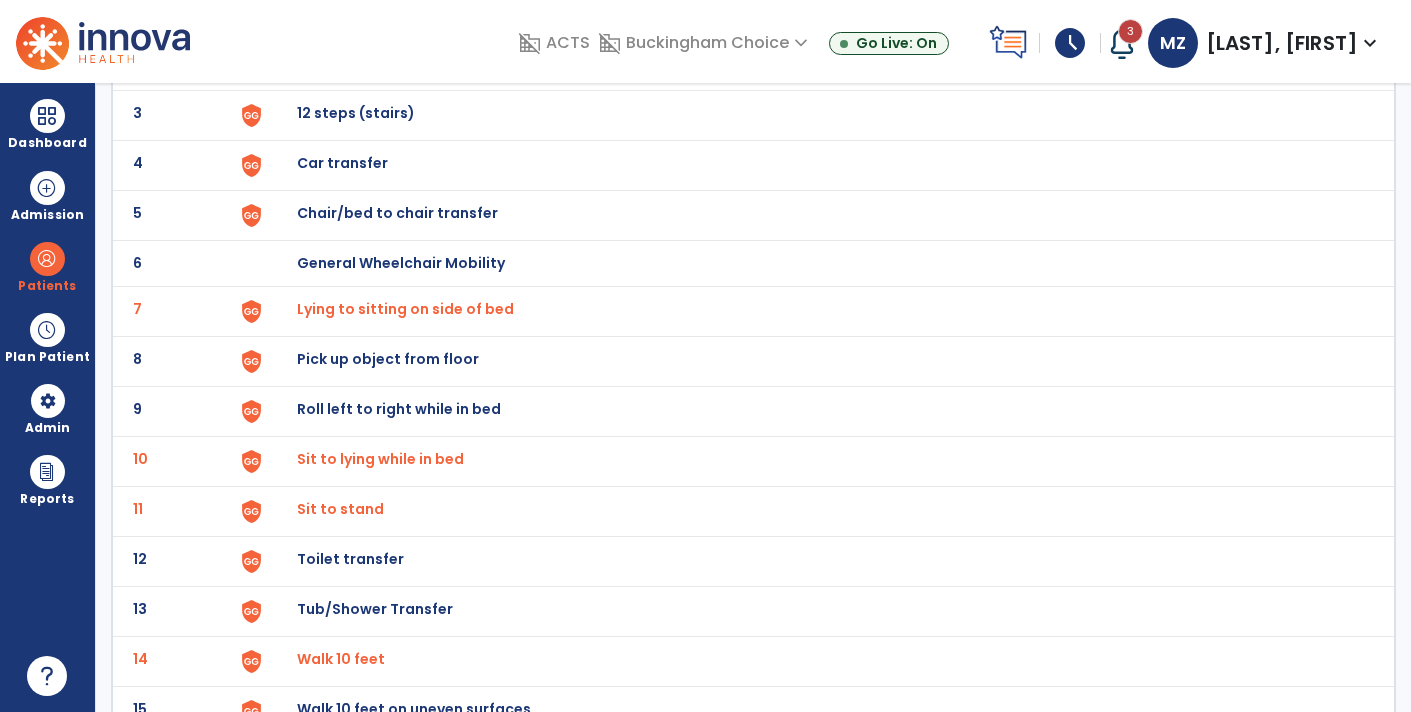 scroll, scrollTop: 0, scrollLeft: 0, axis: both 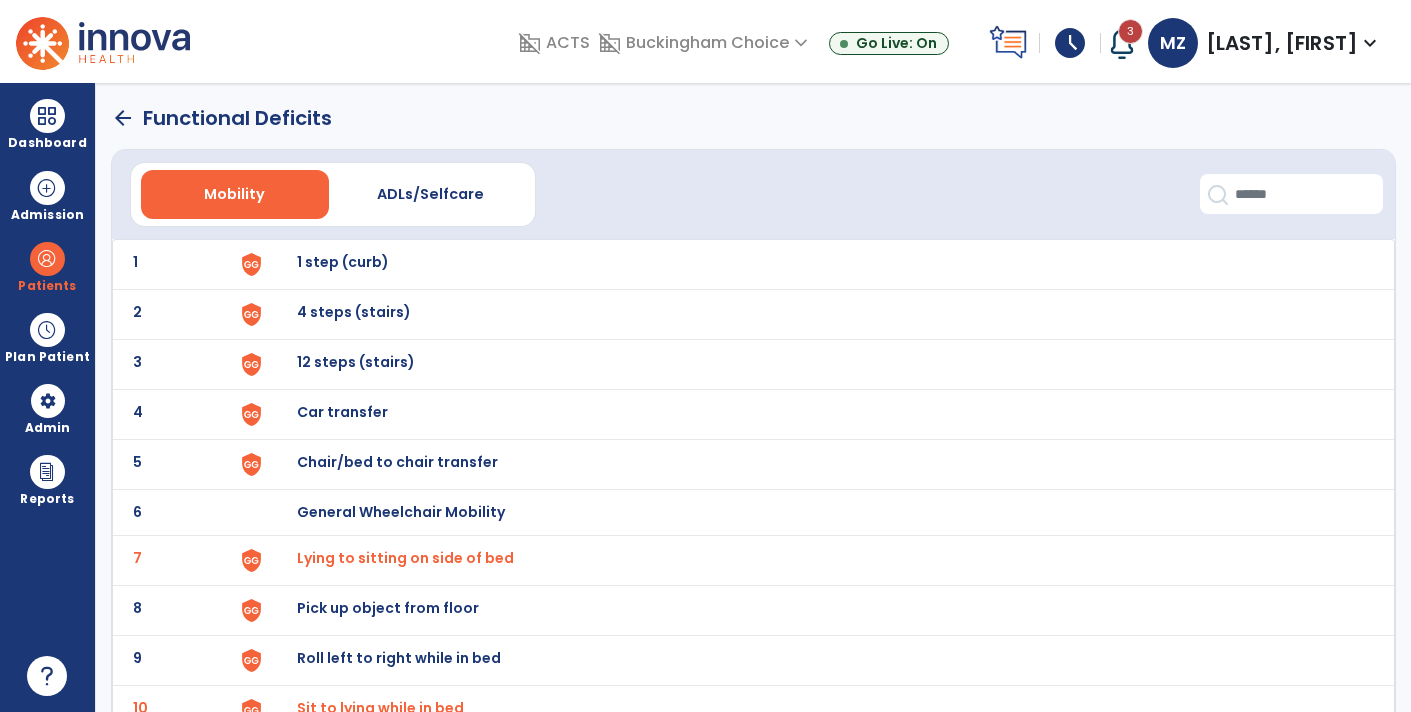 click on "arrow_back" 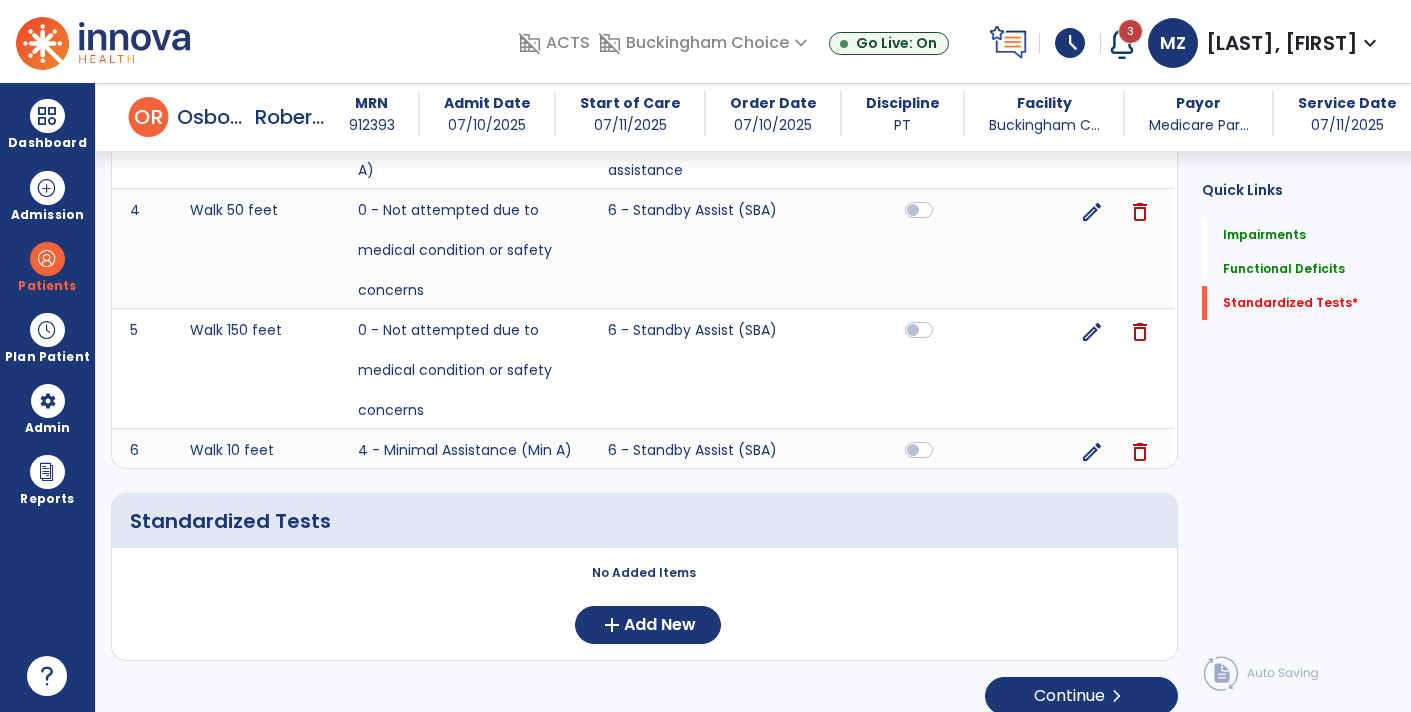 scroll, scrollTop: 1587, scrollLeft: 0, axis: vertical 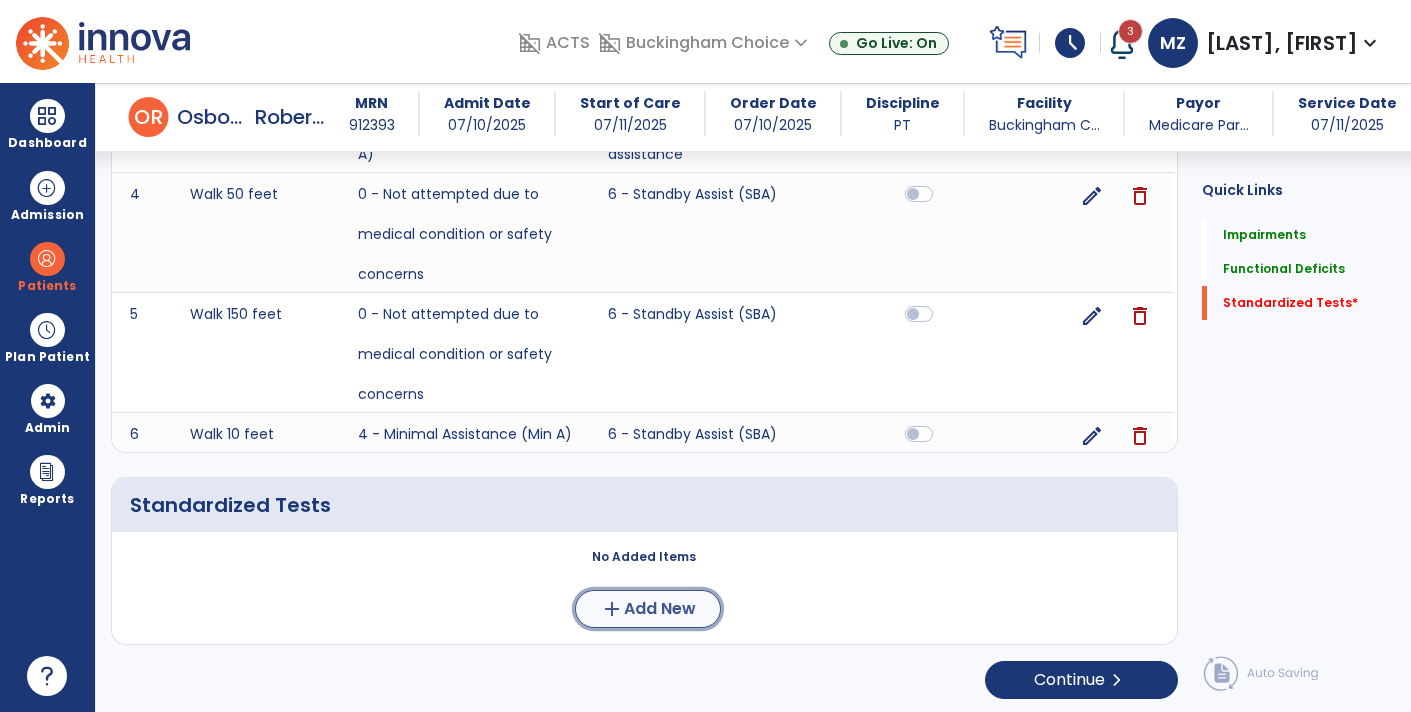 click on "add  Add New" 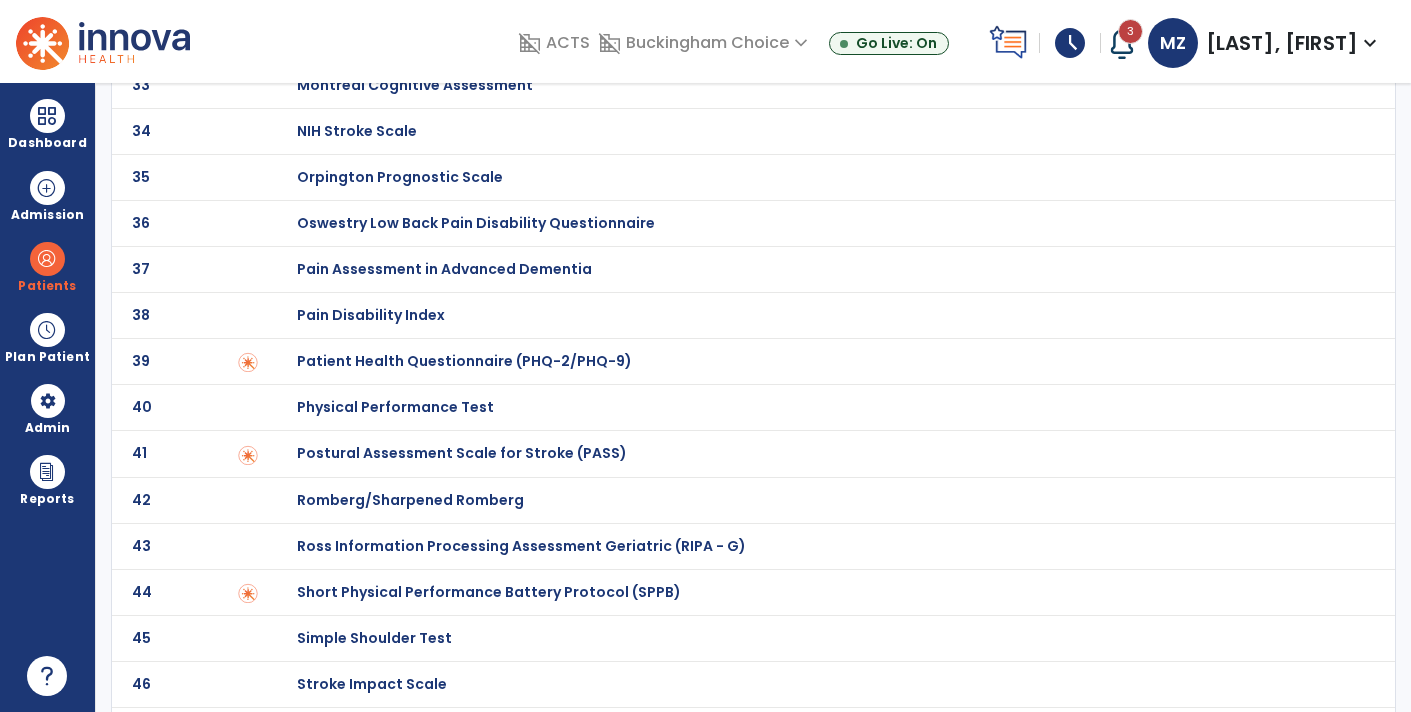 scroll, scrollTop: 0, scrollLeft: 0, axis: both 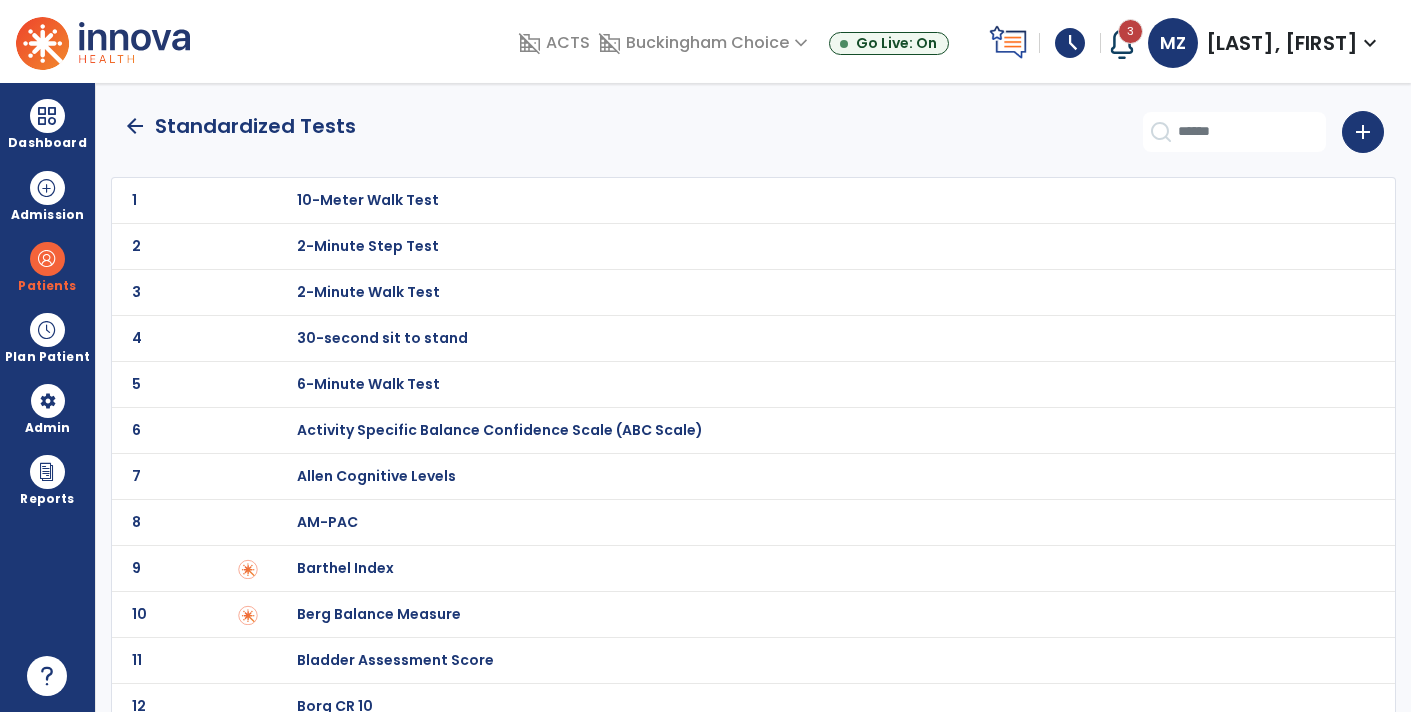 click on "4" 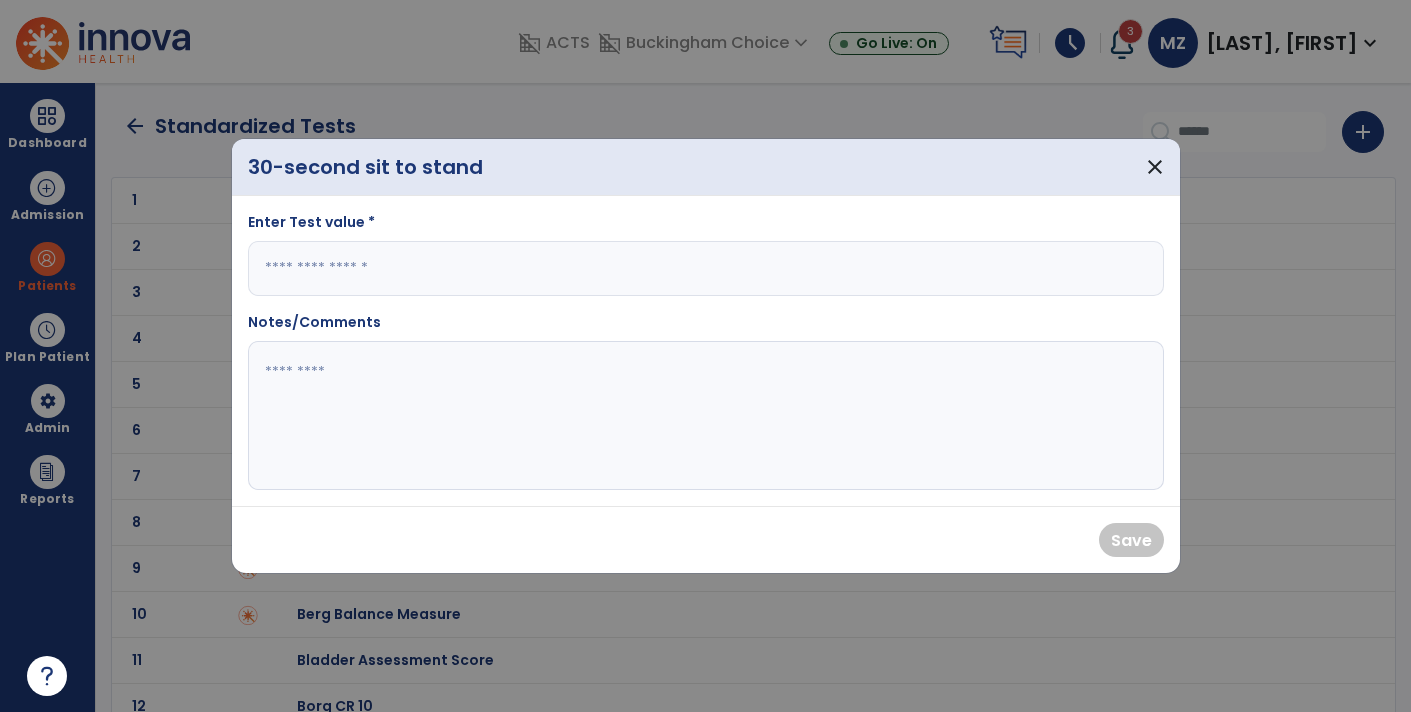 click at bounding box center (706, 268) 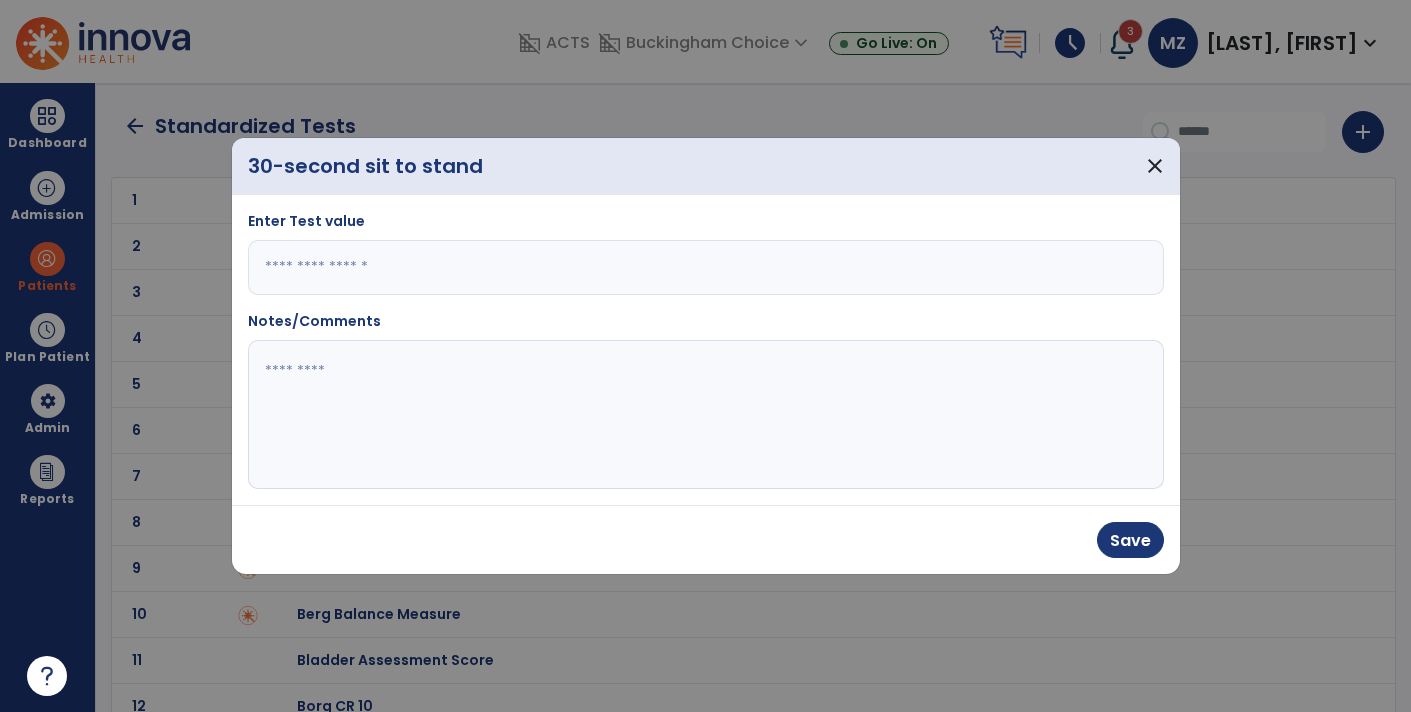 type on "*" 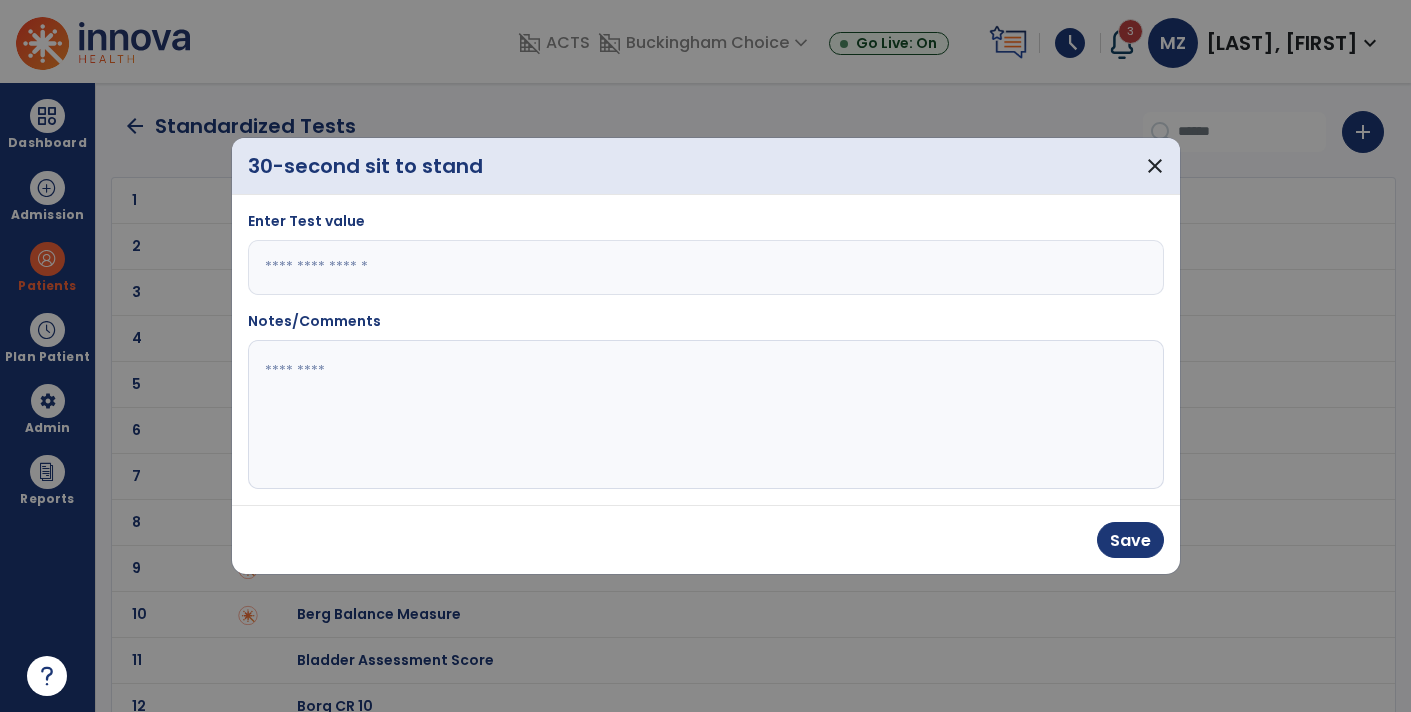 click 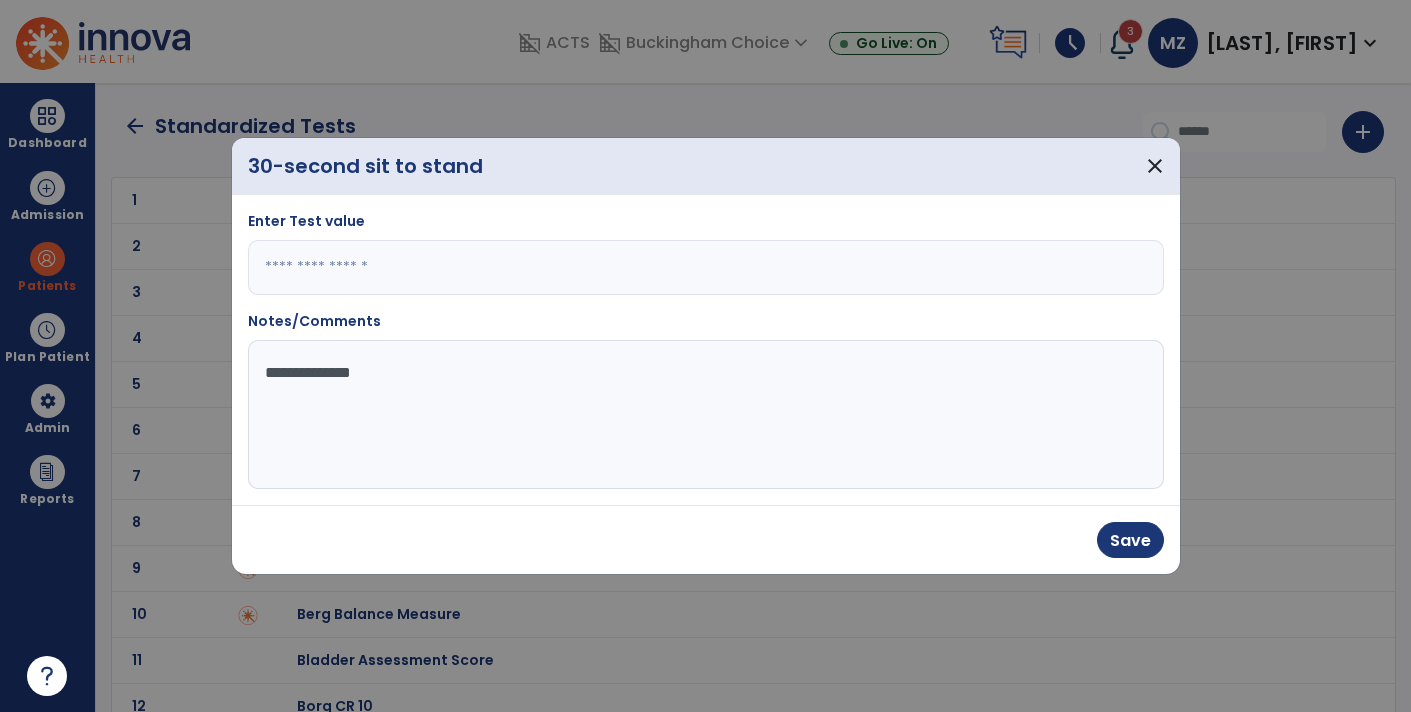 click on "**********" 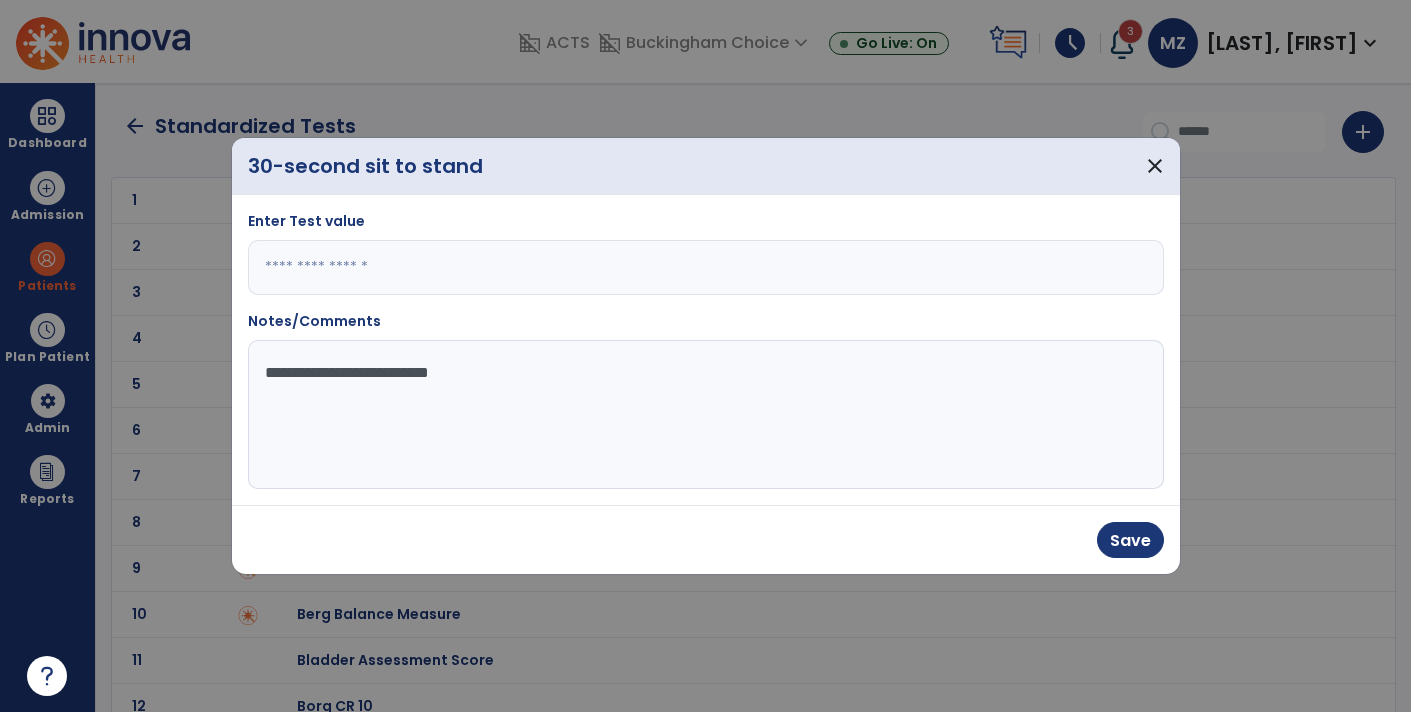 type on "**********" 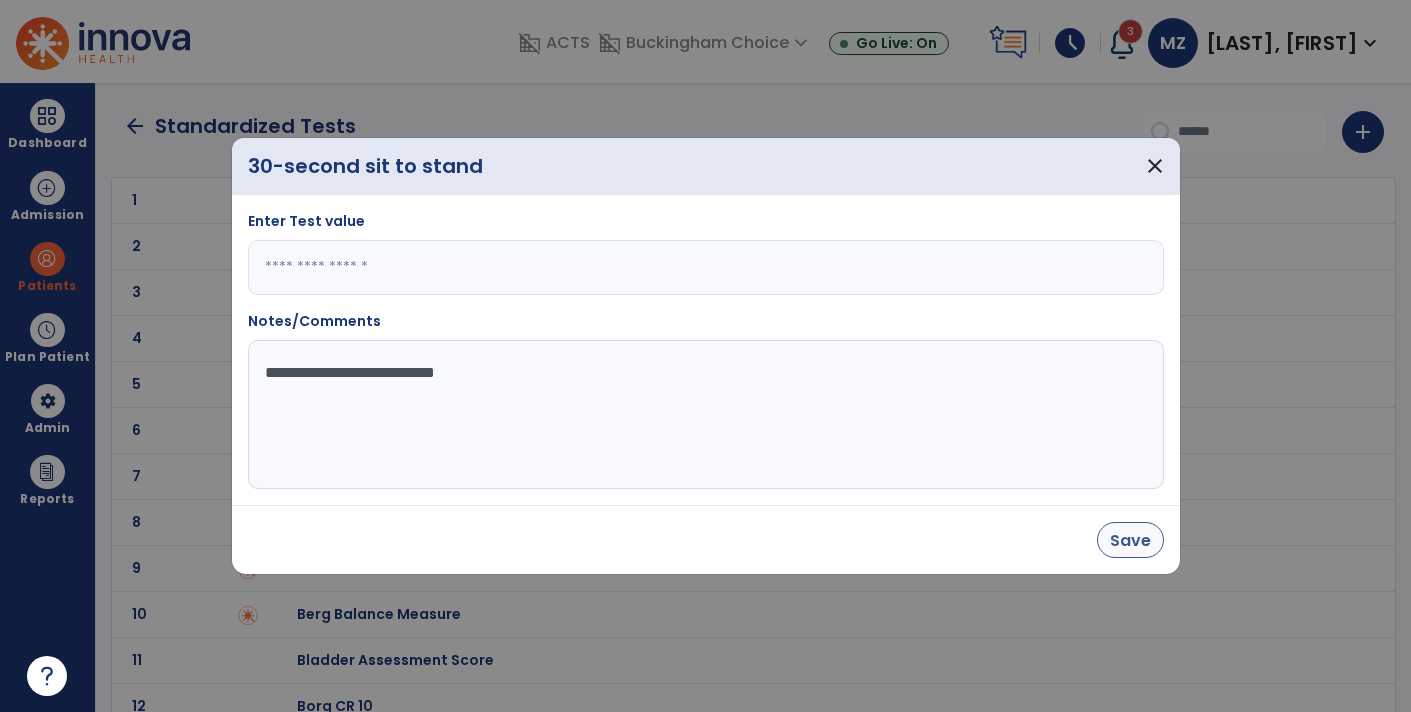 click on "Save" at bounding box center [1130, 540] 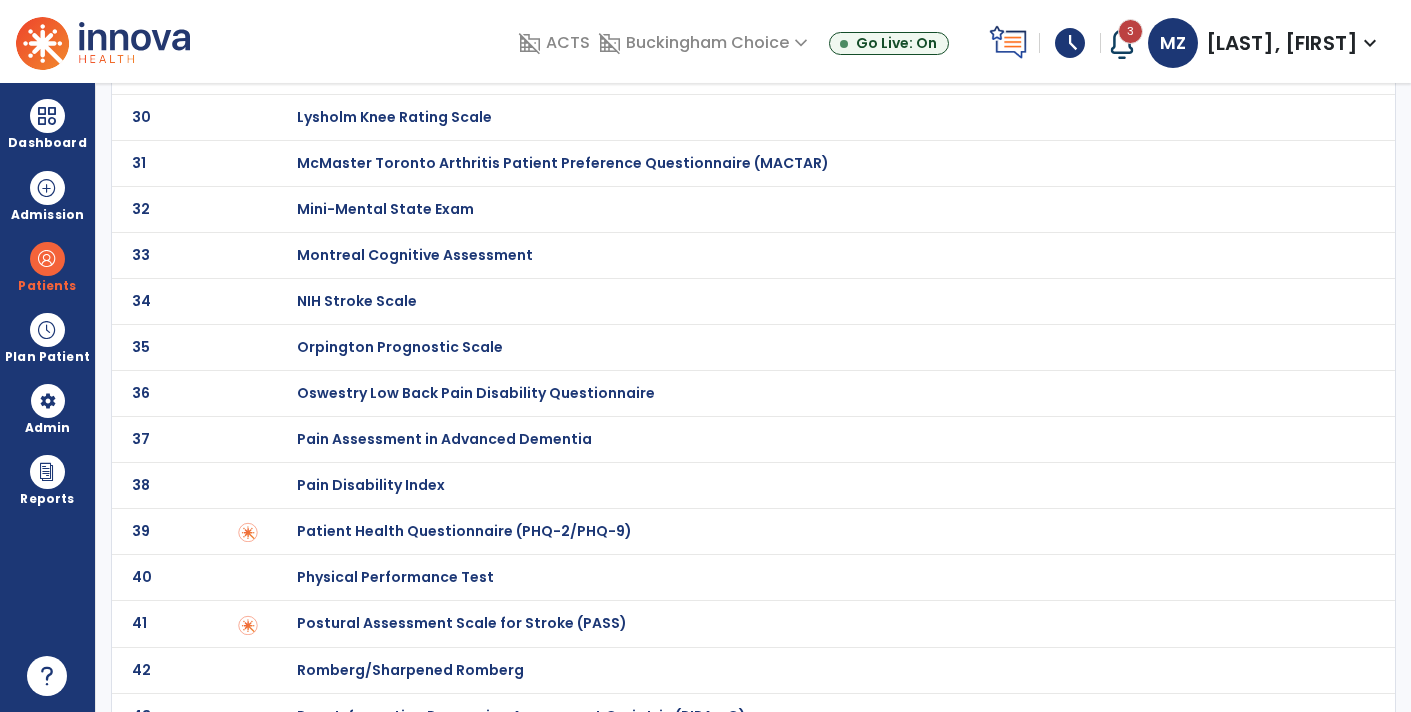 scroll, scrollTop: 1422, scrollLeft: 0, axis: vertical 